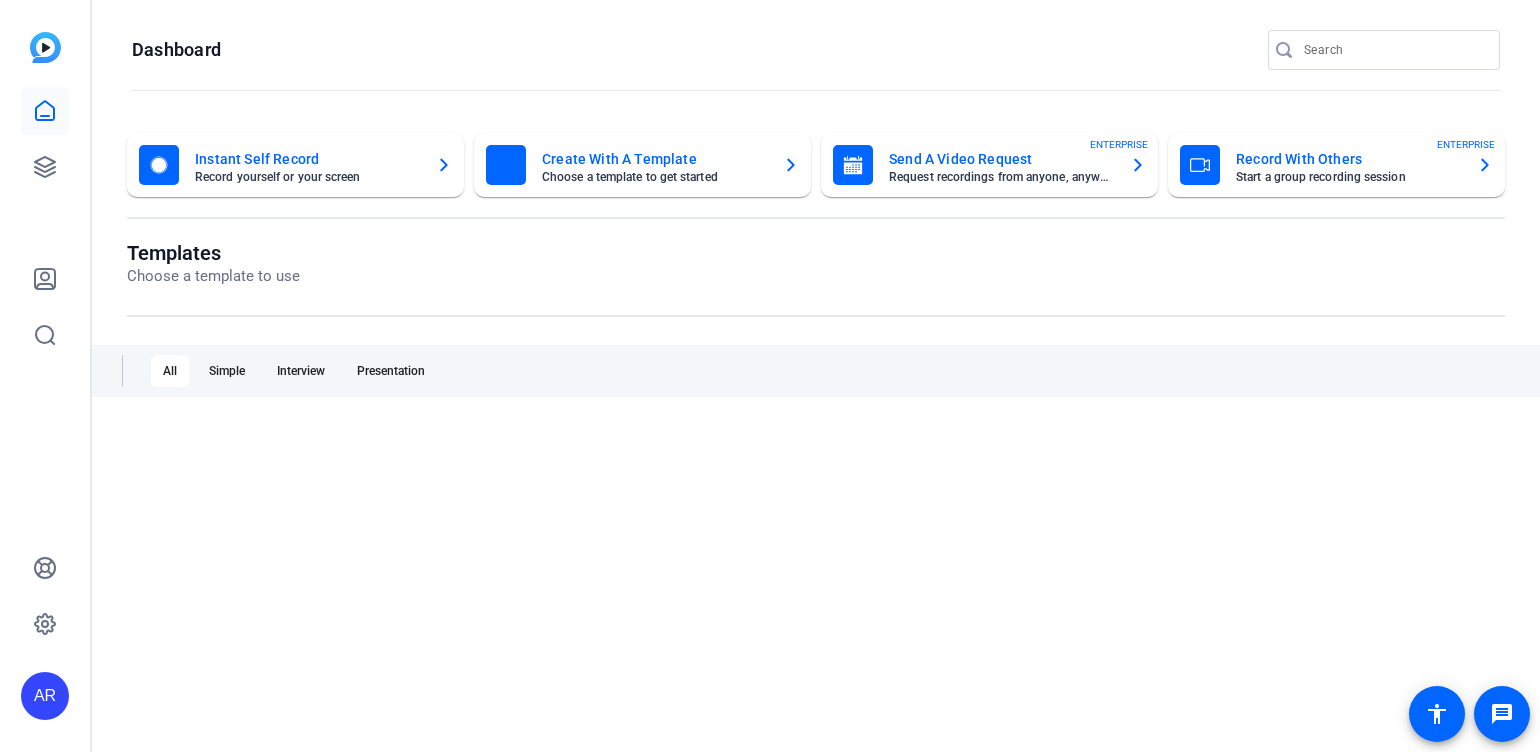 scroll, scrollTop: 0, scrollLeft: 0, axis: both 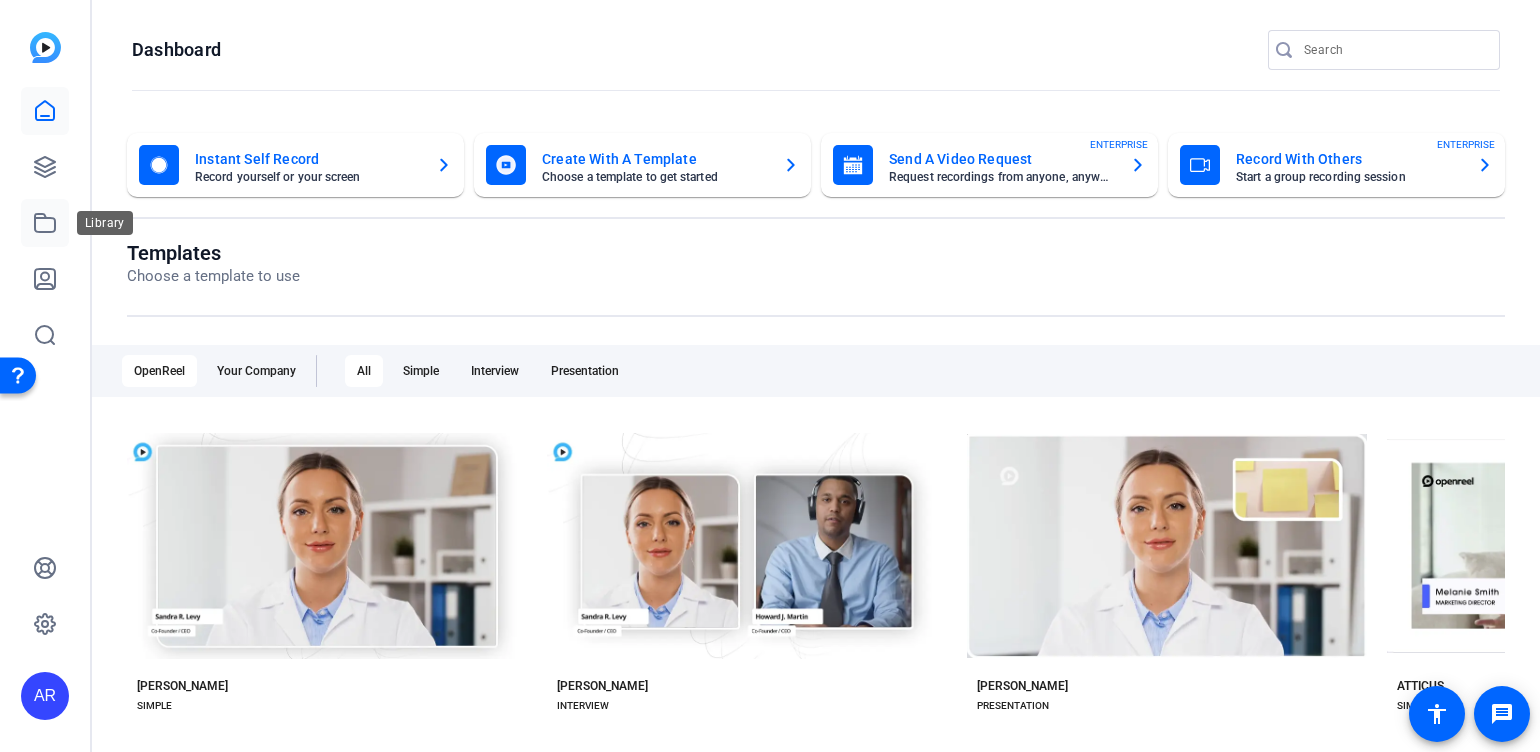click 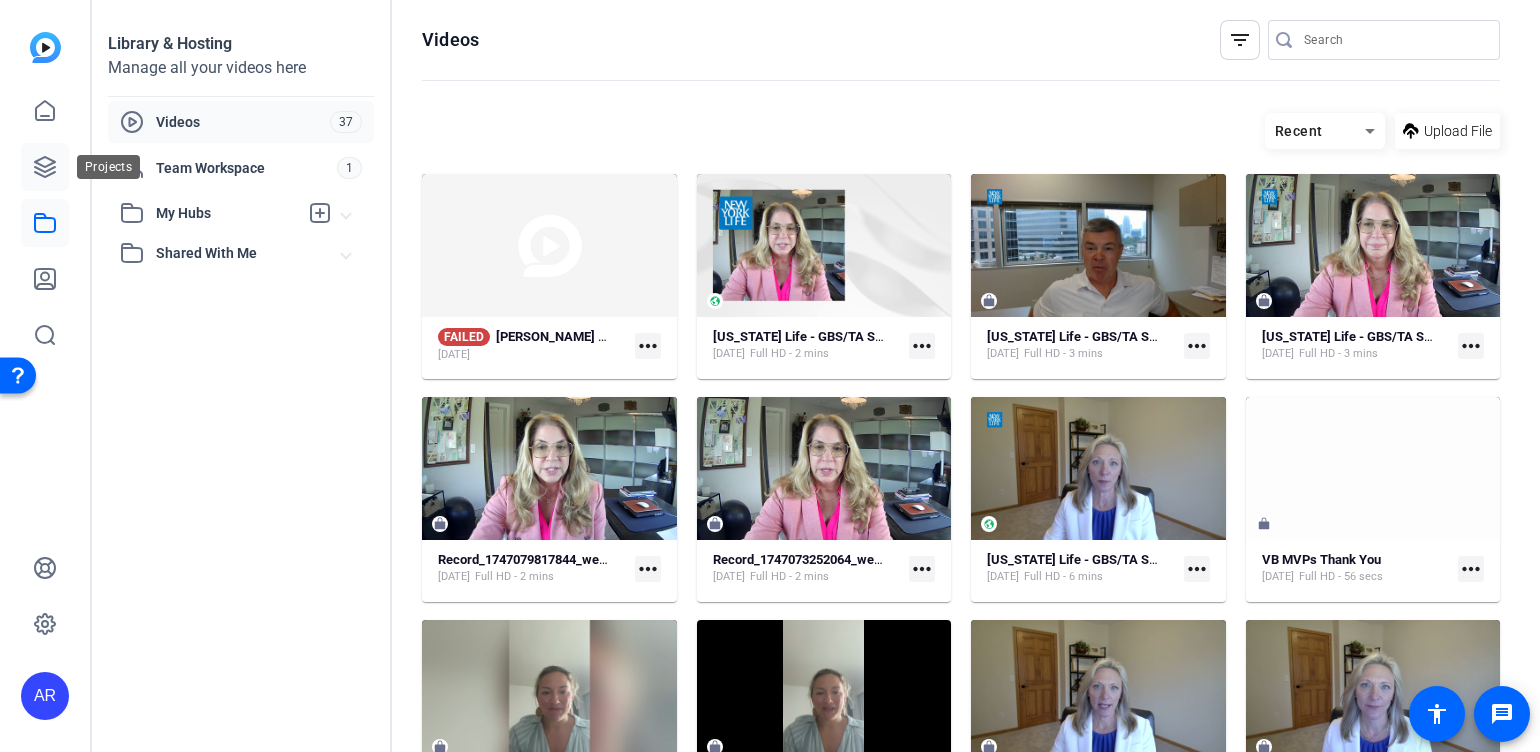 click 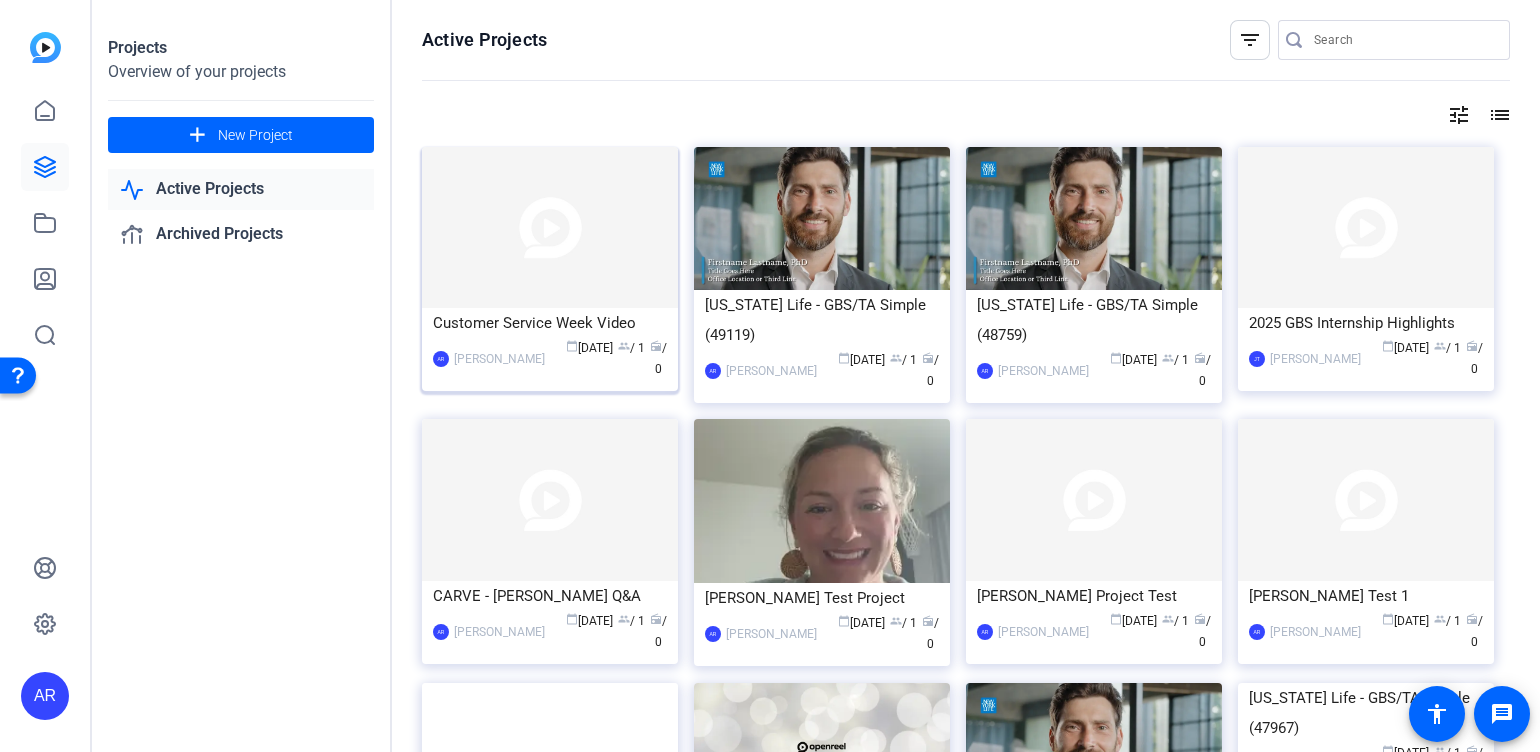 click 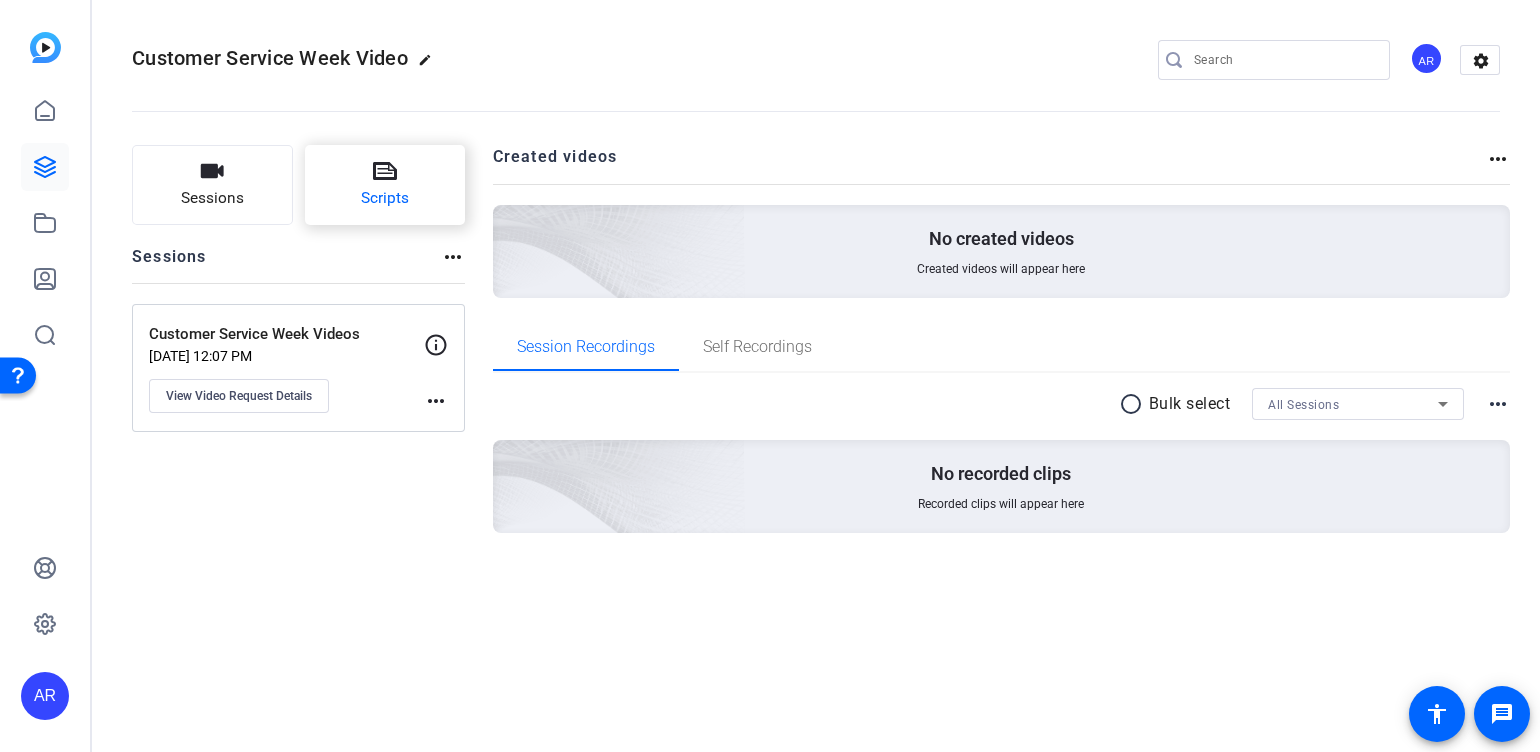 click on "Scripts" 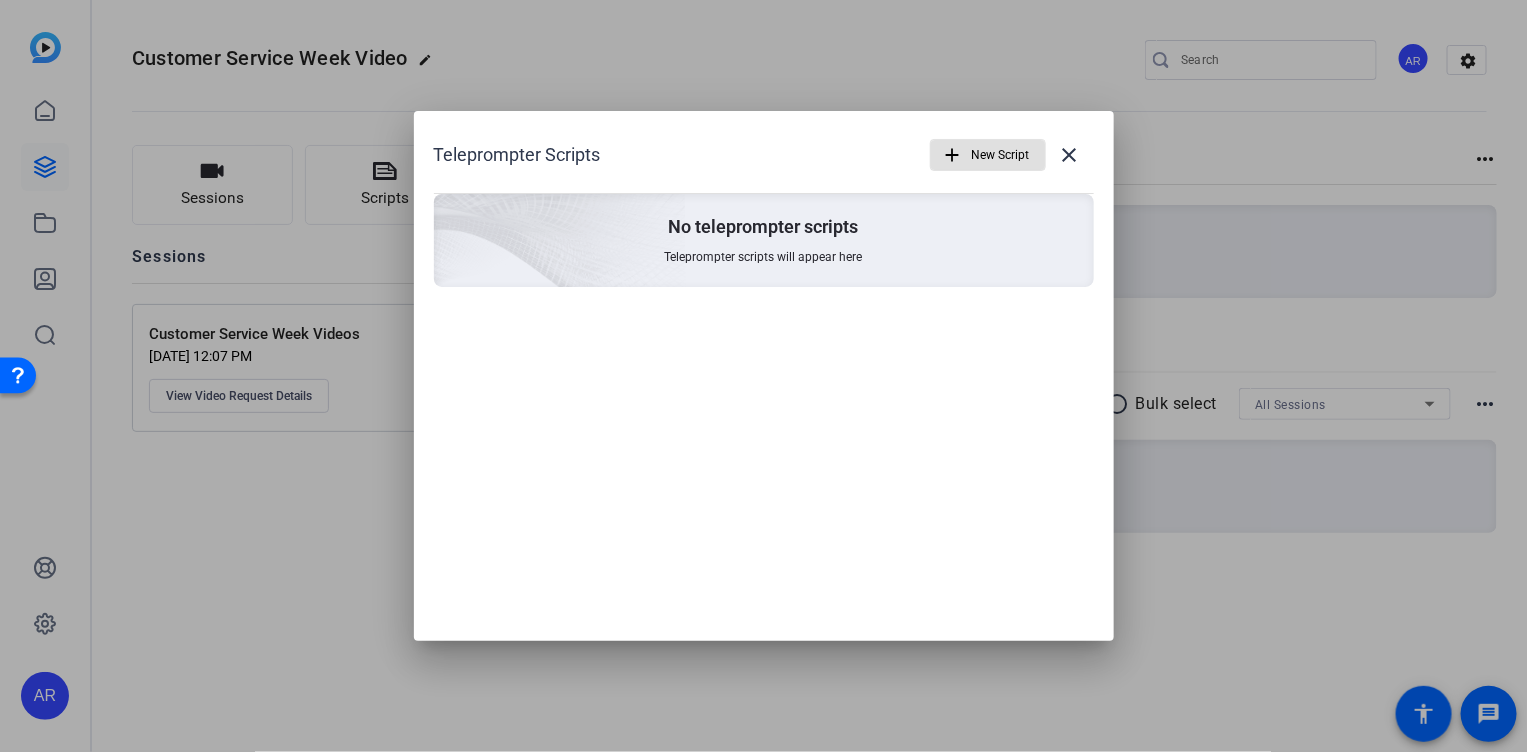 click on "New Script" at bounding box center [1001, 155] 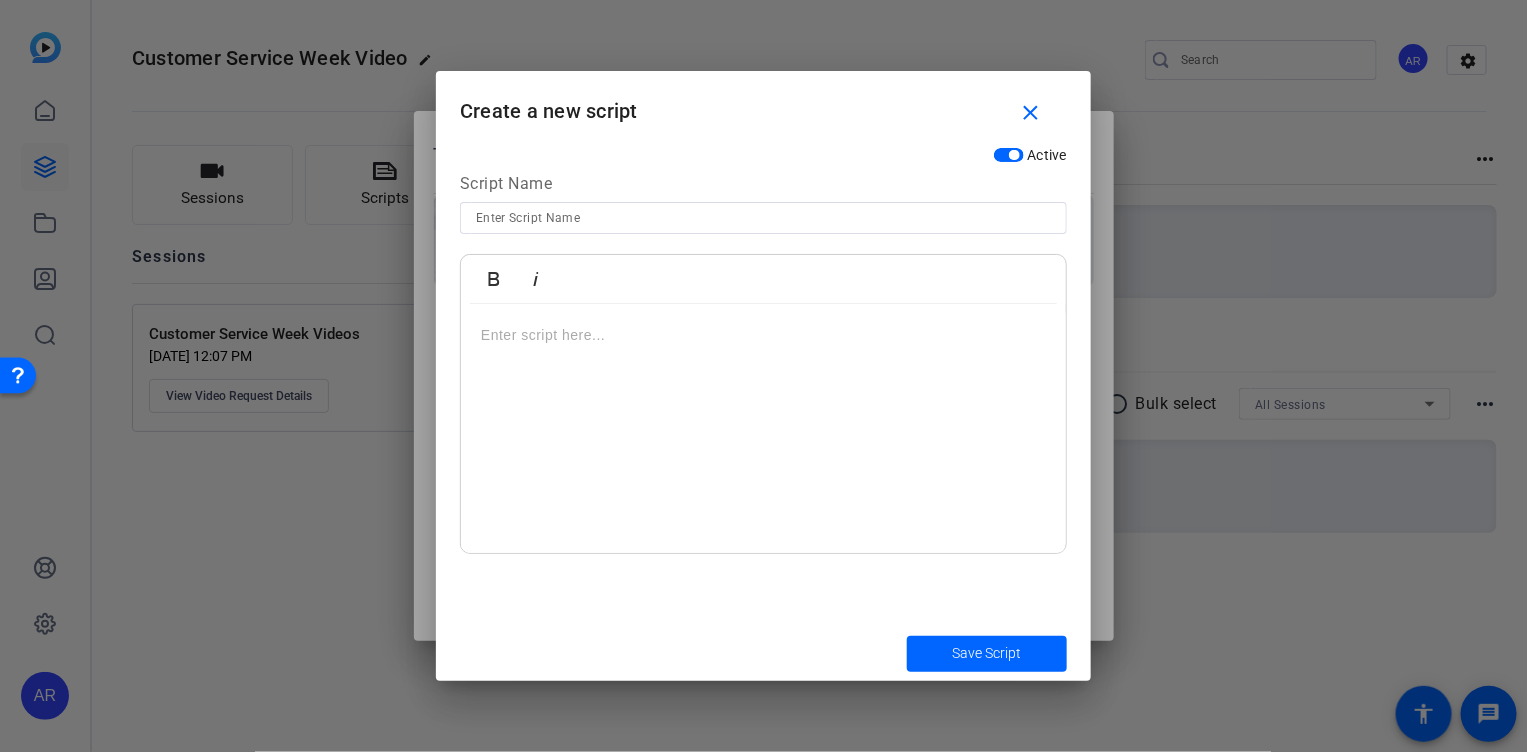 click at bounding box center (763, 335) 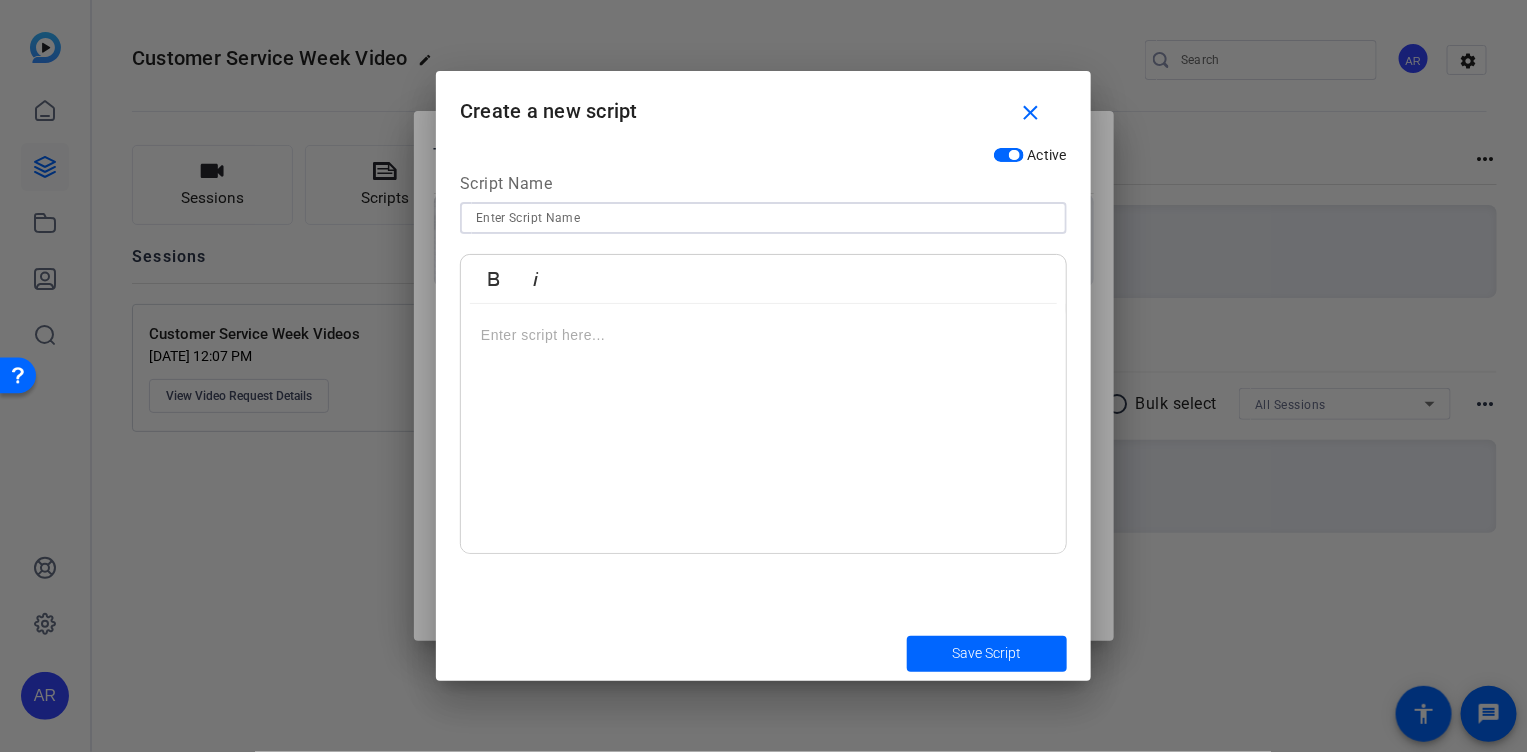 click at bounding box center [763, 218] 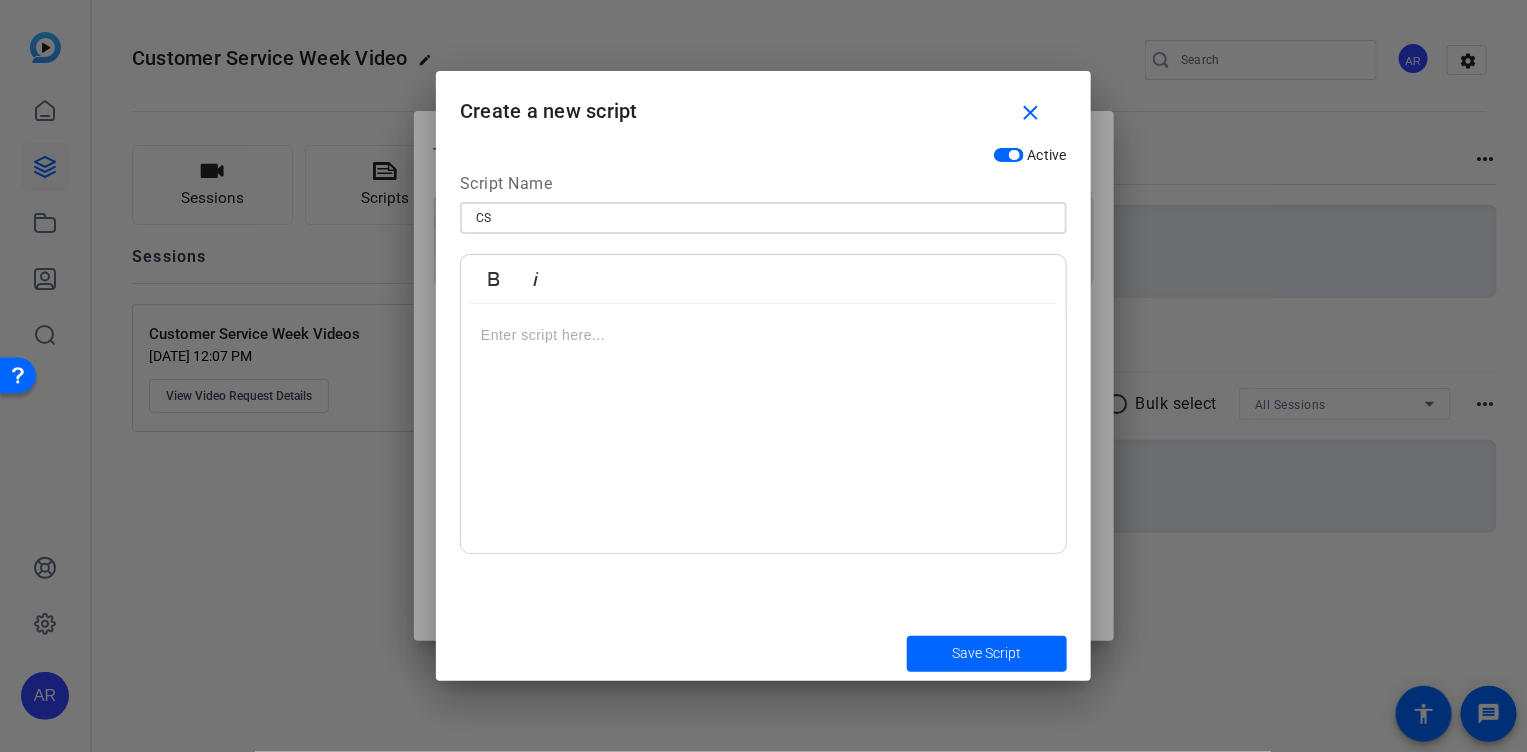 type on "C" 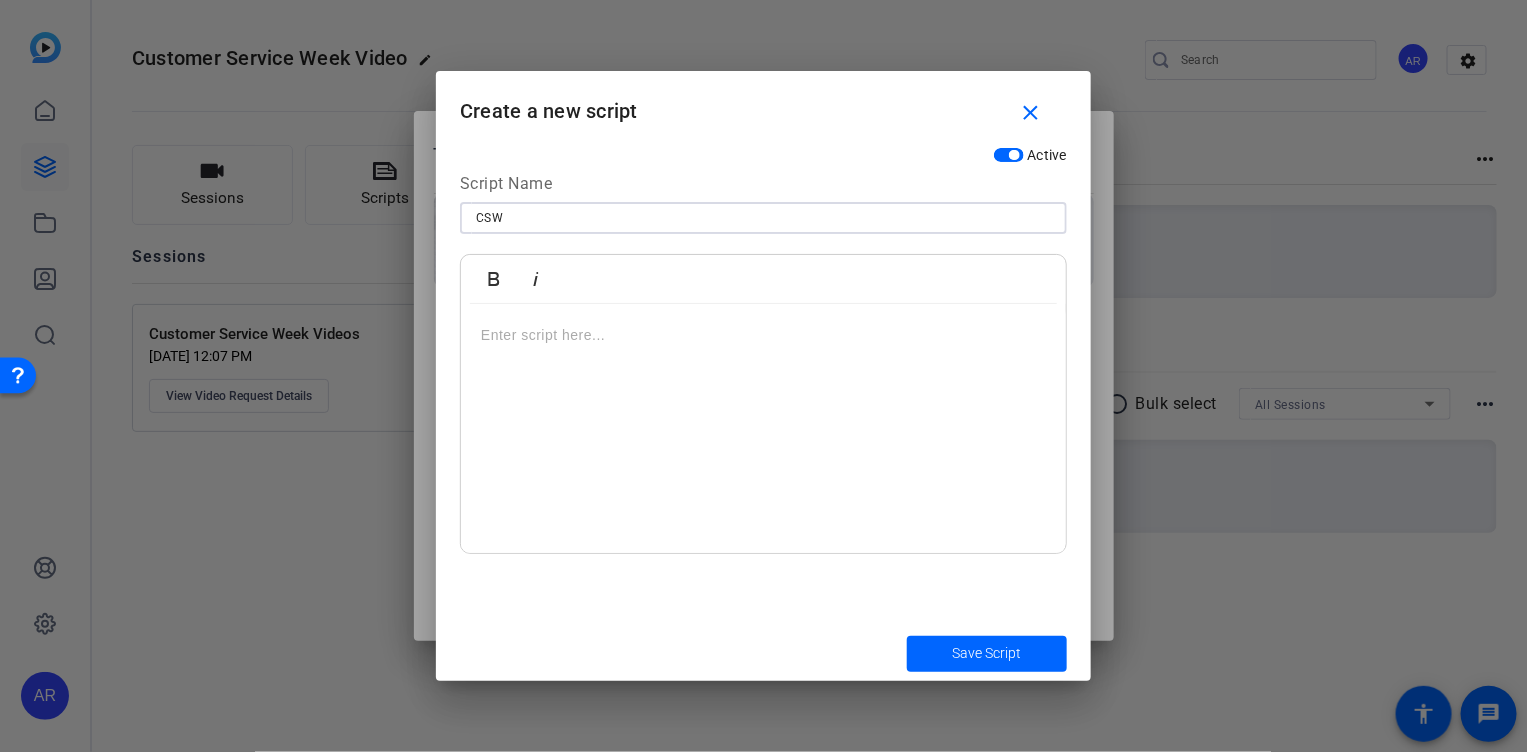 click on "CSW" at bounding box center (763, 218) 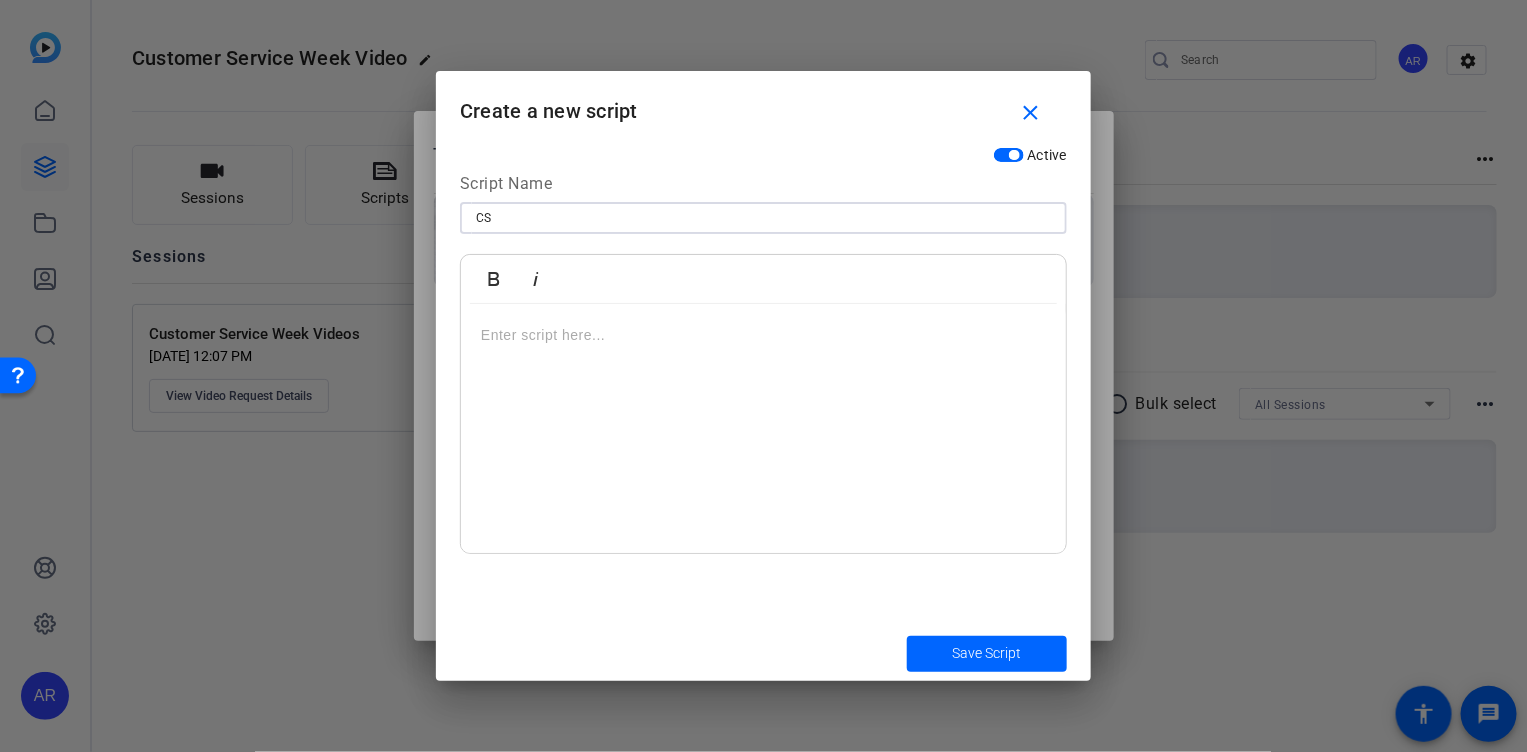 type on "C" 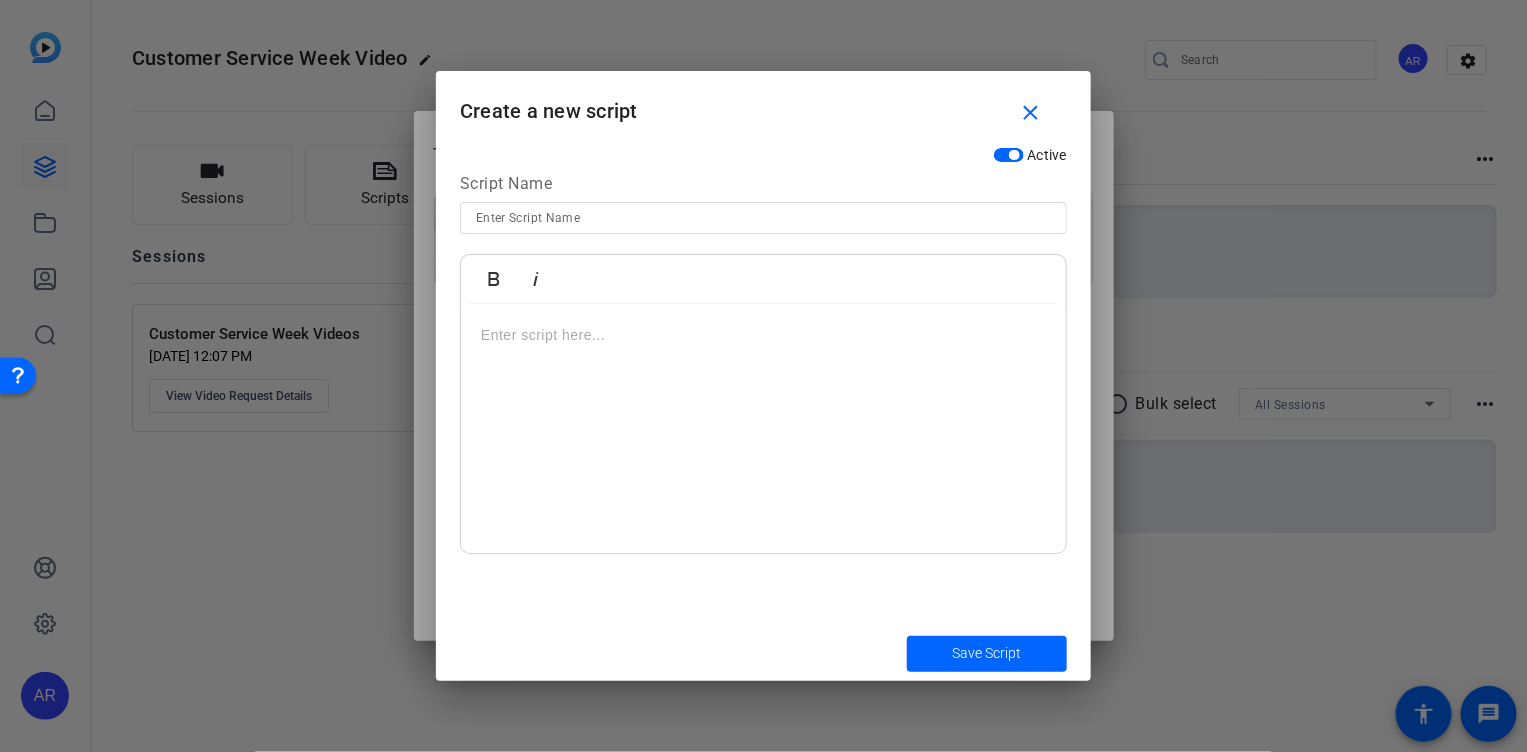 click at bounding box center [763, 429] 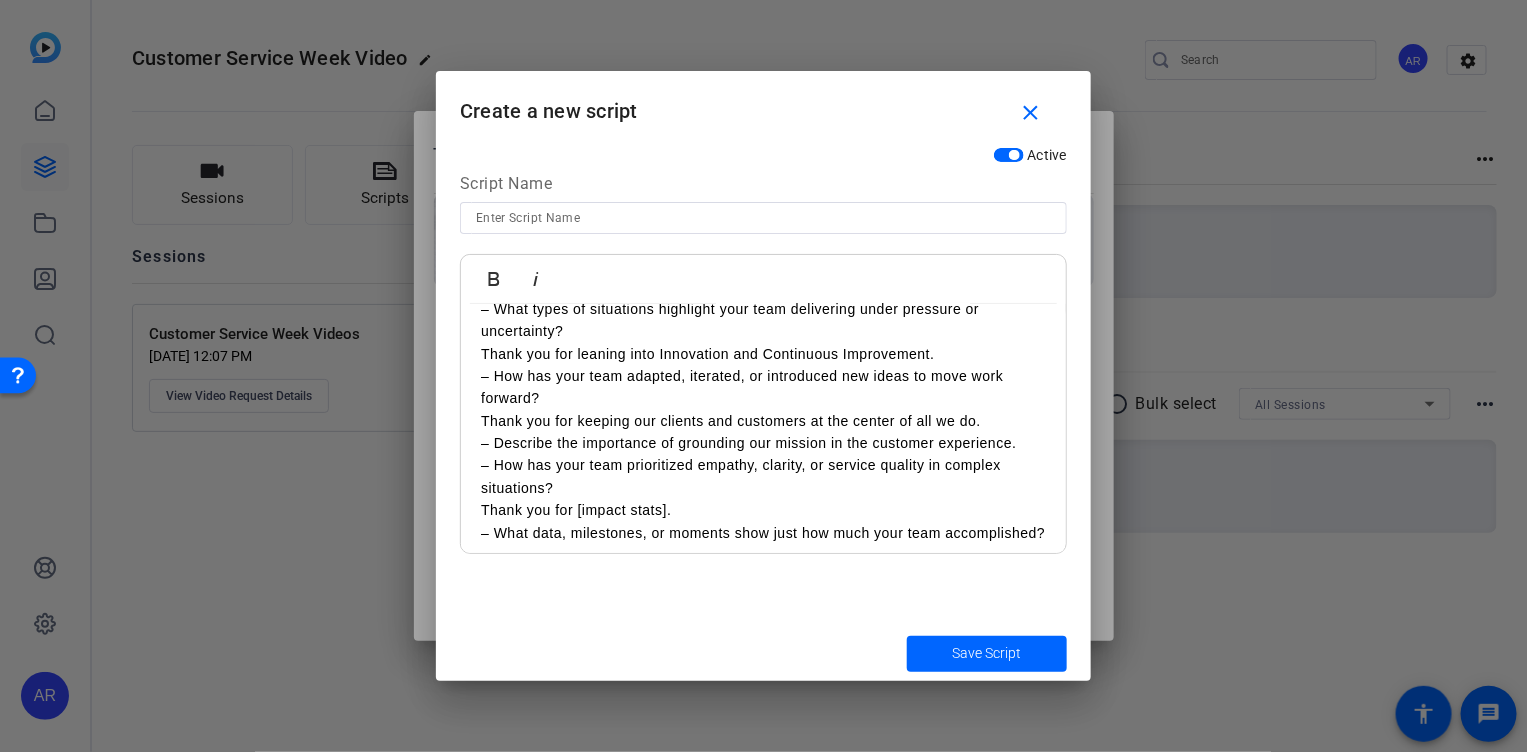 scroll, scrollTop: 0, scrollLeft: 0, axis: both 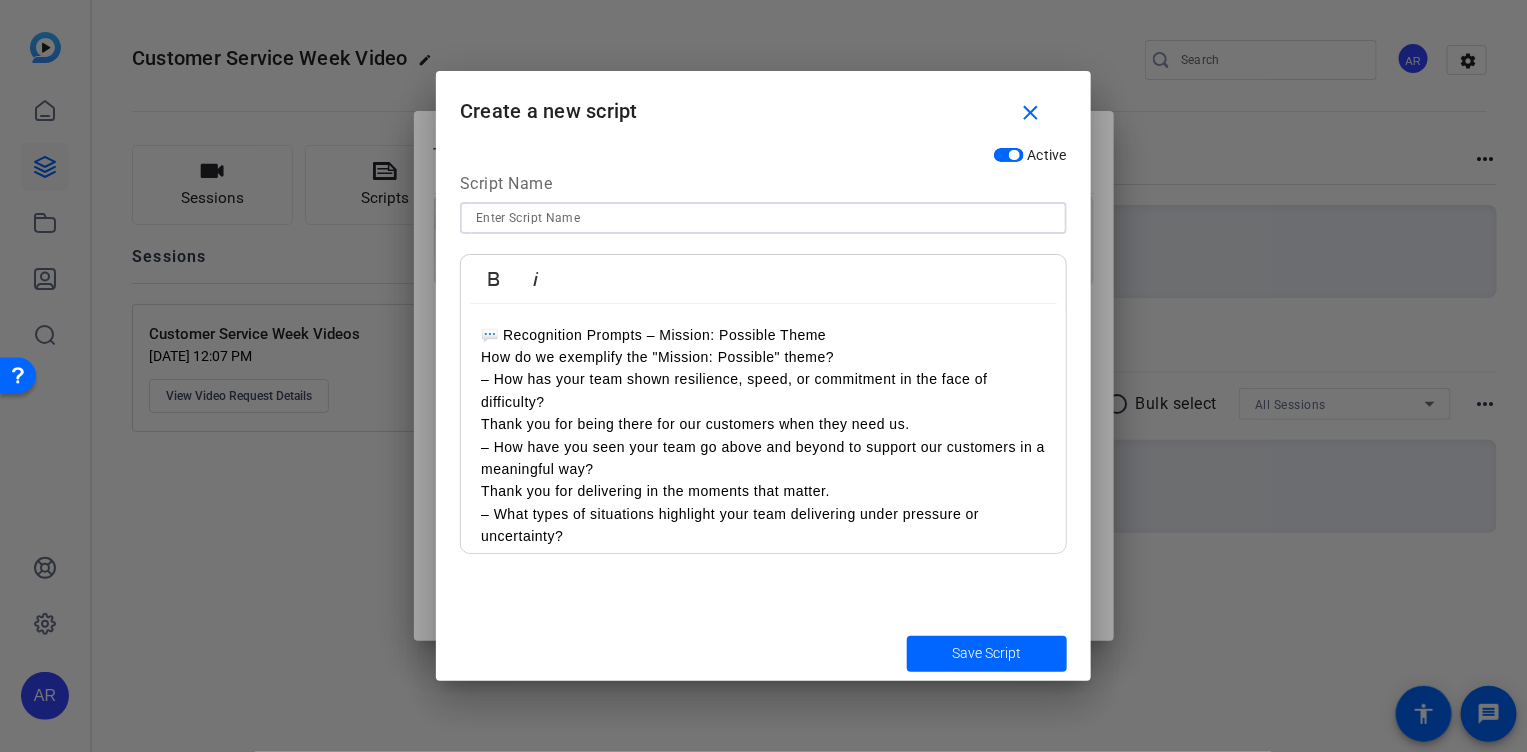 click at bounding box center [763, 218] 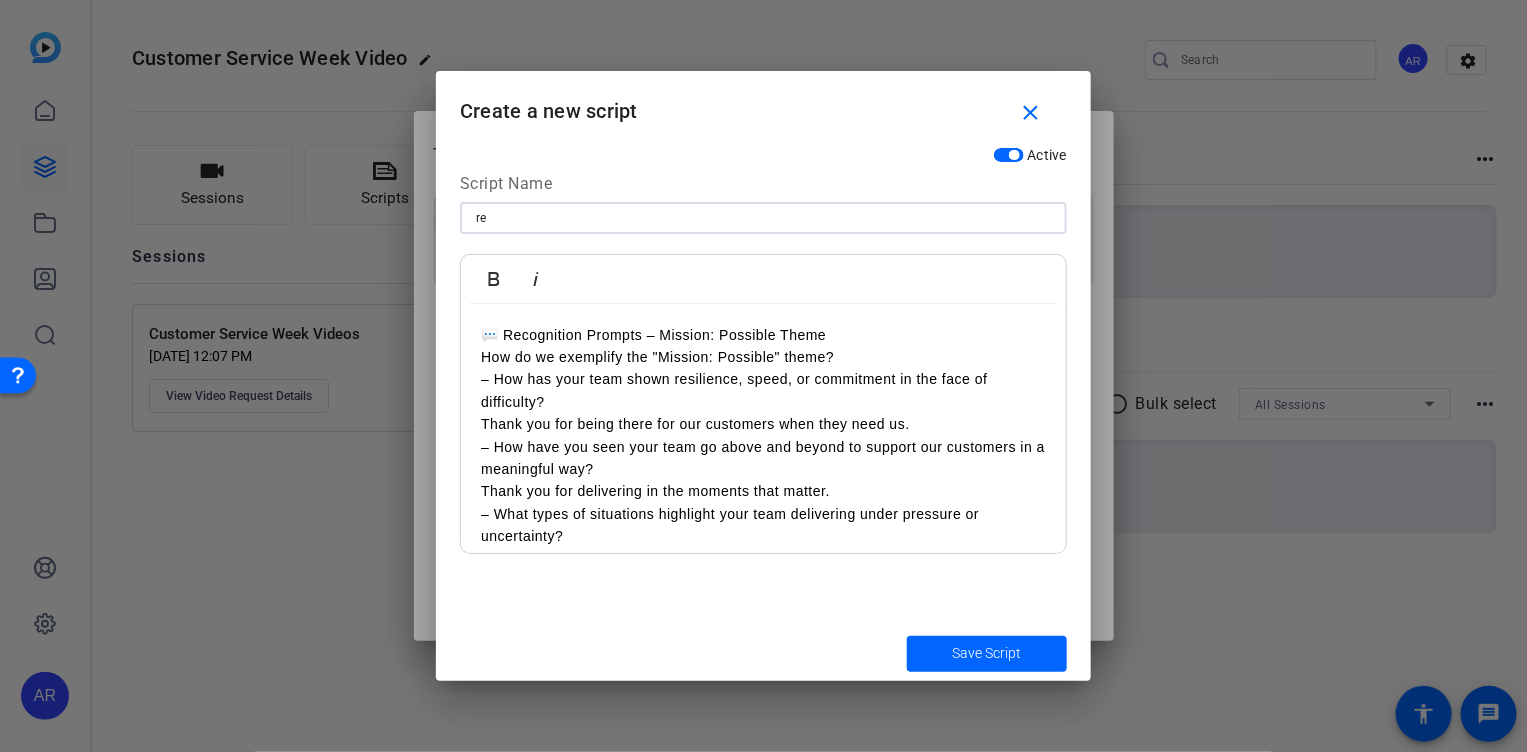 type on "r" 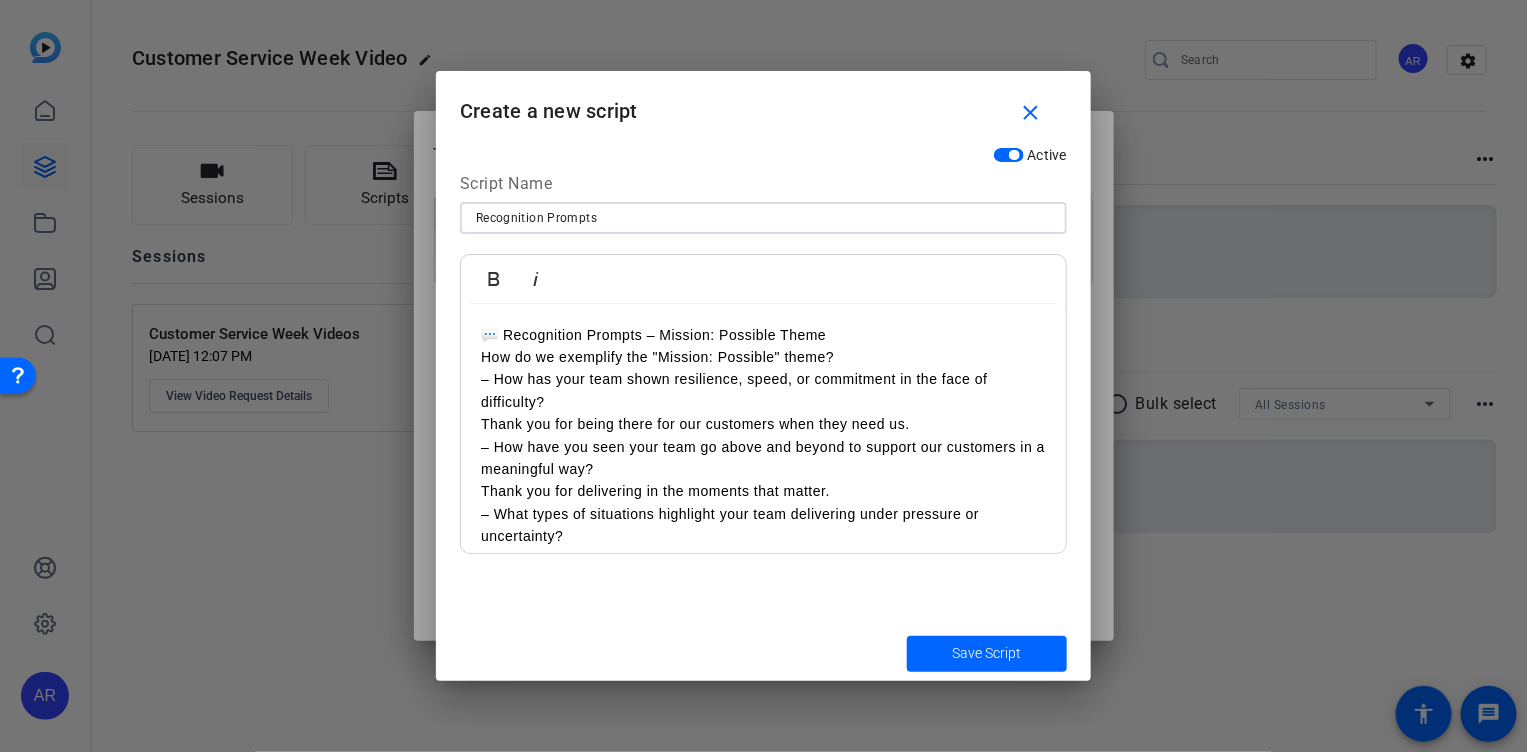 type on "Recognition Prompts" 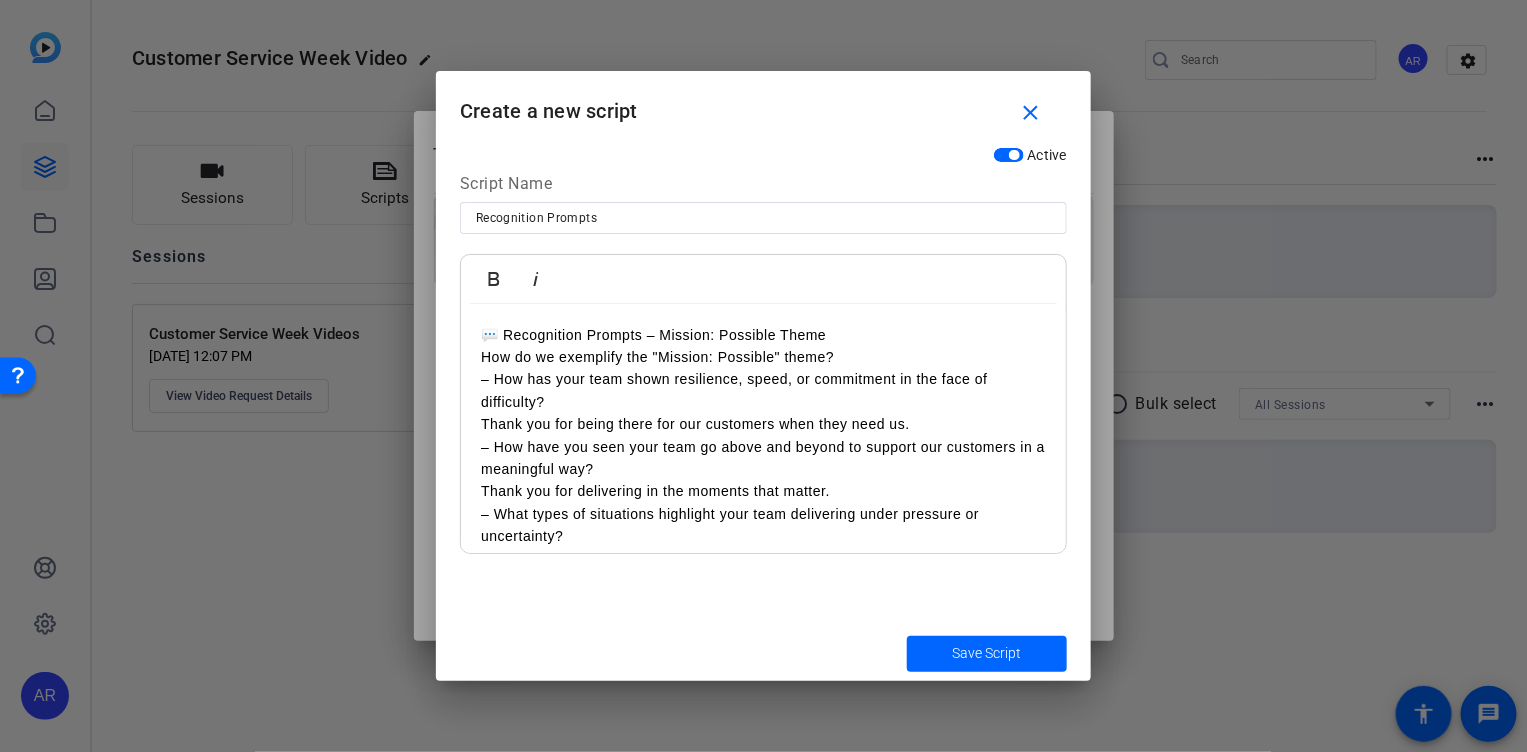 click on "💬 Recognition Prompts – Mission: Possible Theme" at bounding box center (763, 335) 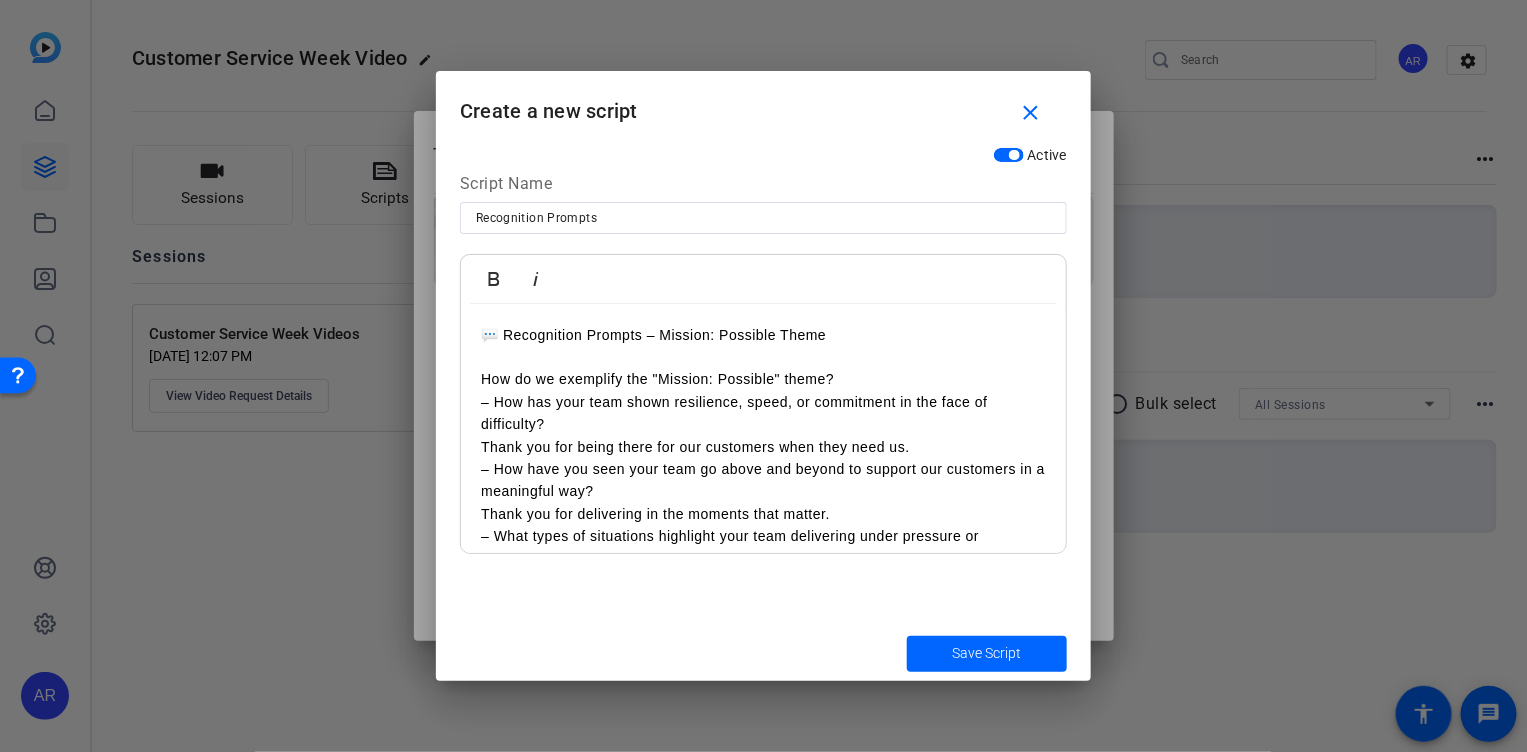 click on "How do we exemplify the "Mission: Possible" theme?" at bounding box center [763, 379] 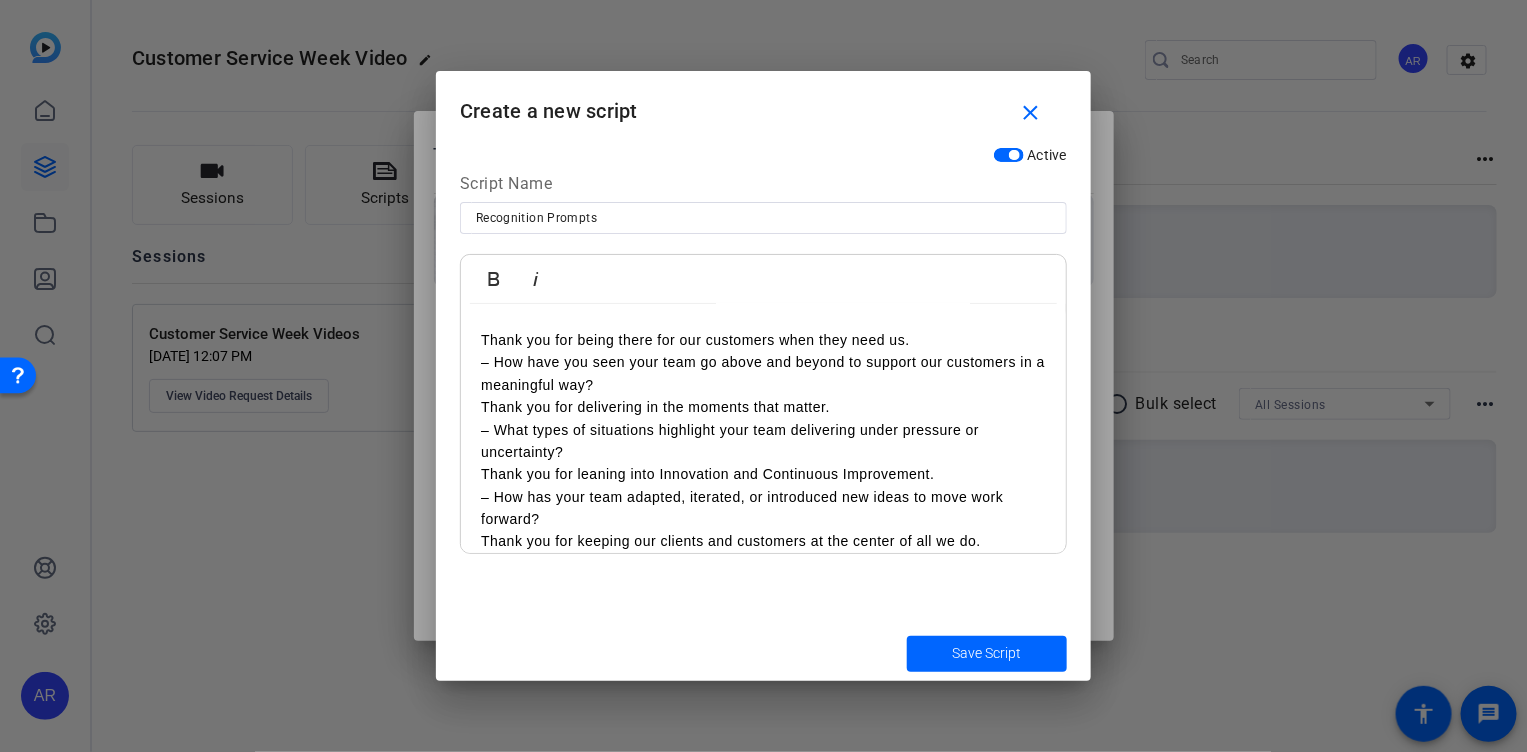 scroll, scrollTop: 130, scrollLeft: 0, axis: vertical 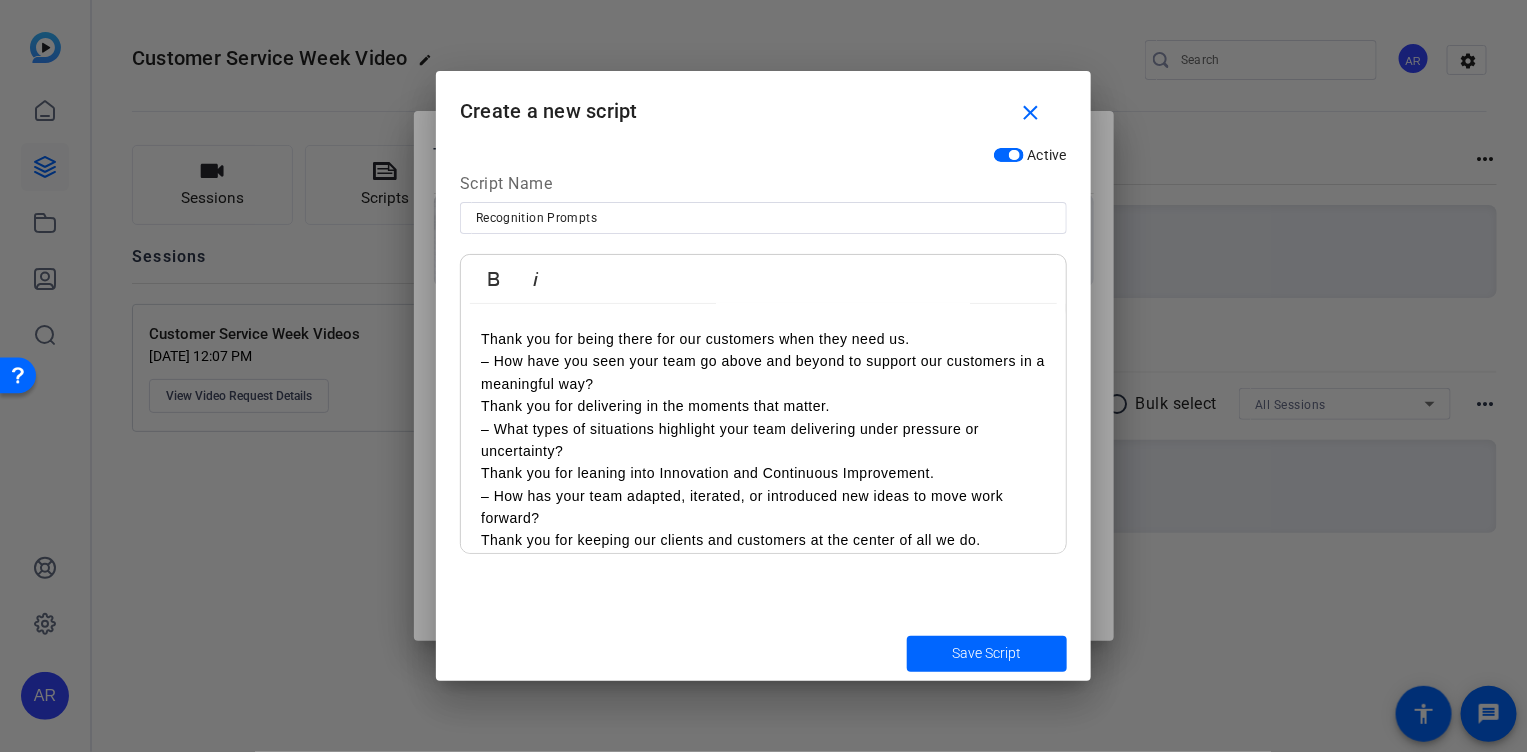 click on "– How have you seen your team go above and beyond to support our customers in a meaningful way?" at bounding box center (763, 372) 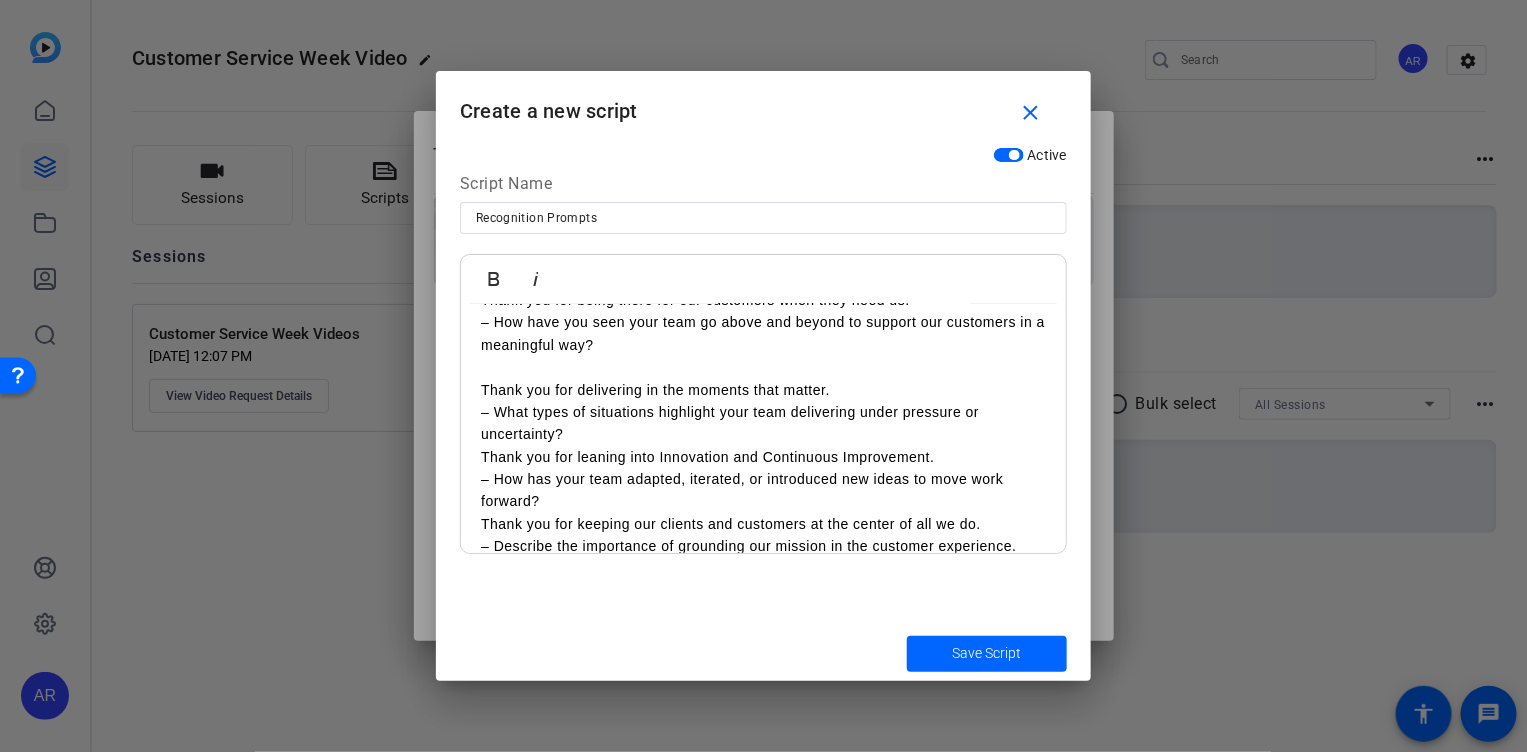 scroll, scrollTop: 170, scrollLeft: 0, axis: vertical 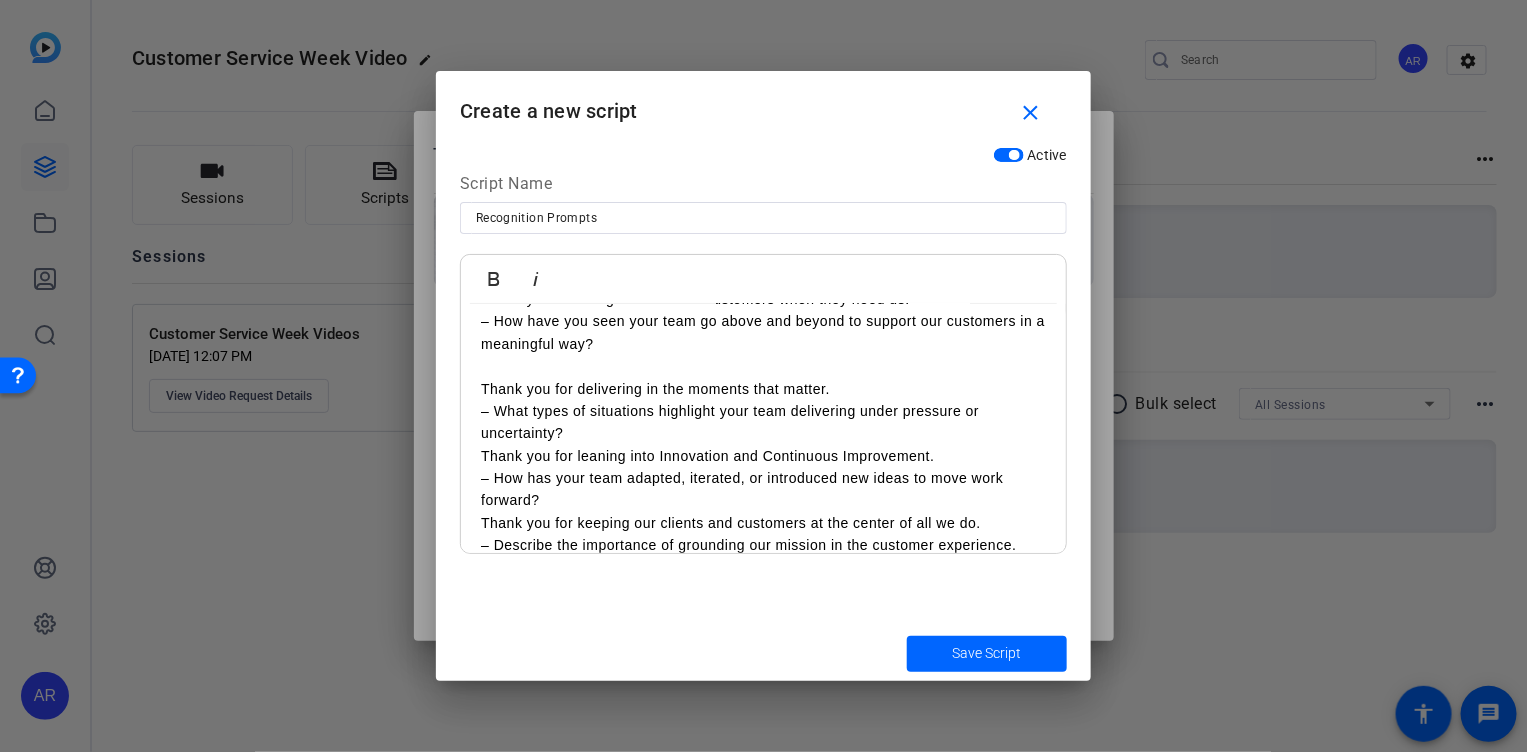 click on "– What types of situations highlight your team delivering under pressure or uncertainty?" at bounding box center (763, 422) 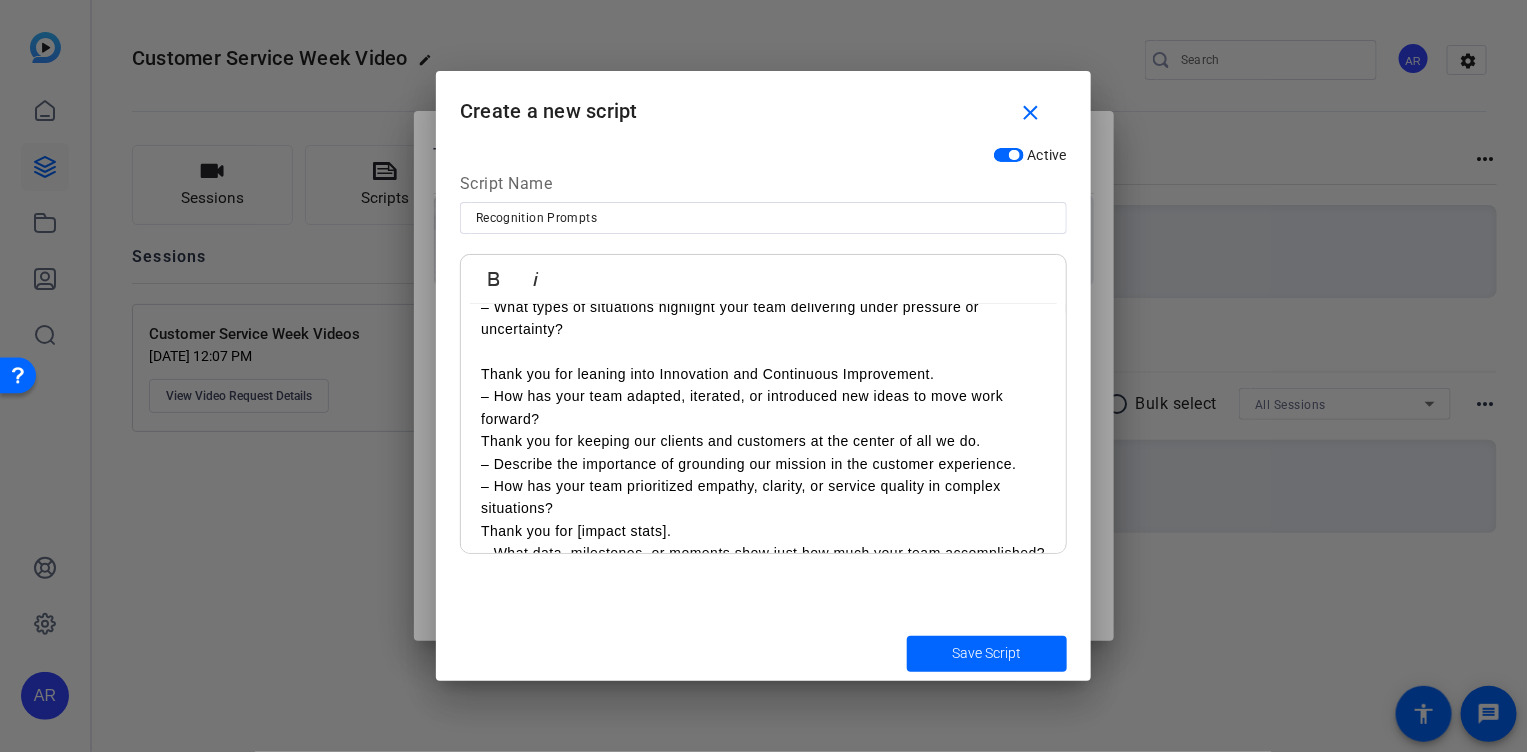 scroll, scrollTop: 276, scrollLeft: 0, axis: vertical 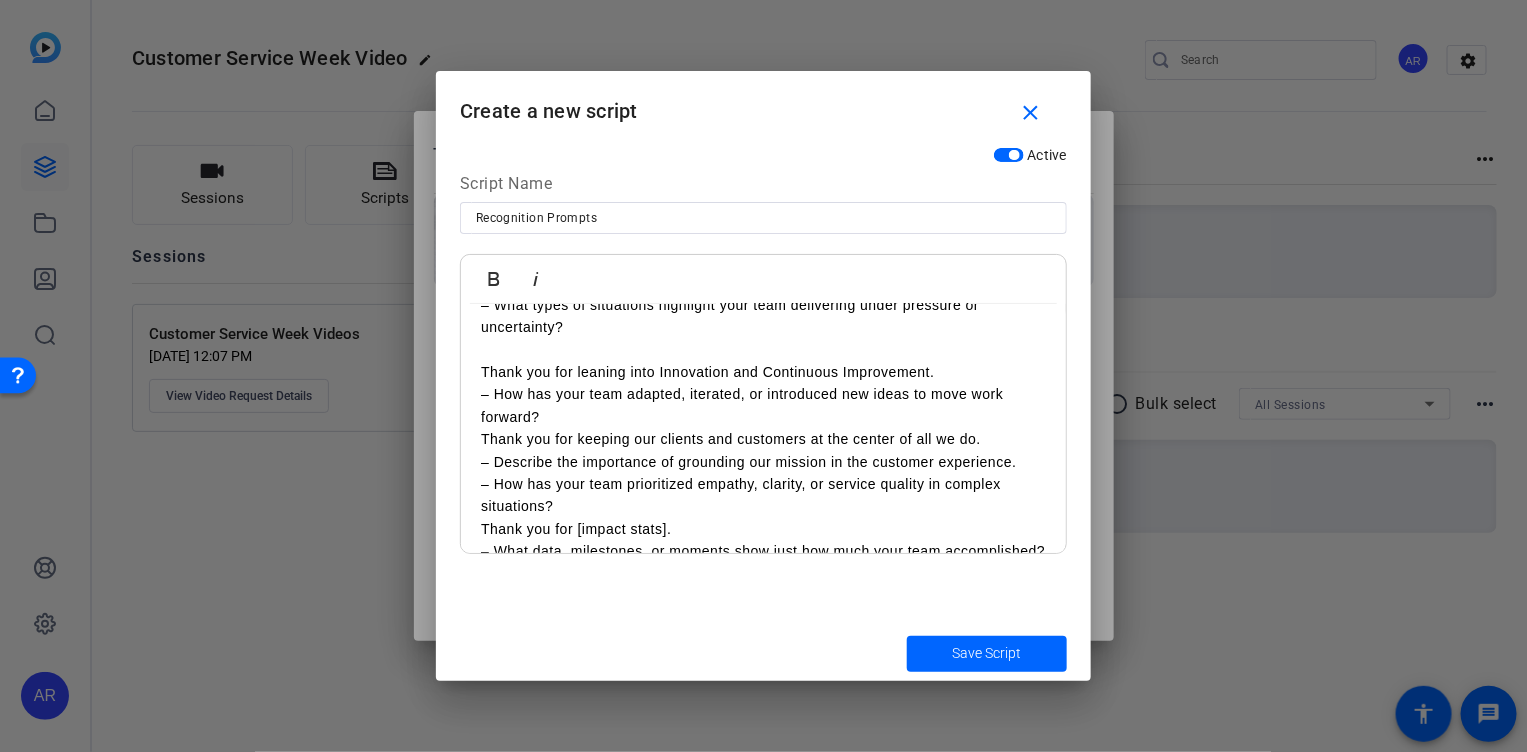 click on "– How has your team adapted, iterated, or introduced new ideas to move work forward?" at bounding box center (763, 405) 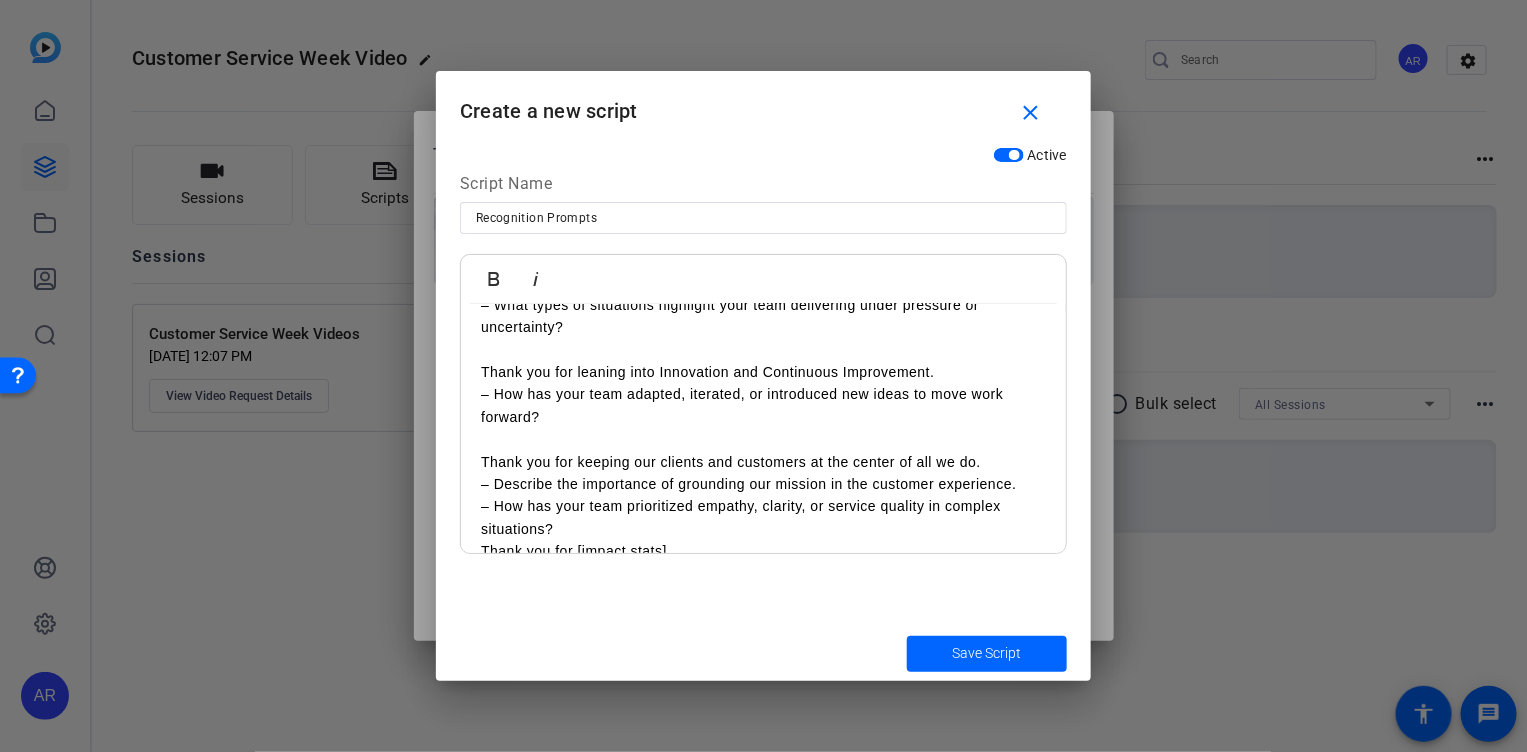click on "– How has your team prioritized empathy, clarity, or service quality in complex situations?" at bounding box center (763, 517) 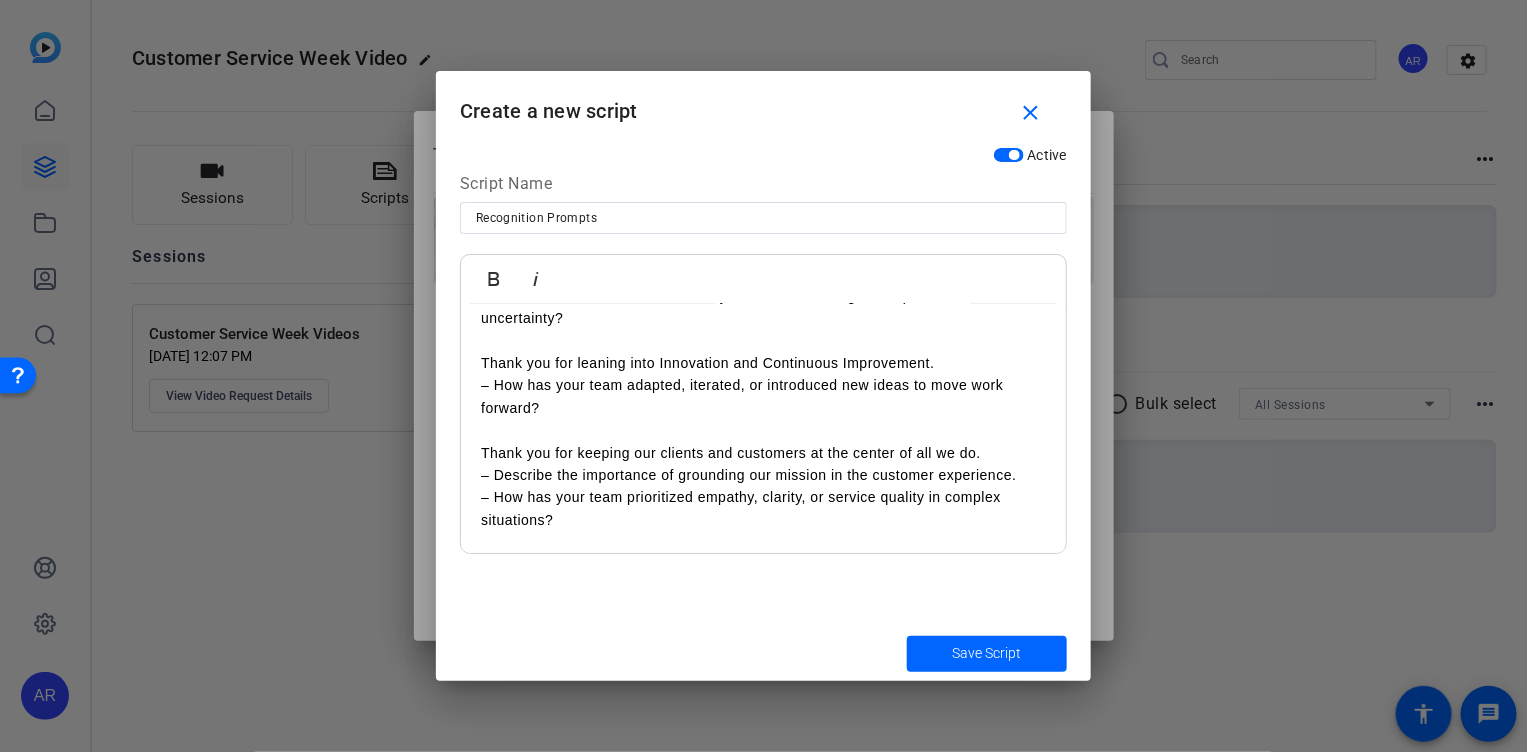 scroll, scrollTop: 372, scrollLeft: 0, axis: vertical 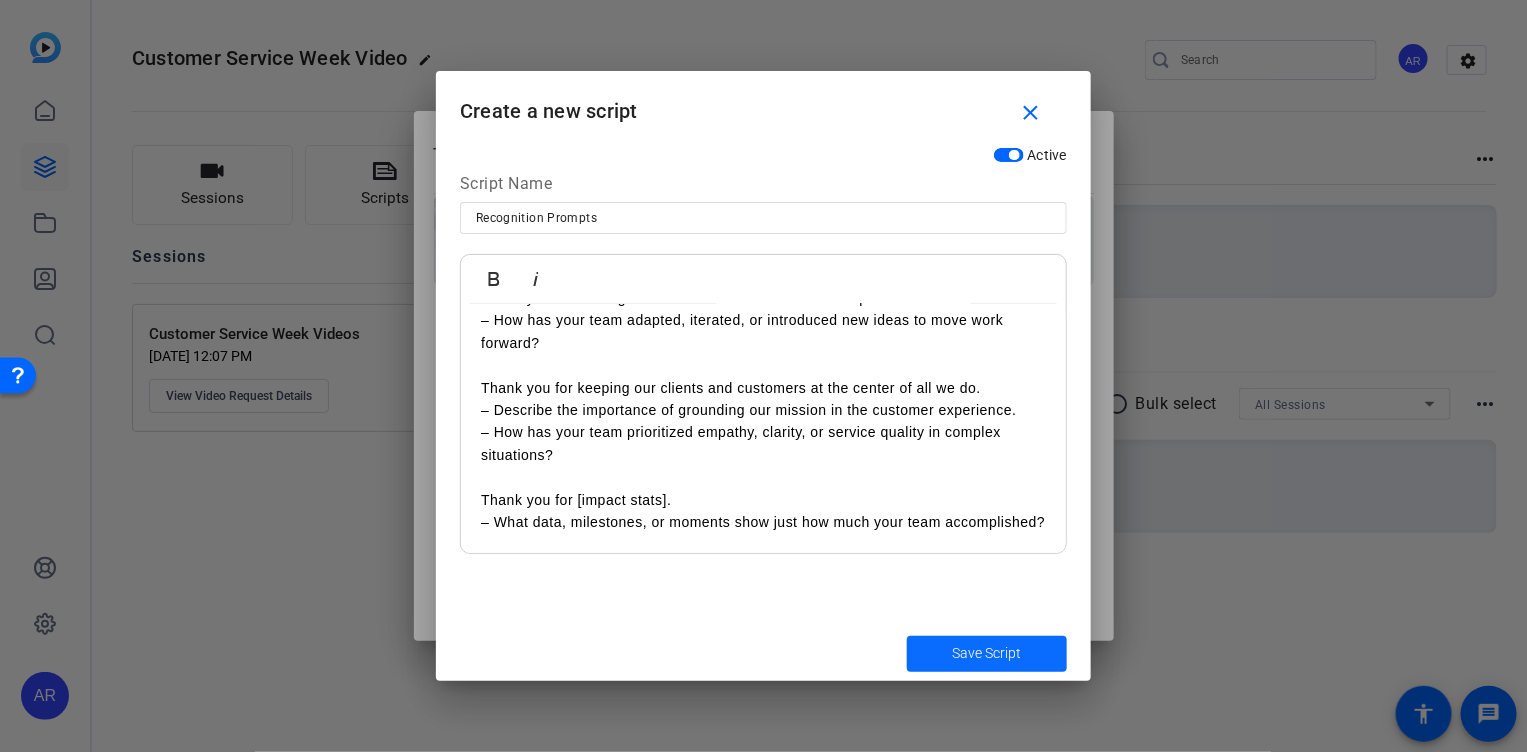 click at bounding box center [987, 654] 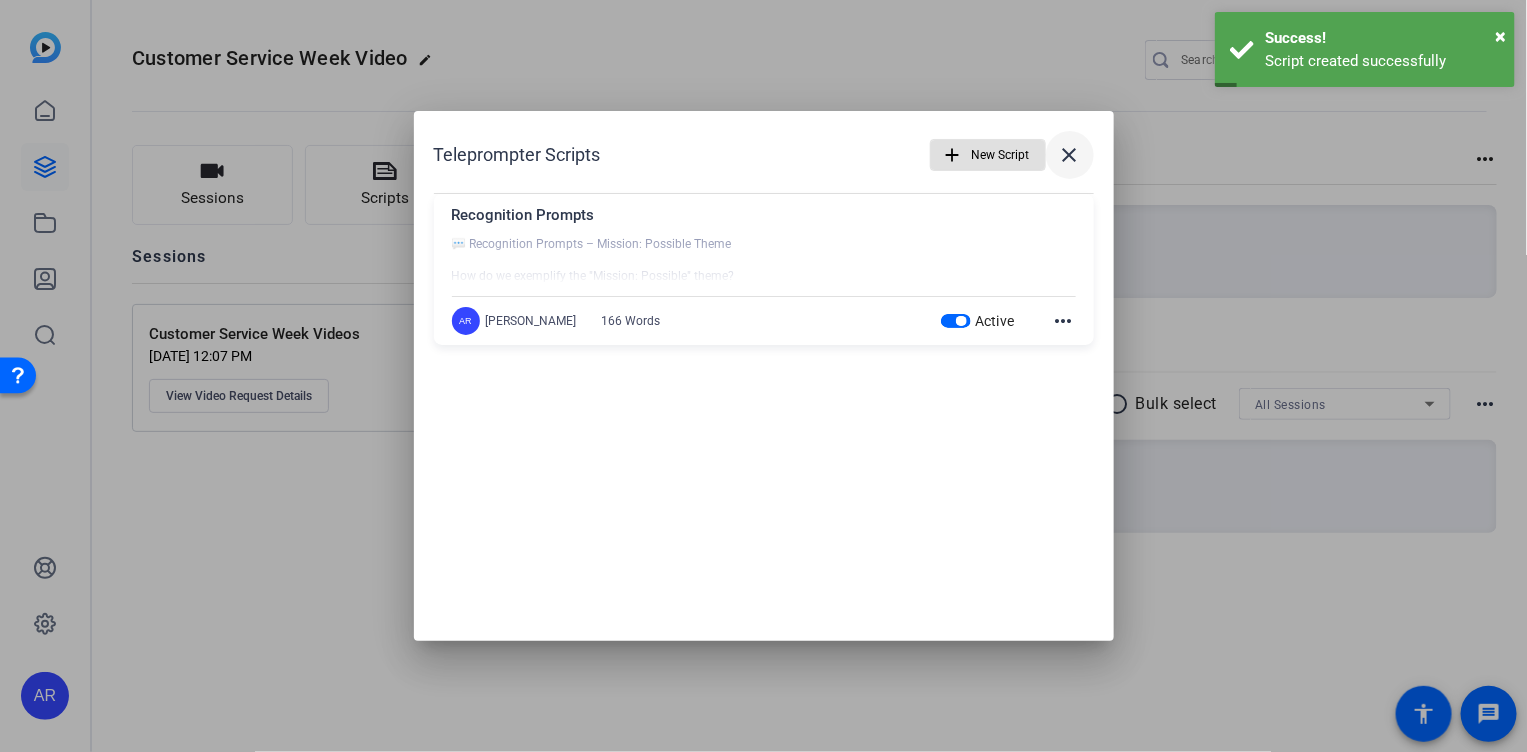 click at bounding box center [1070, 155] 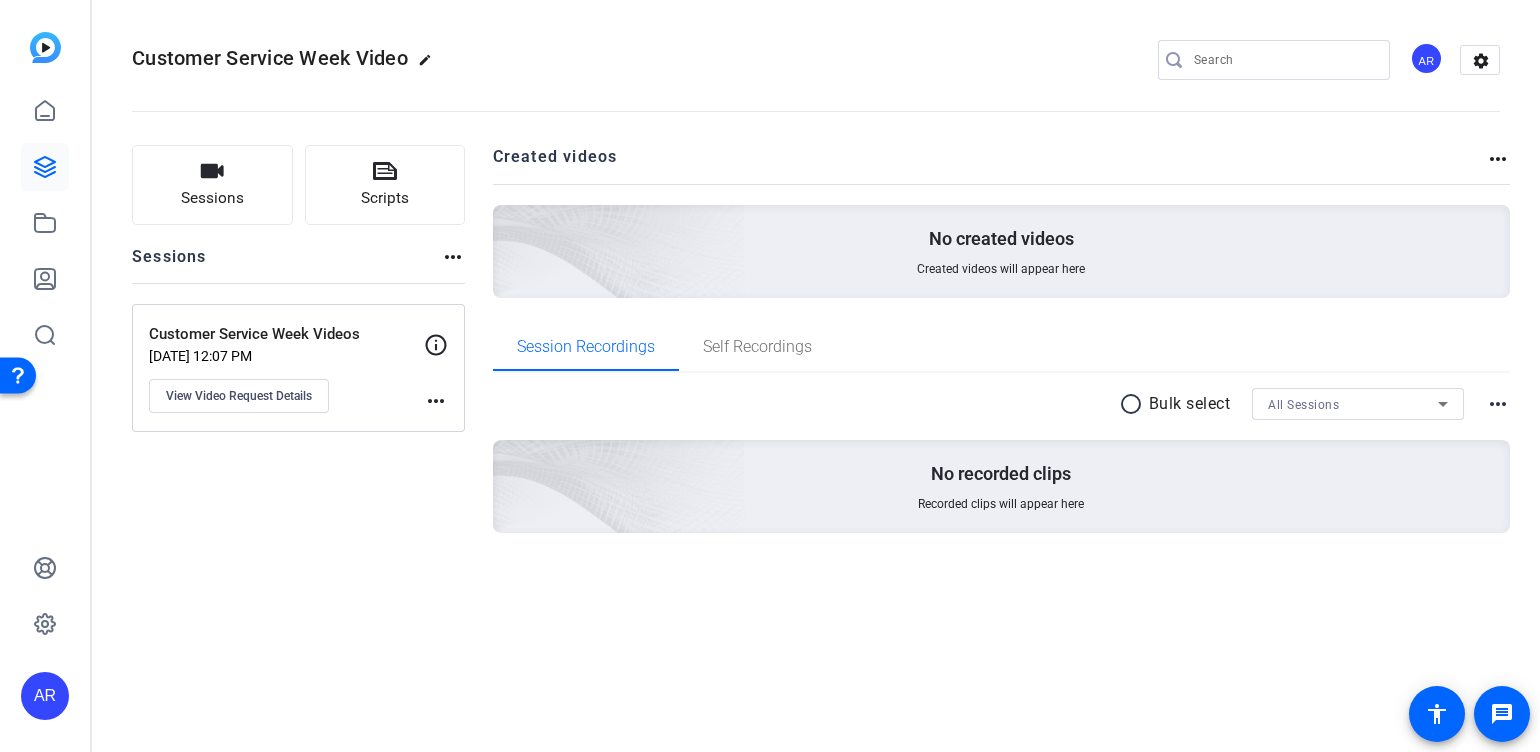 click on "Customer Service Week Videos   [DATE] 12:07 PM  View Video Request Details" 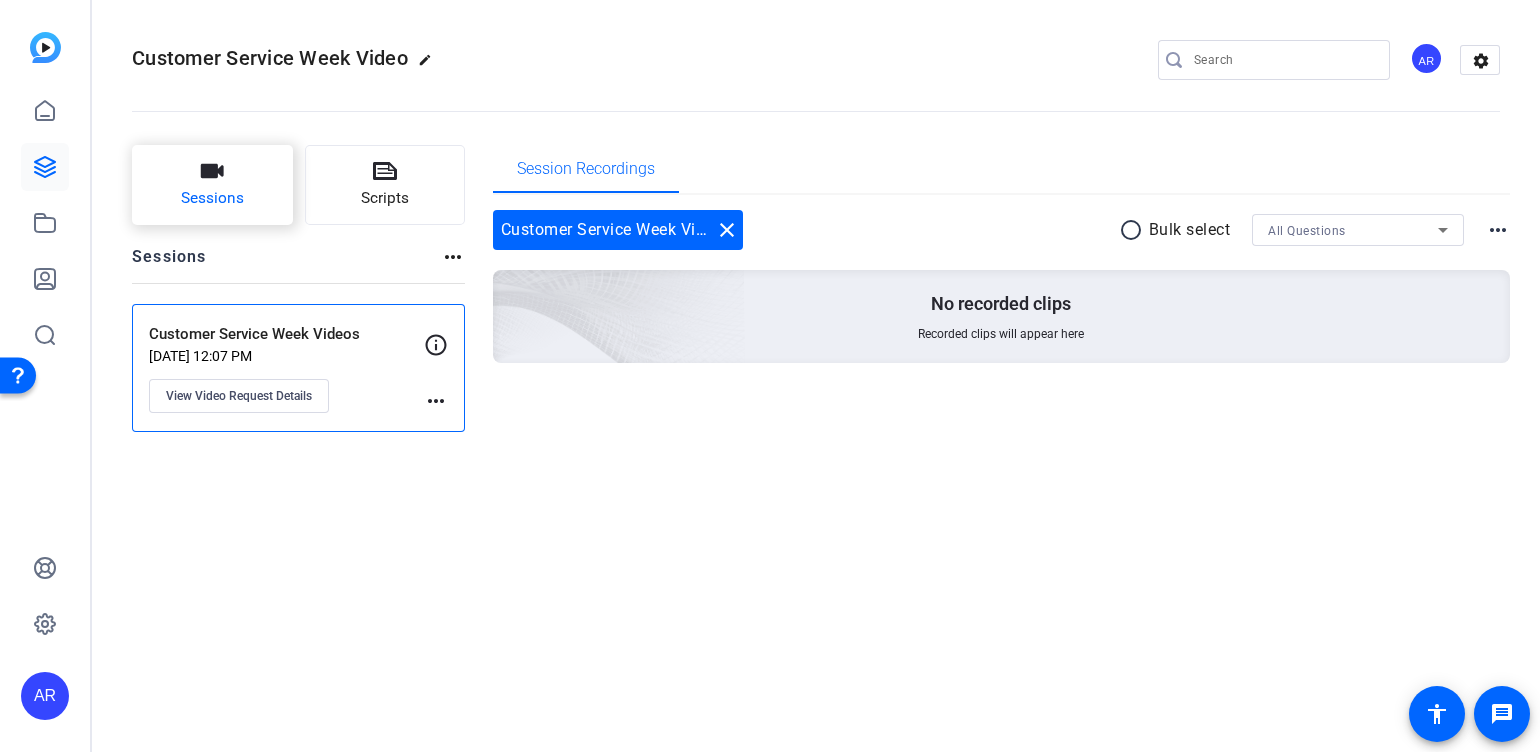 click on "Sessions" 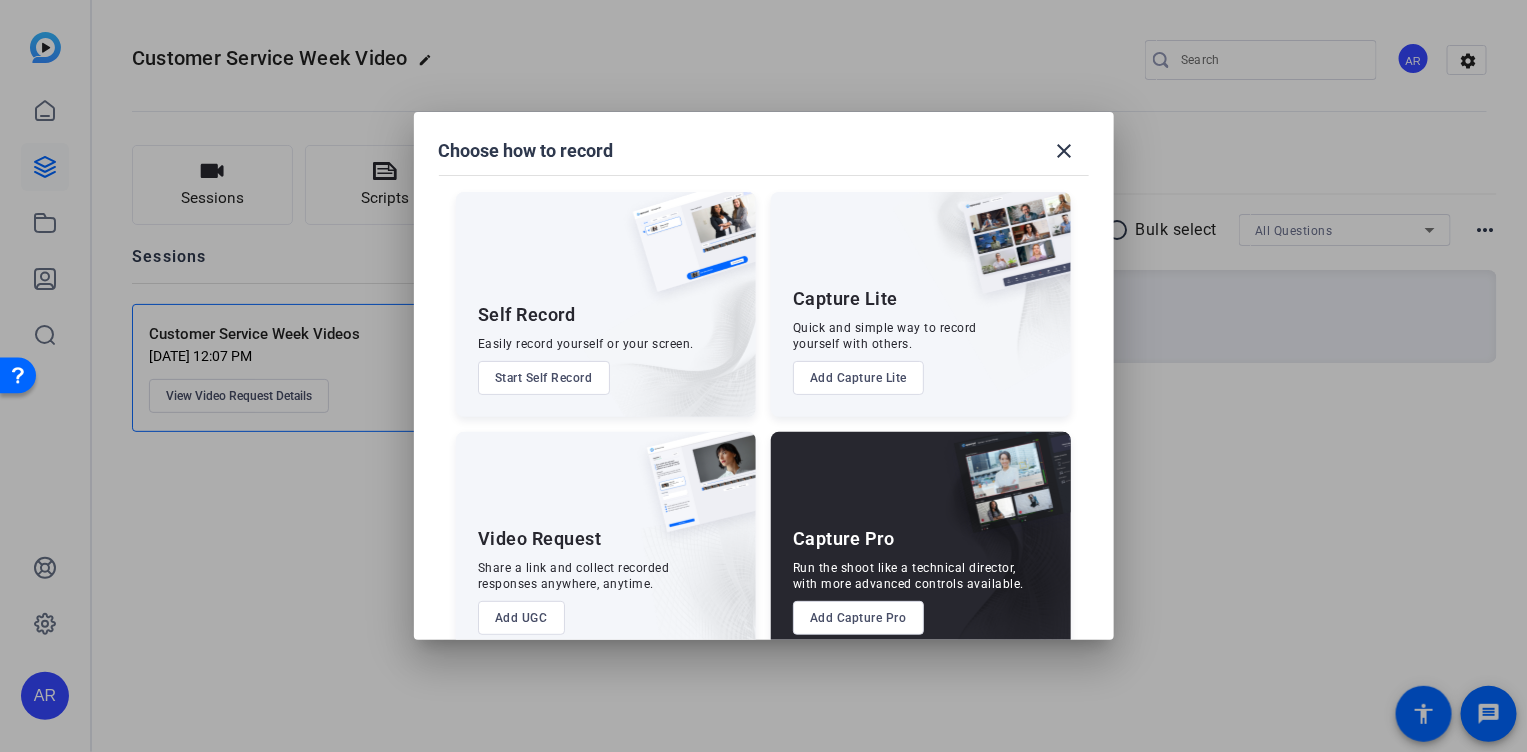 scroll, scrollTop: 35, scrollLeft: 0, axis: vertical 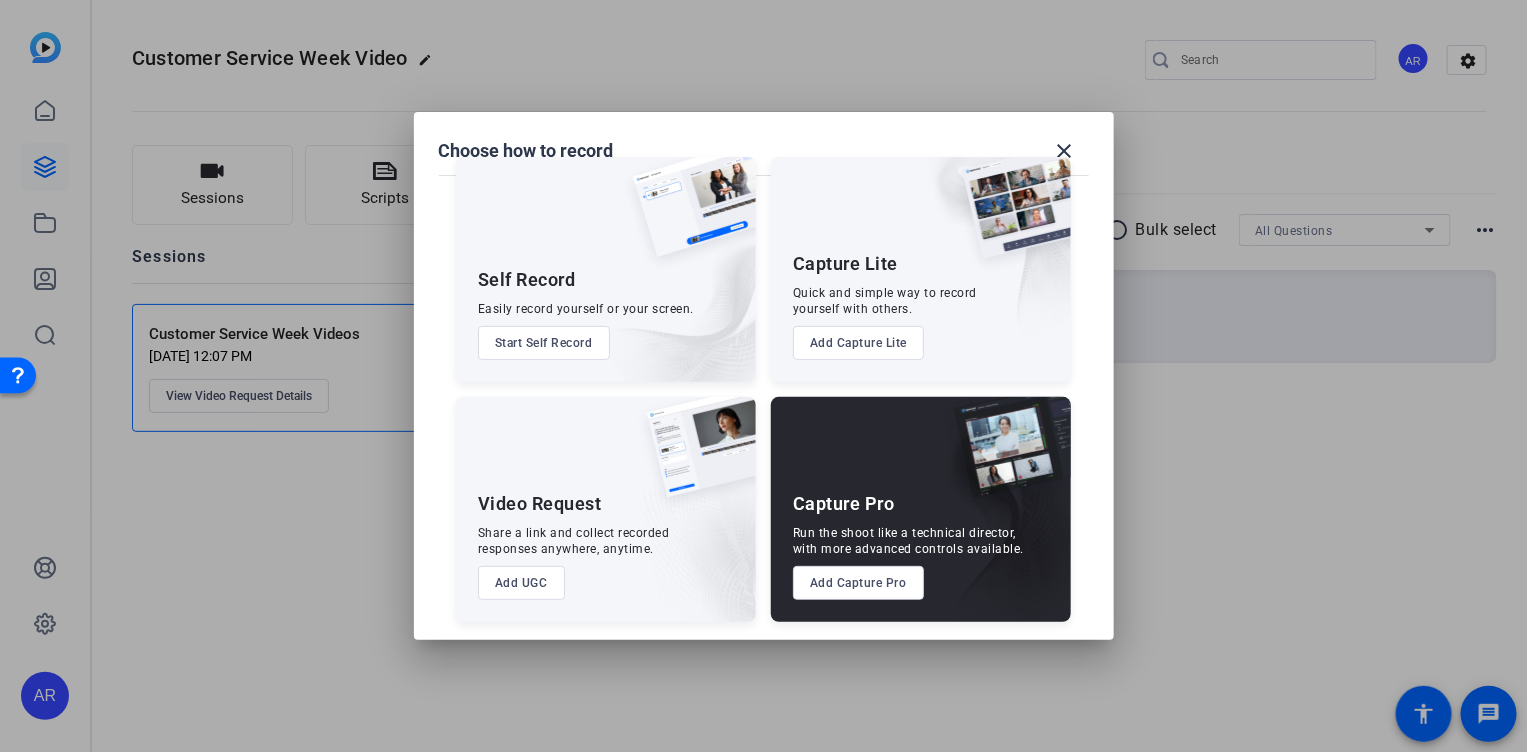 click on "Add UGC" at bounding box center [521, 583] 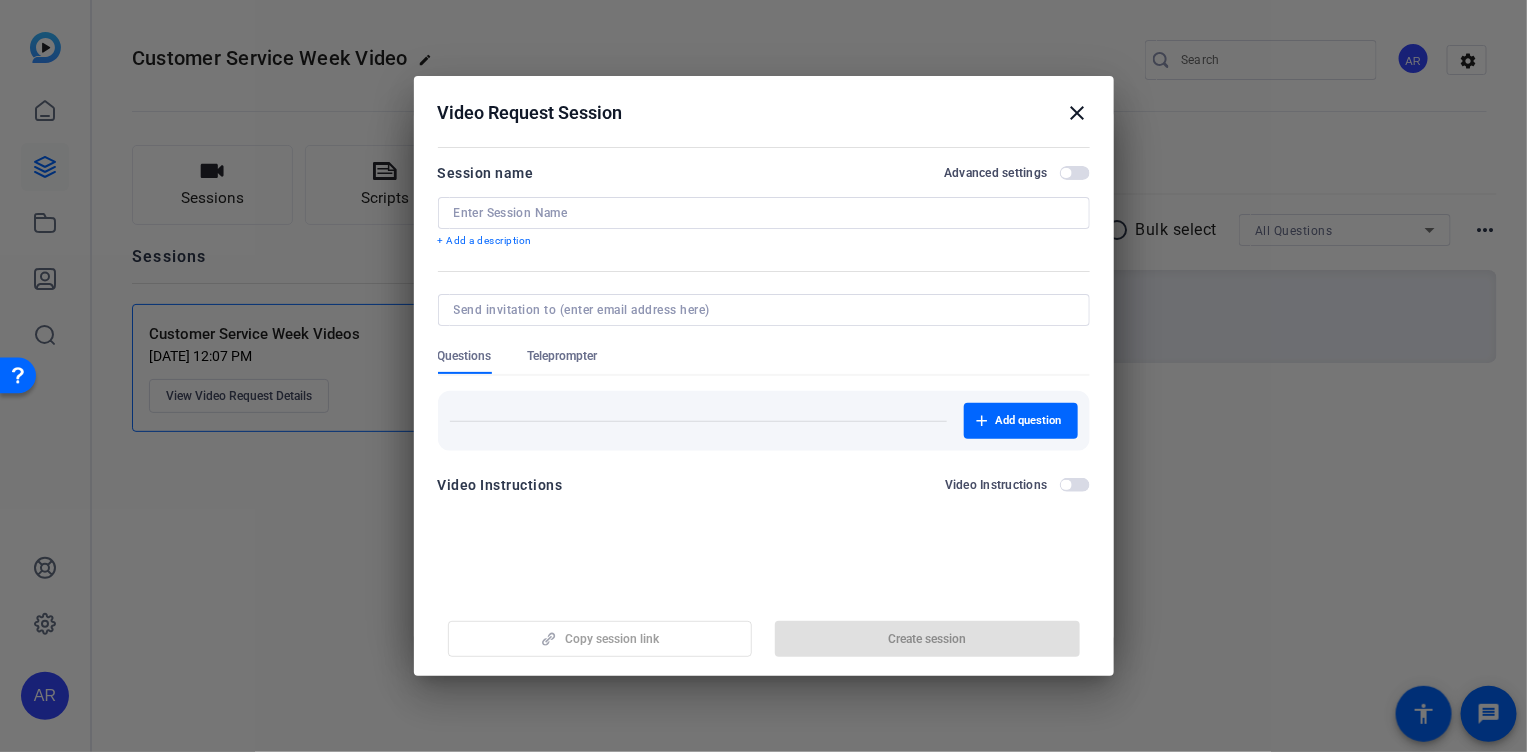 click on "+ Add a description" at bounding box center (764, 241) 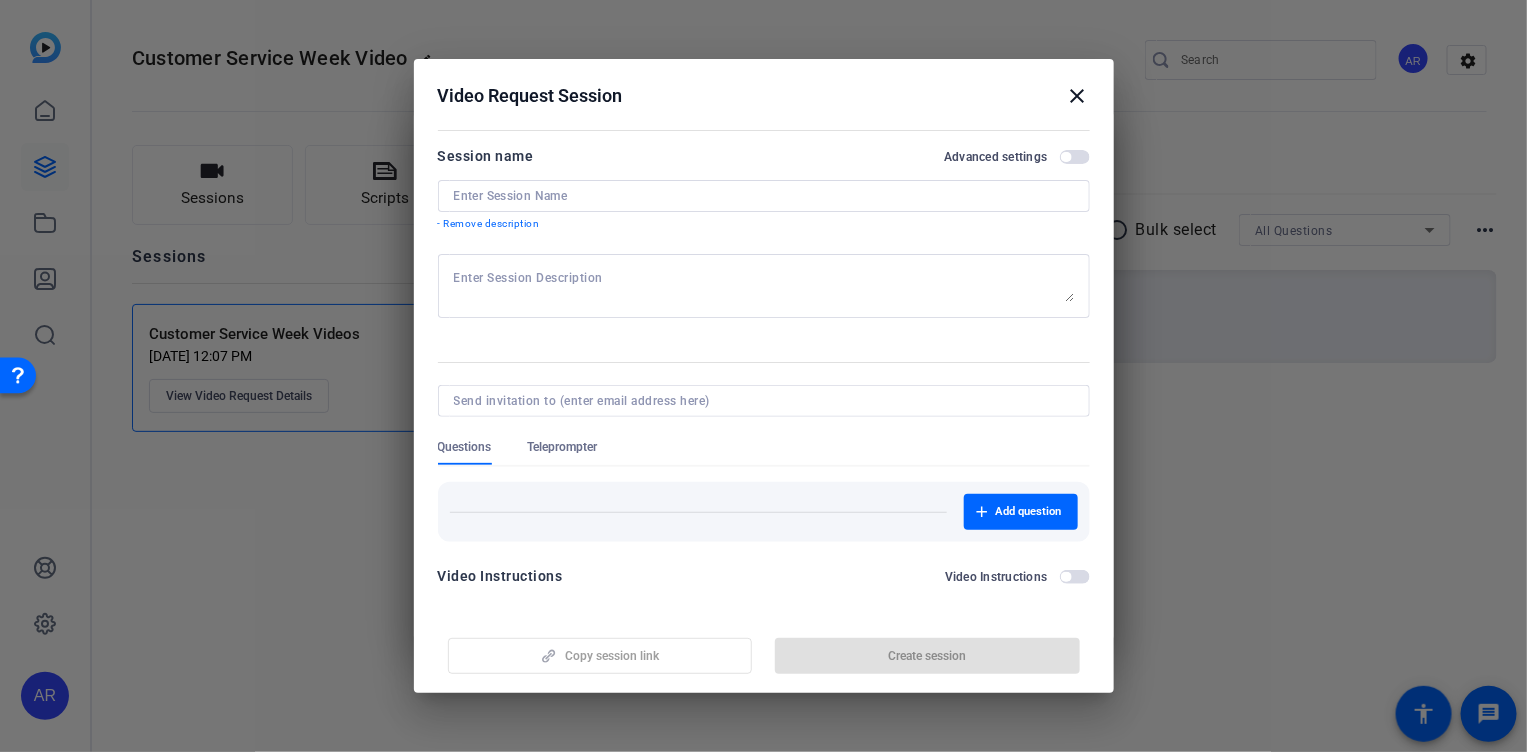 click at bounding box center (764, 196) 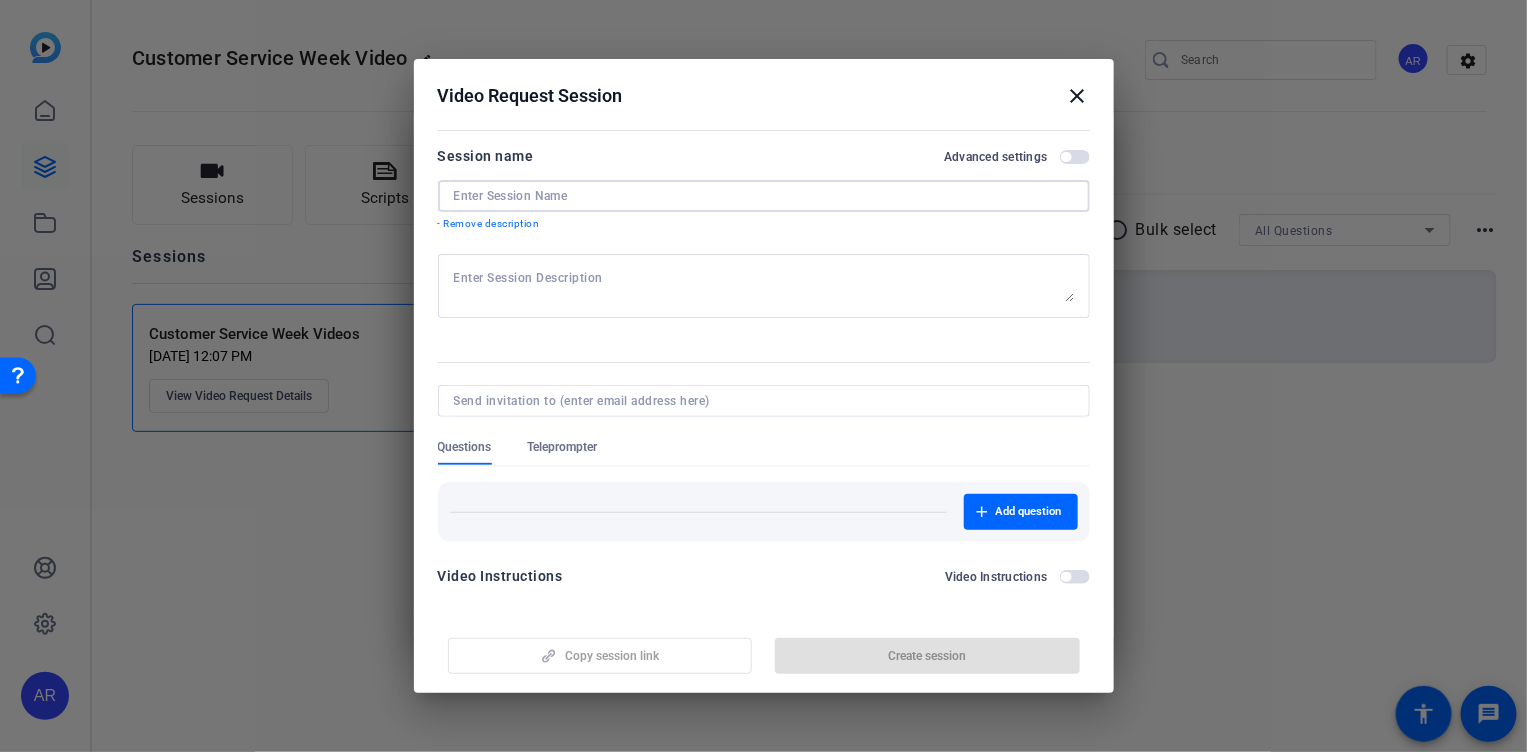 click at bounding box center [764, 196] 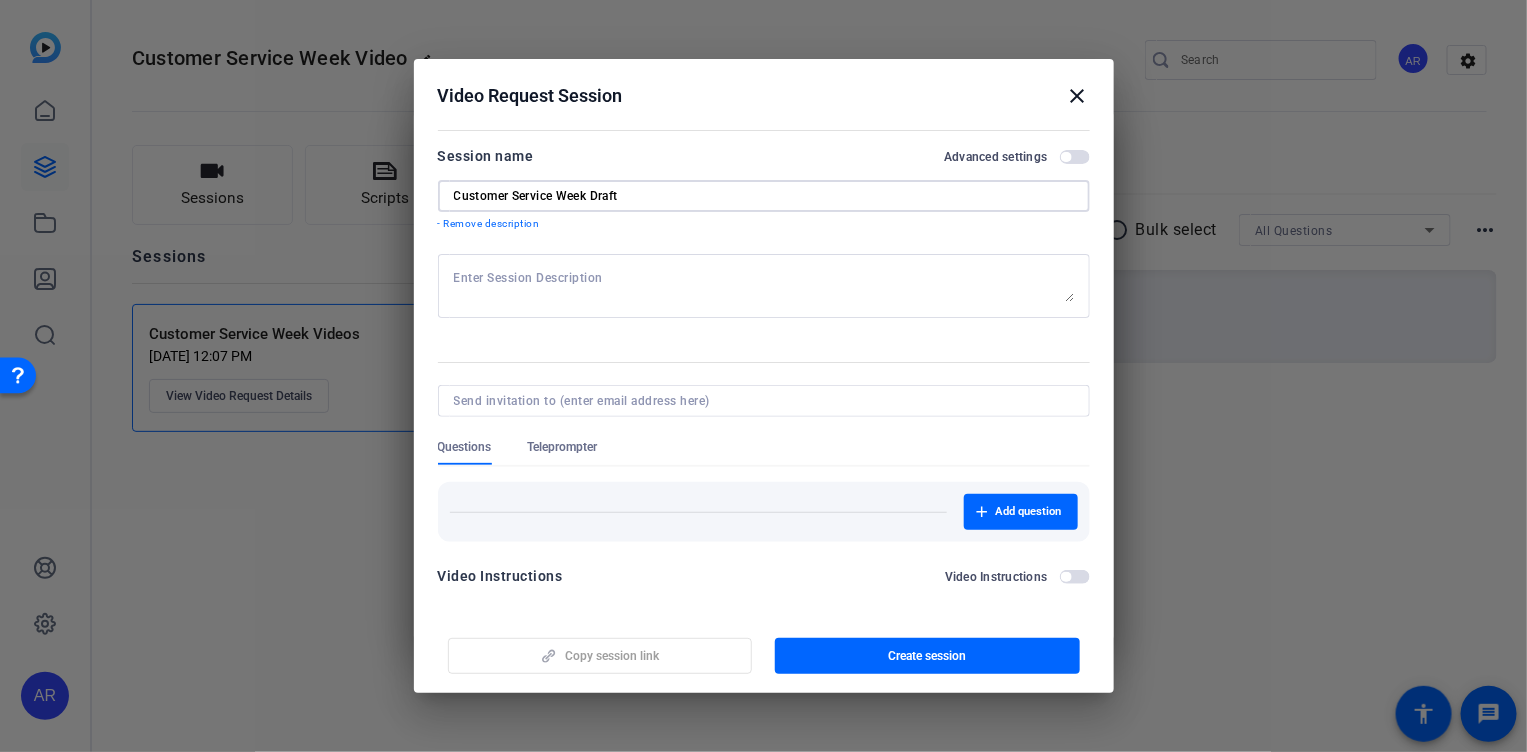 type on "Customer Service Week Draft" 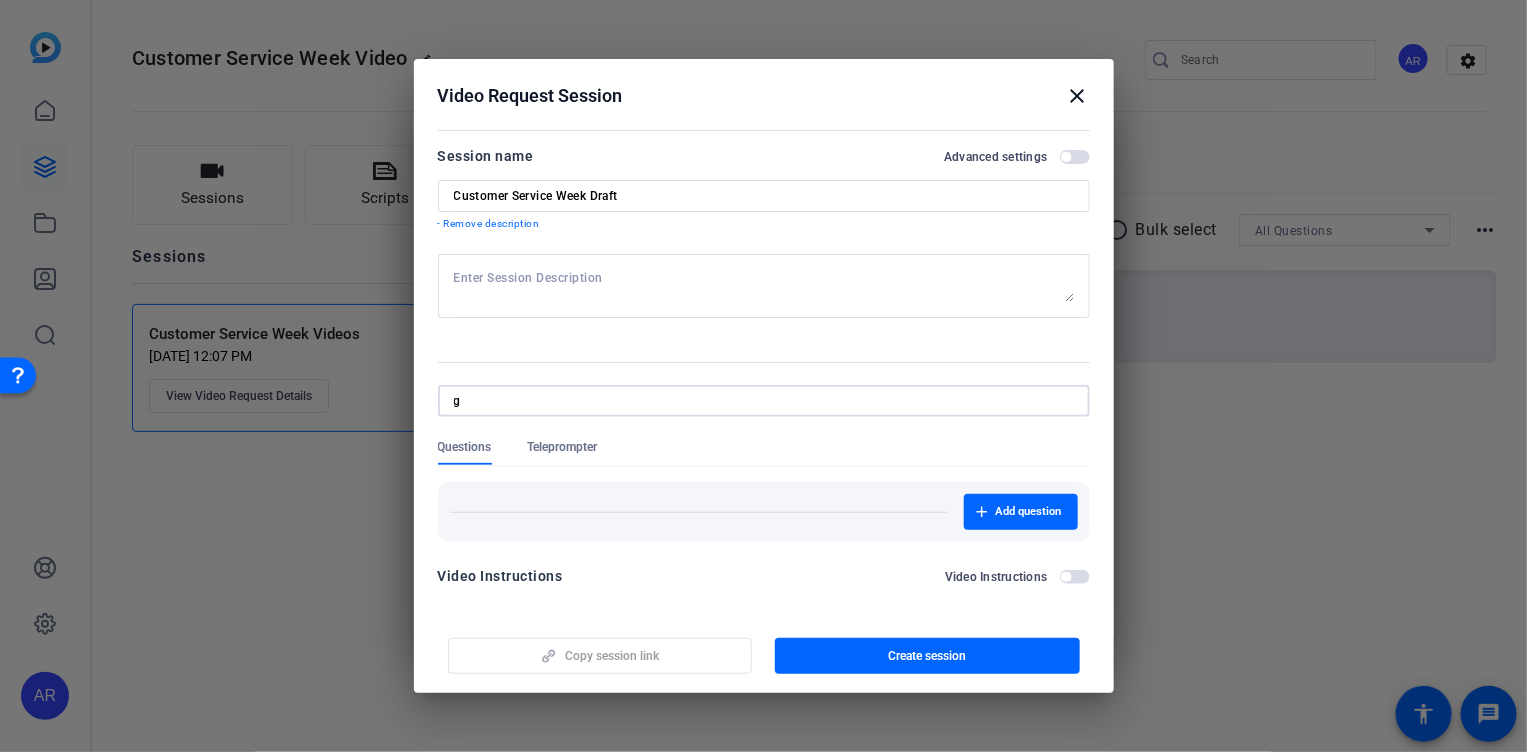 type on "[EMAIL_ADDRESS][DOMAIN_NAME]" 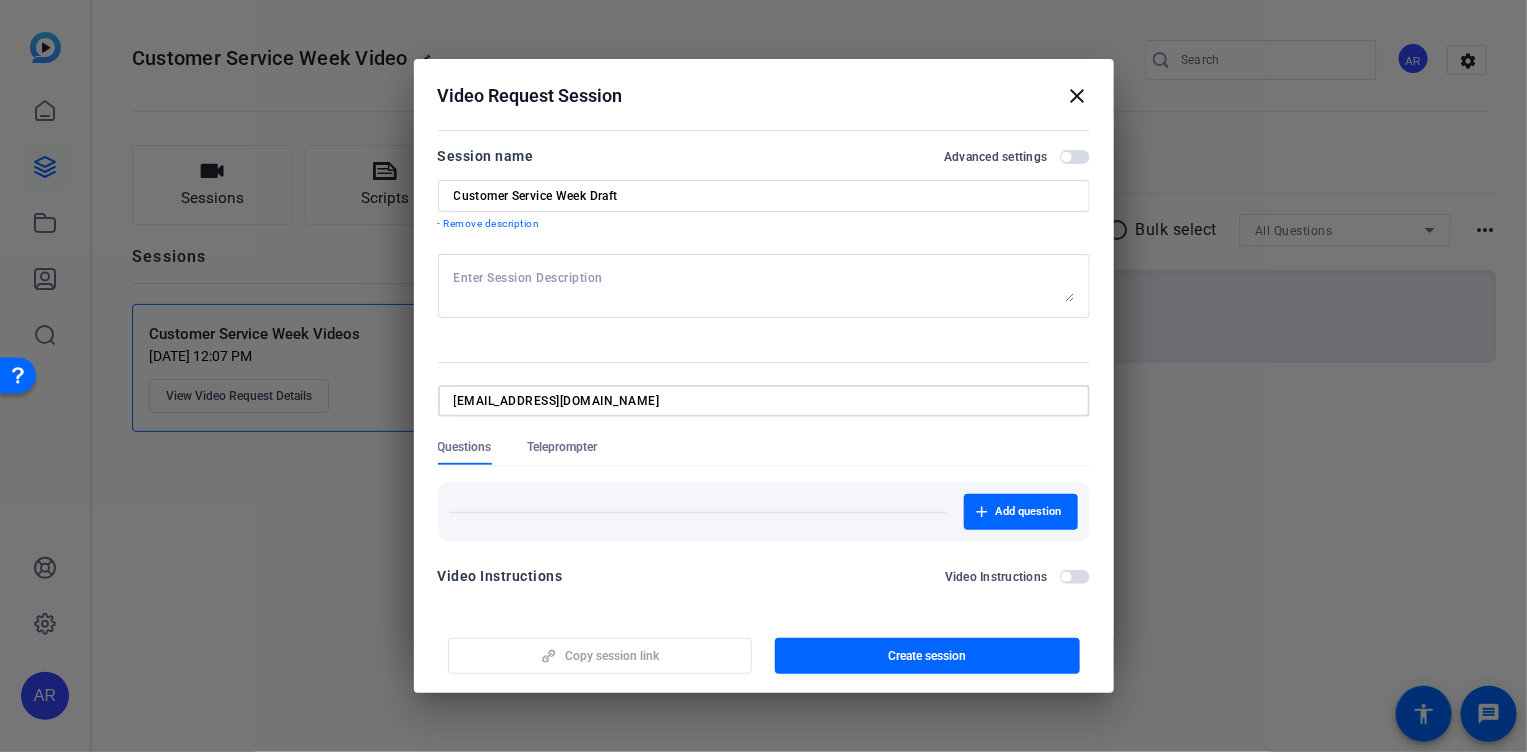 scroll, scrollTop: 7, scrollLeft: 0, axis: vertical 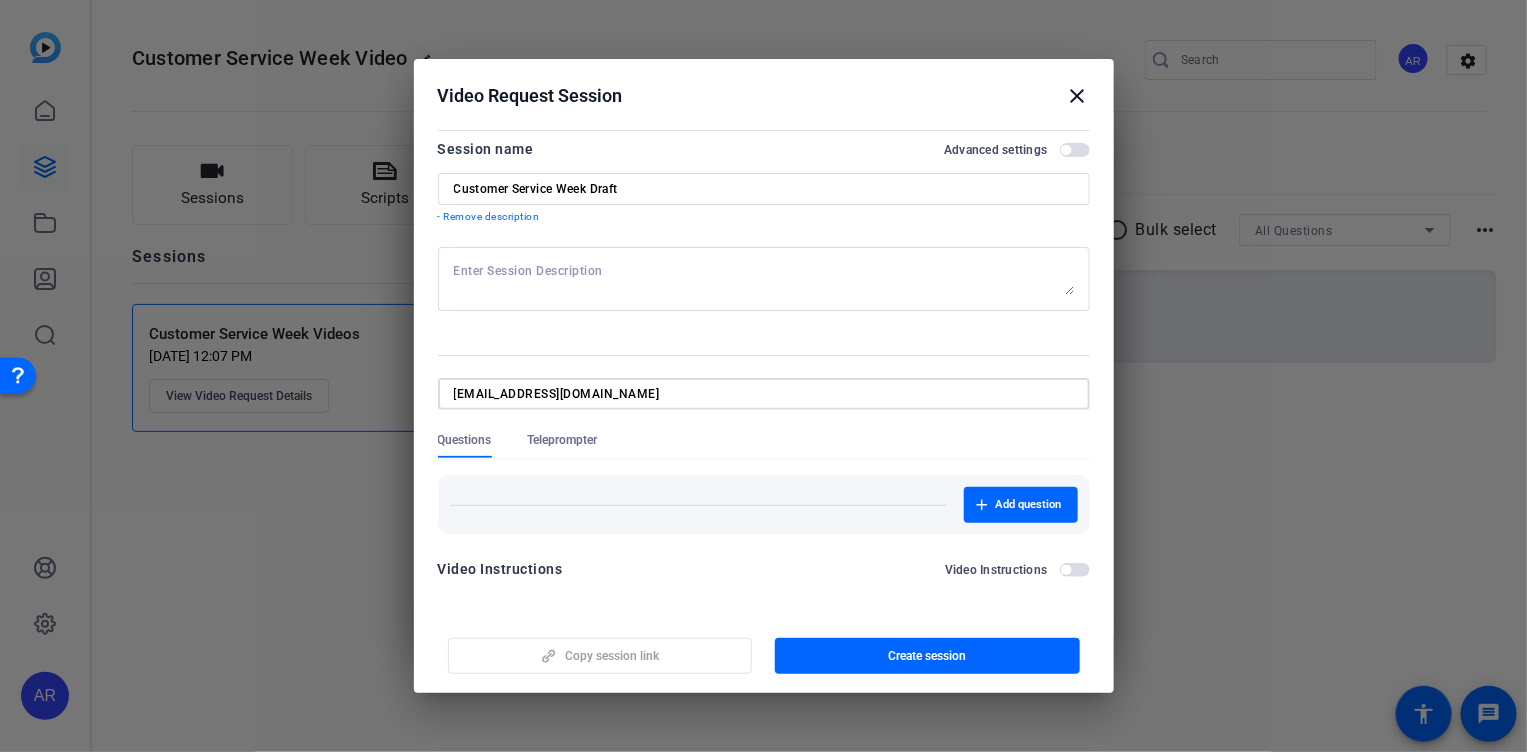 type 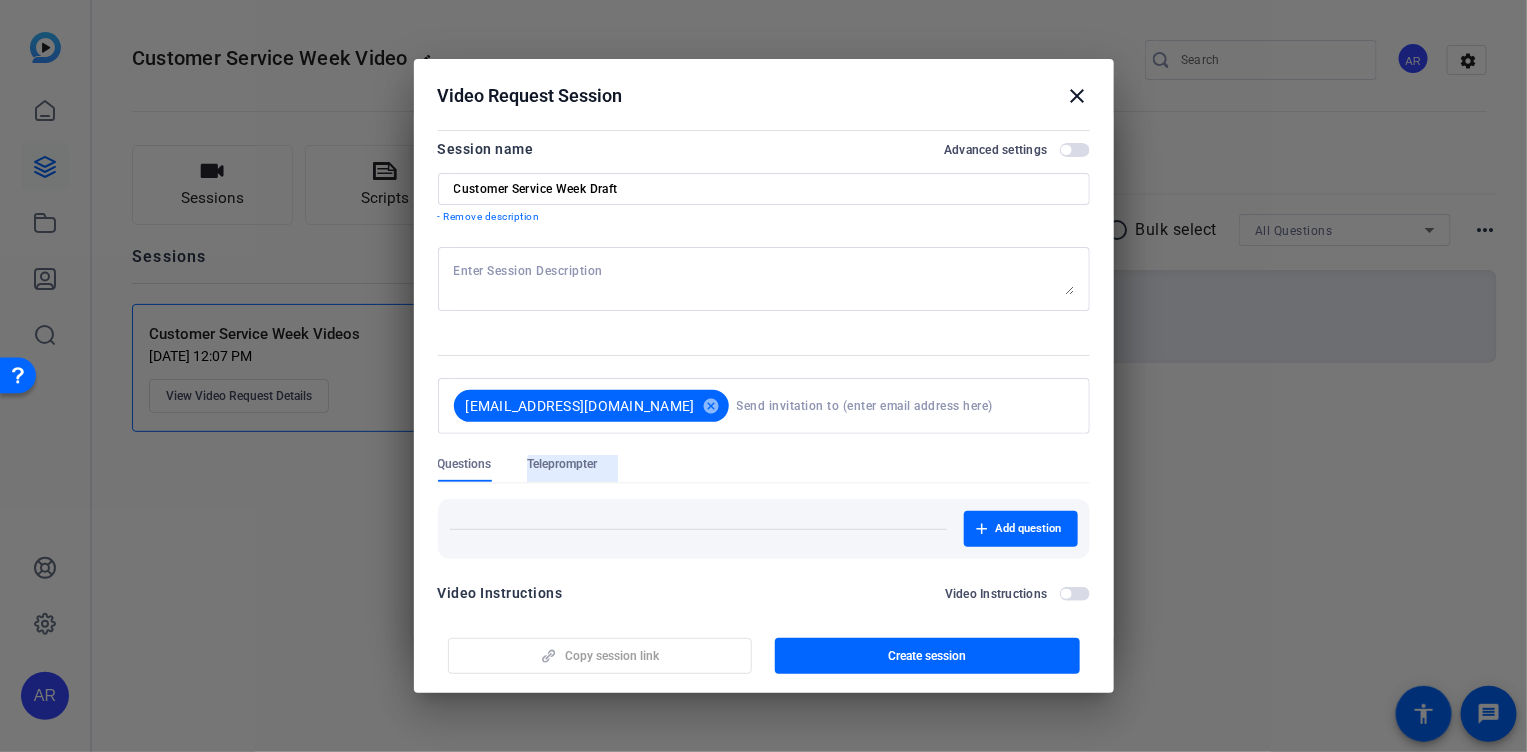click on "Session name Advanced settings Customer Service Week Draft  - Remove description  [EMAIL_ADDRESS][DOMAIN_NAME]  cancel Questions Teleprompter
Add question  Video Instructions Video Instructions" at bounding box center [764, 377] 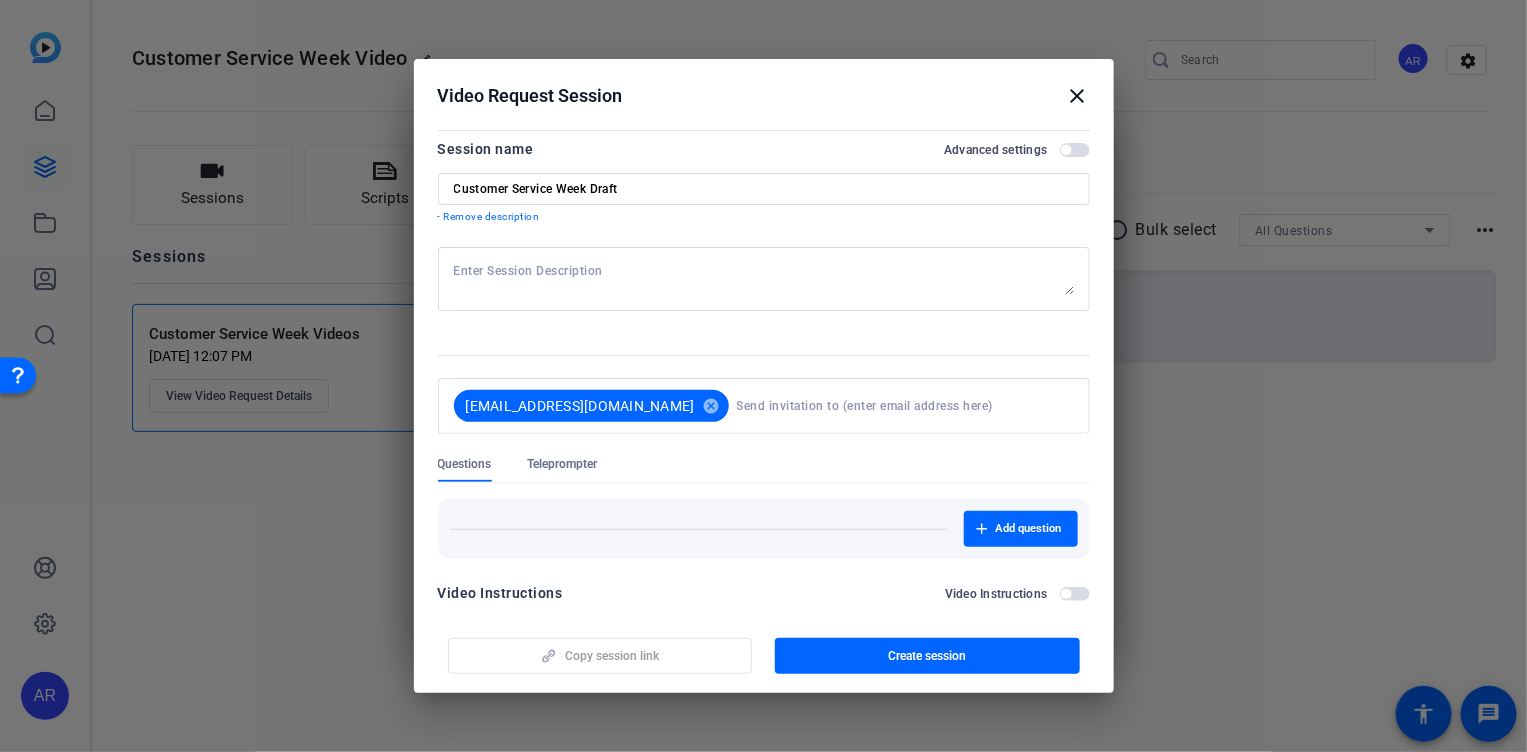 click at bounding box center (764, 445) 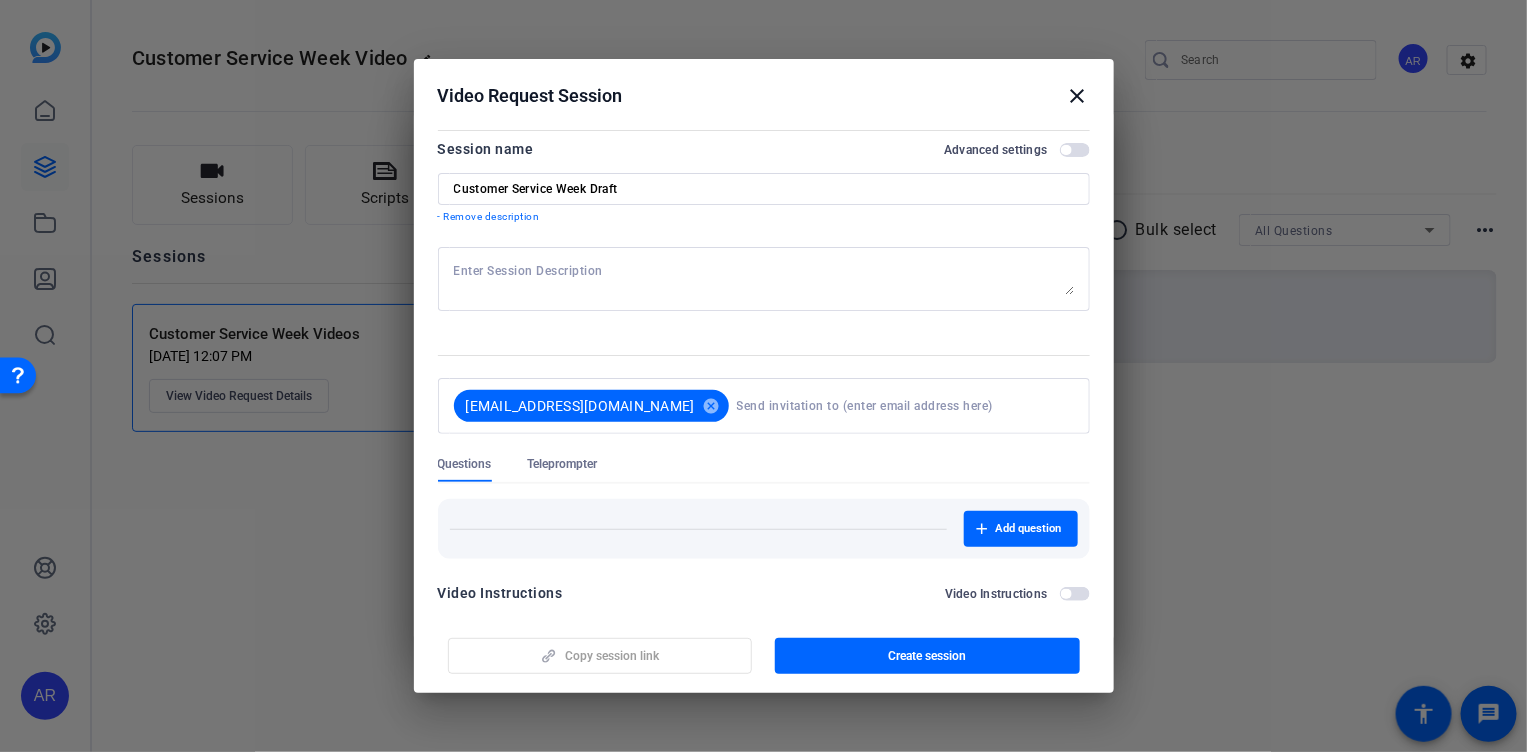 scroll, scrollTop: 31, scrollLeft: 0, axis: vertical 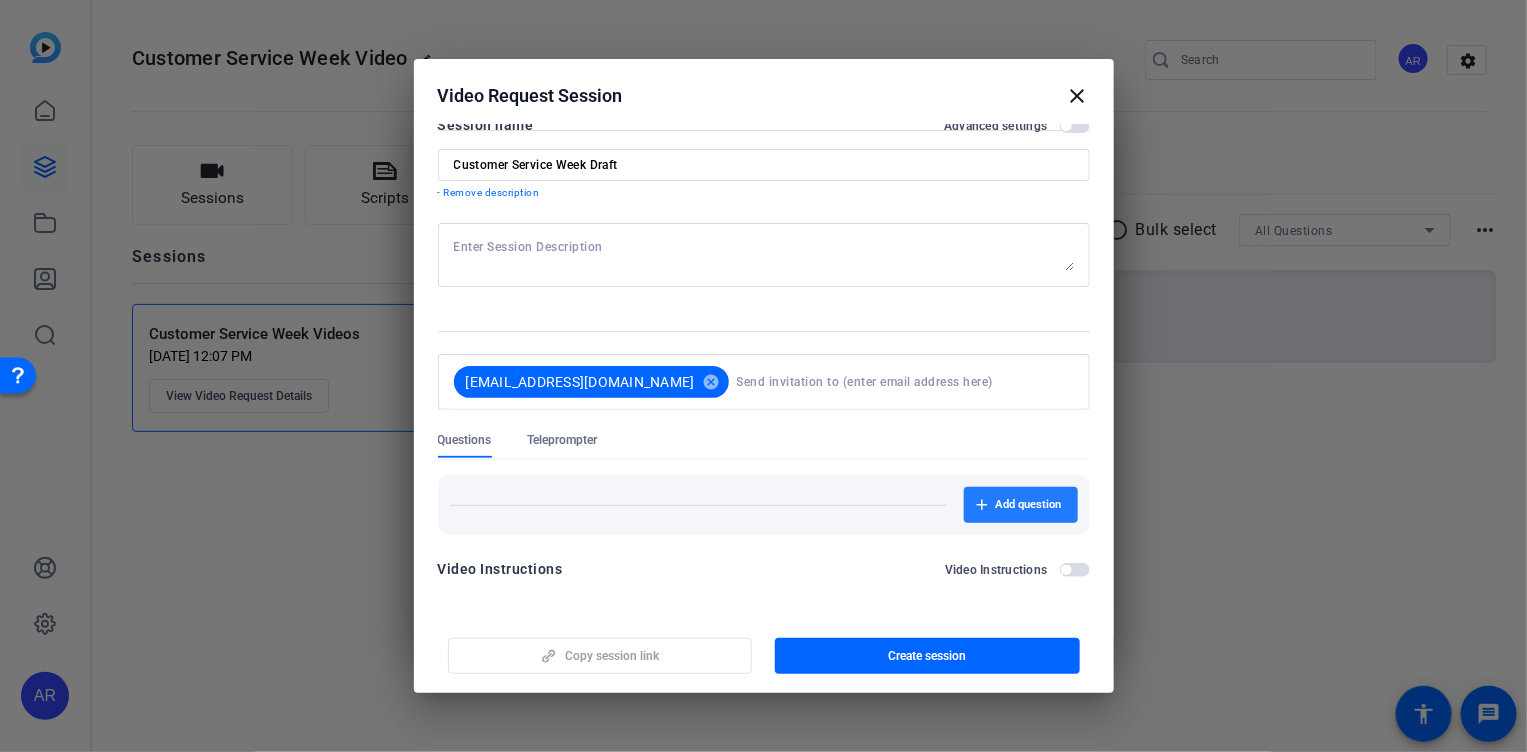 click on "Add question" at bounding box center [1029, 505] 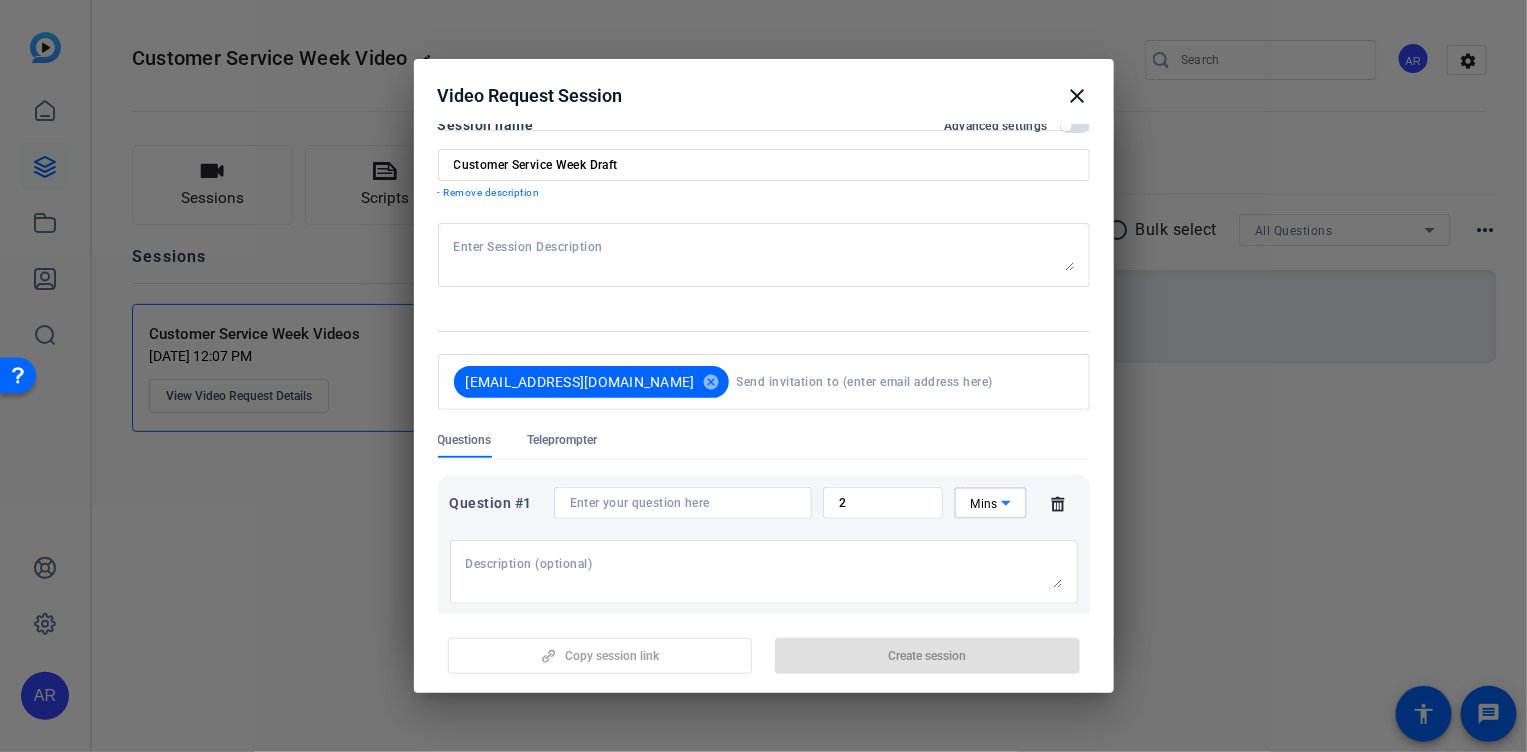 drag, startPoint x: 982, startPoint y: 507, endPoint x: 980, endPoint y: 523, distance: 16.124516 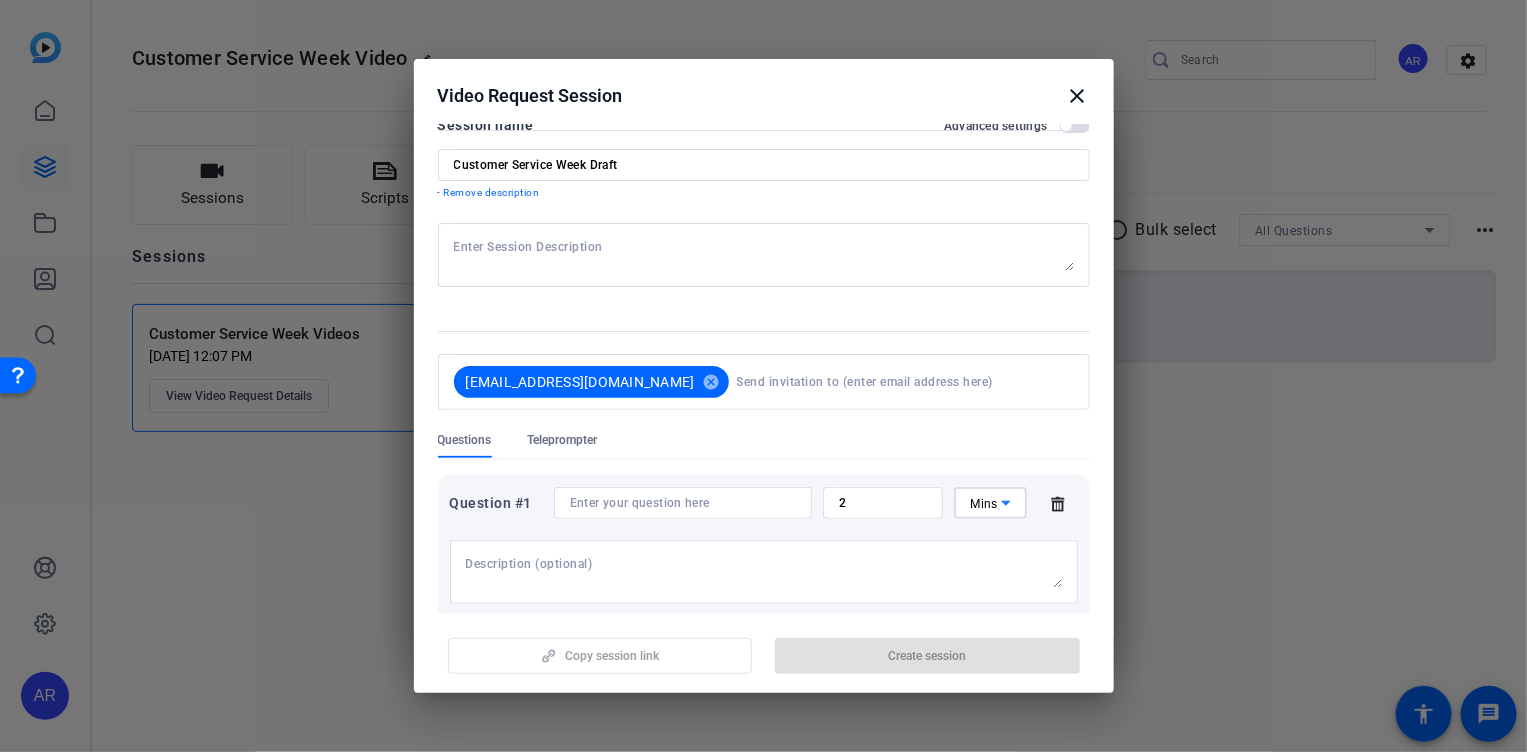 click on "Question #1 2 Mins" at bounding box center (764, 545) 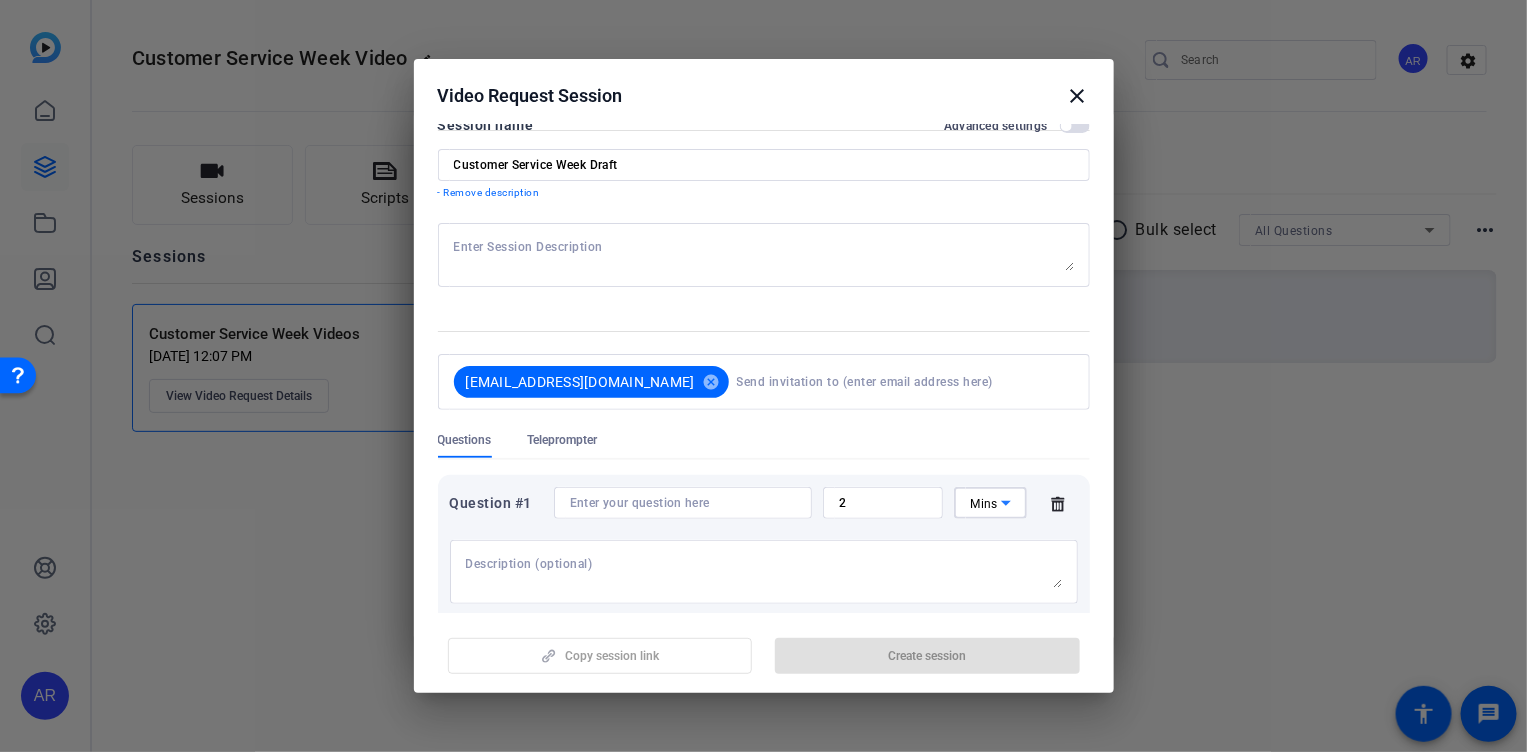 click 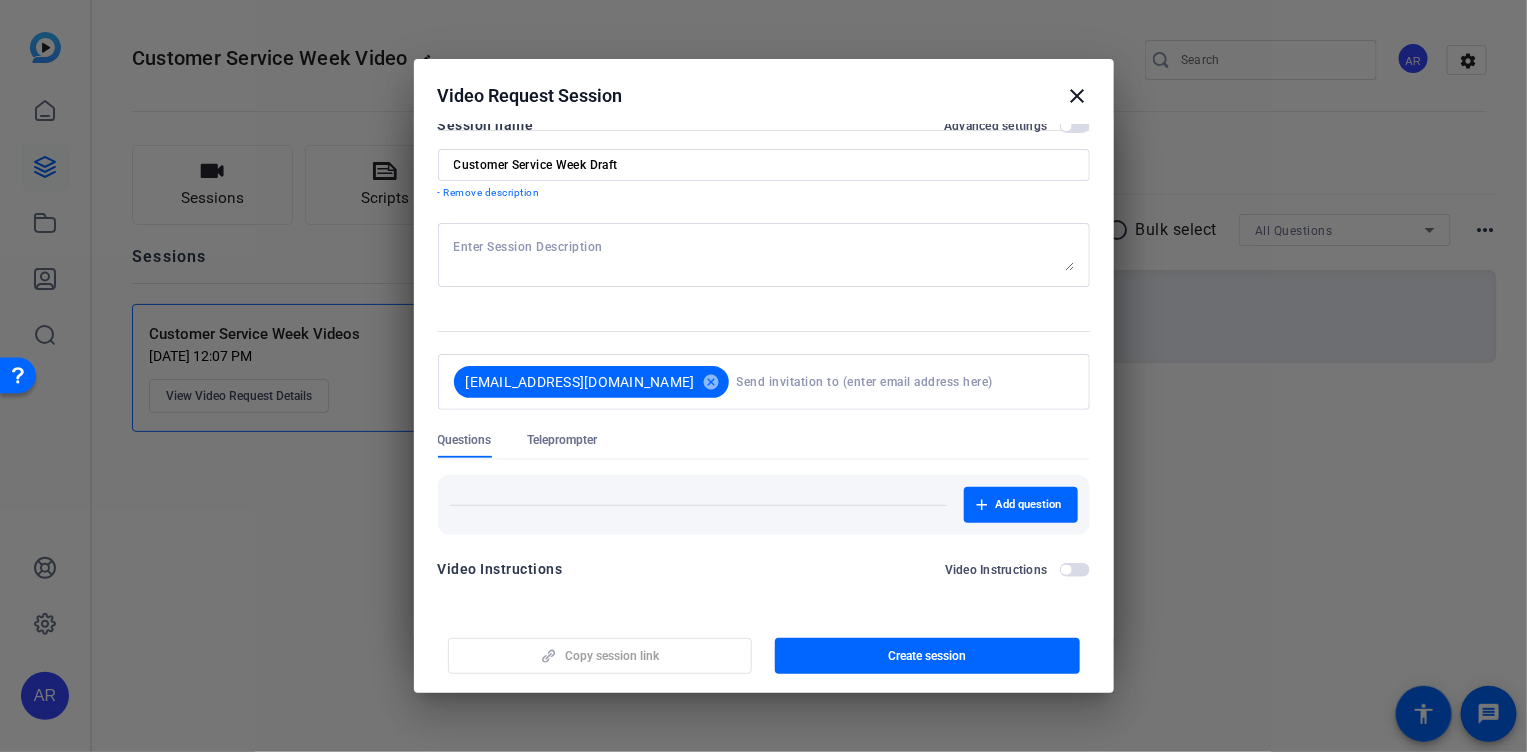 click on "Teleprompter" at bounding box center [563, 440] 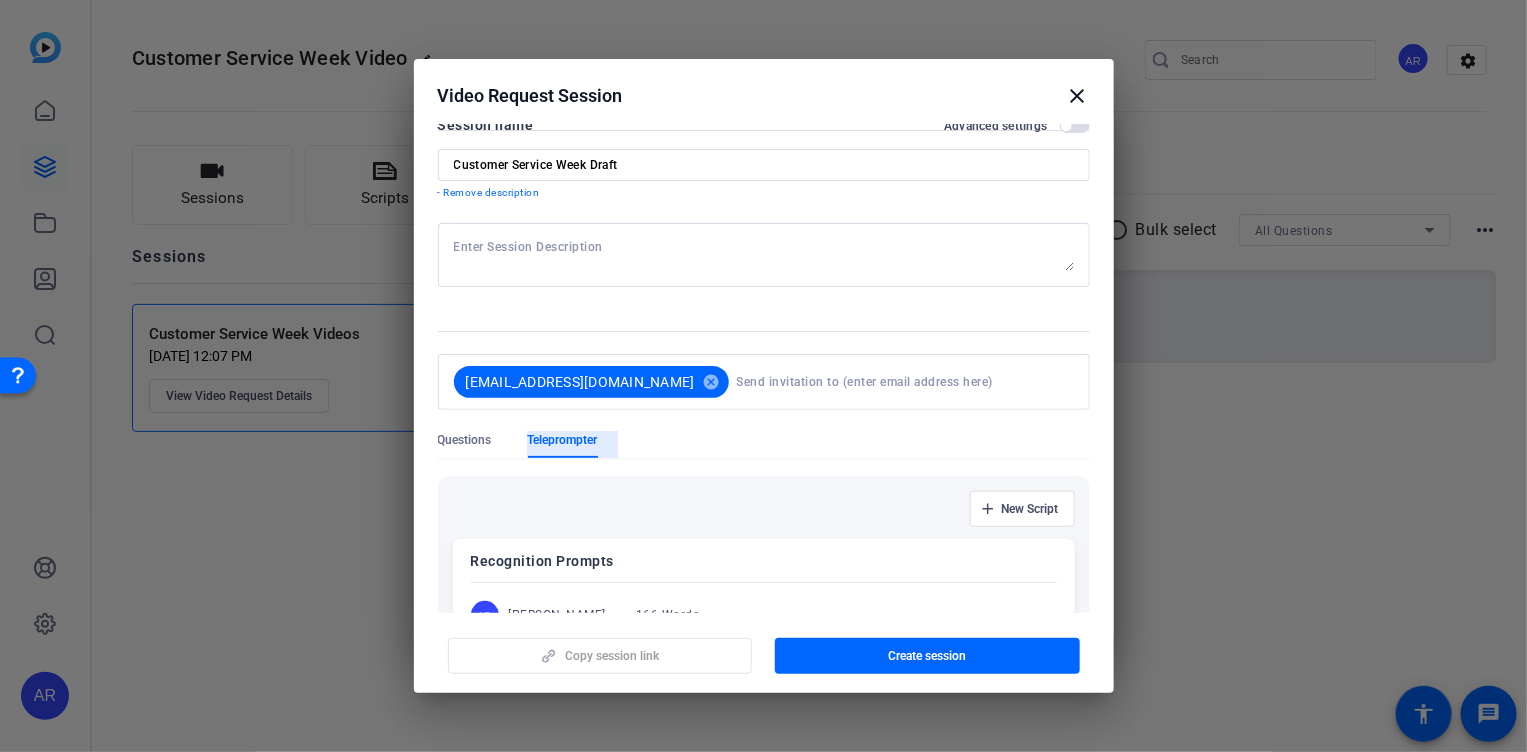 scroll, scrollTop: 0, scrollLeft: 0, axis: both 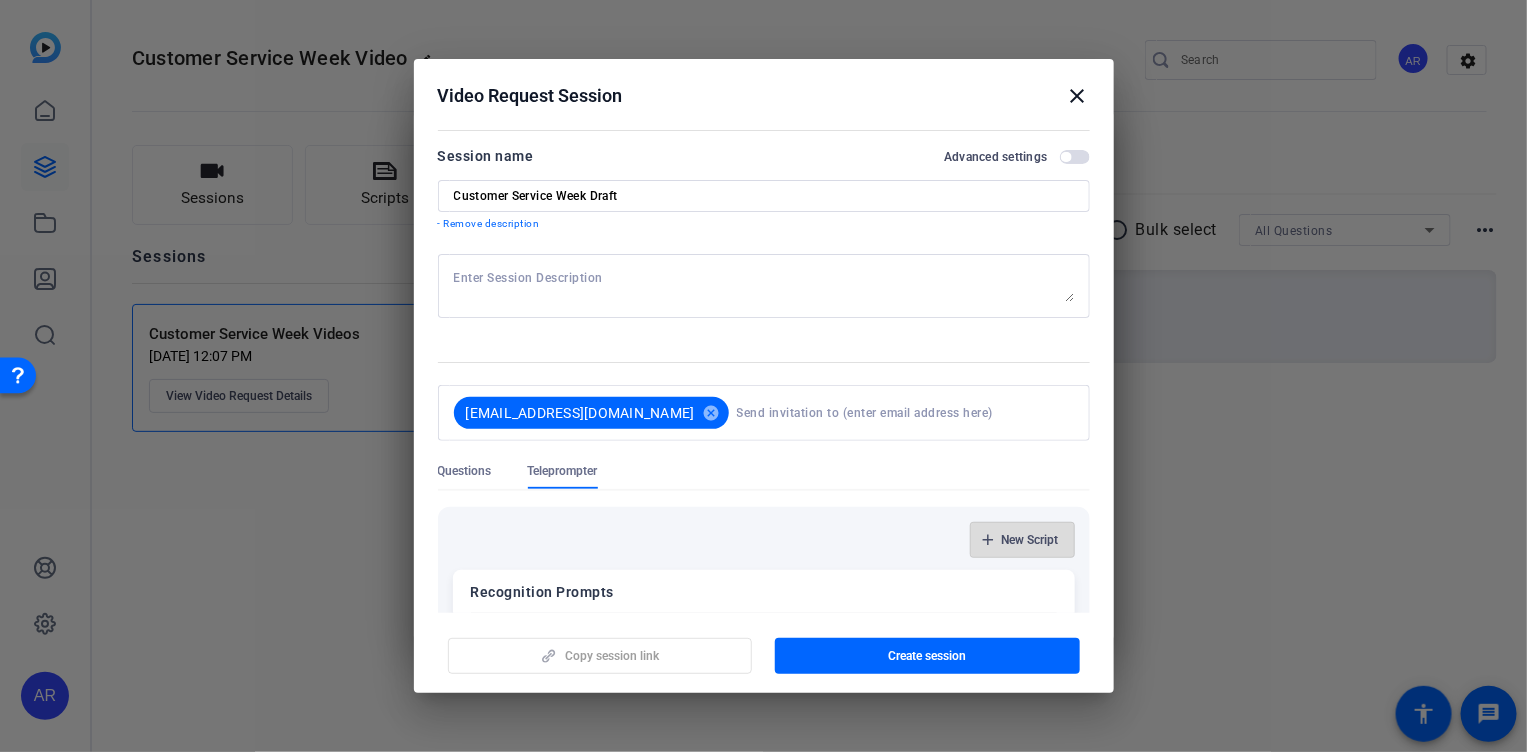 click at bounding box center (1022, 540) 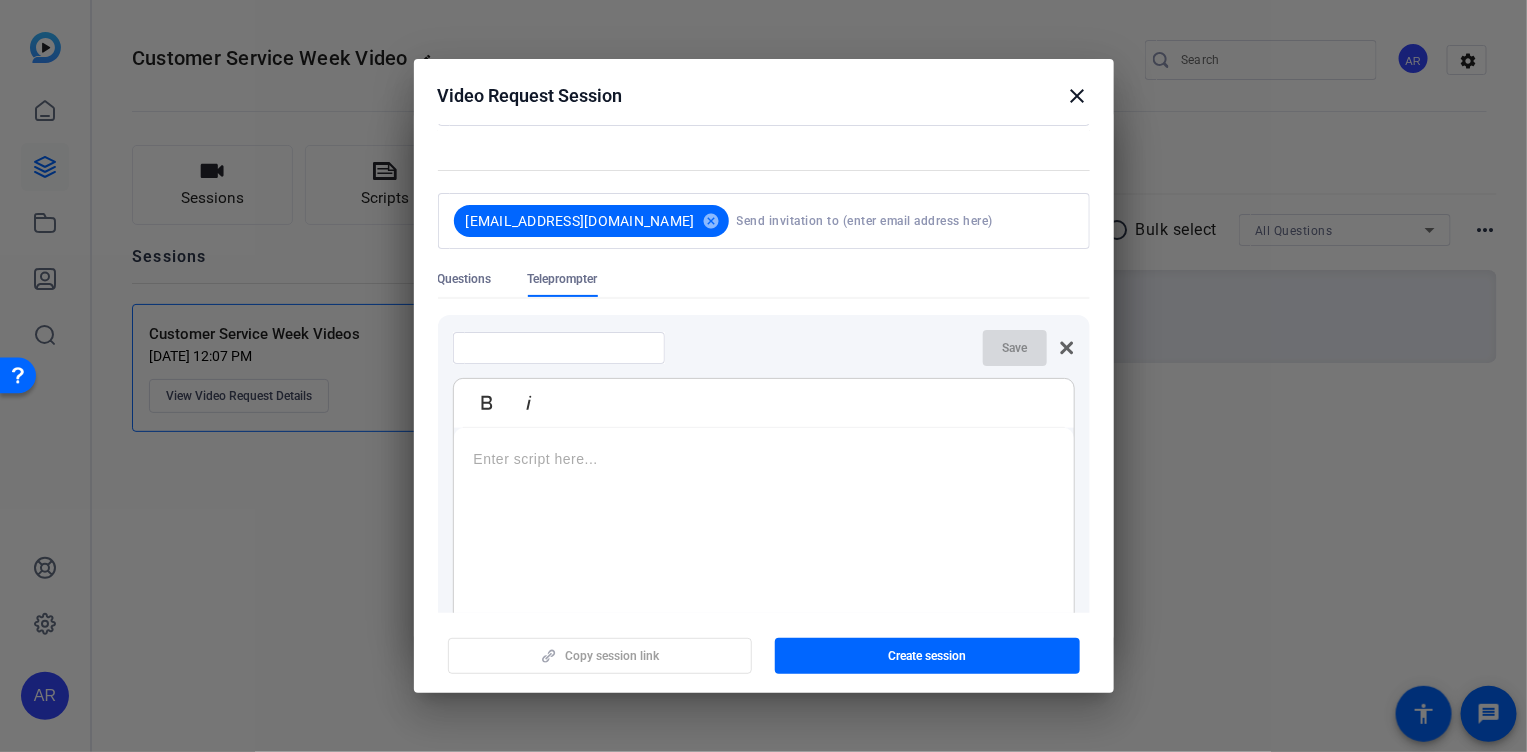 scroll, scrollTop: 207, scrollLeft: 0, axis: vertical 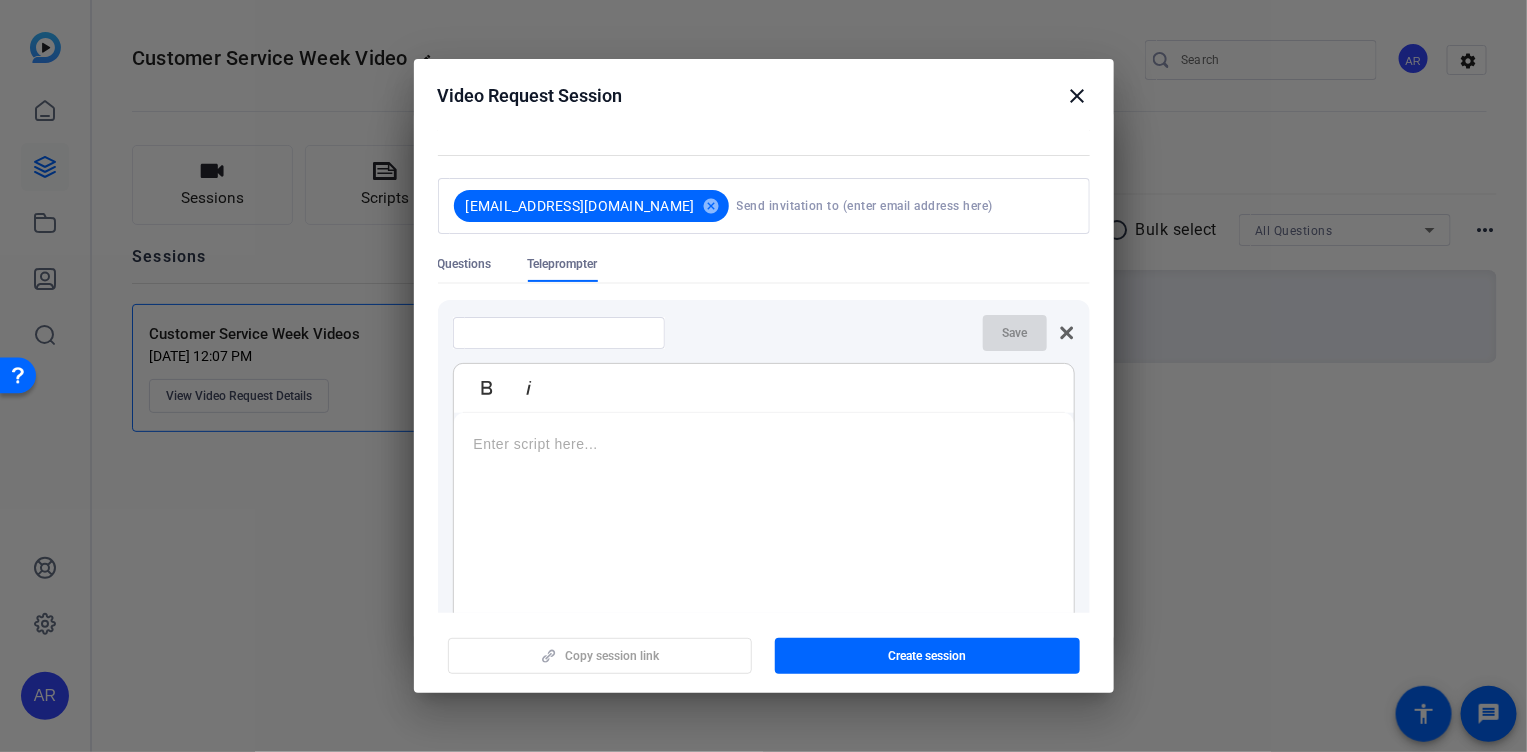 click 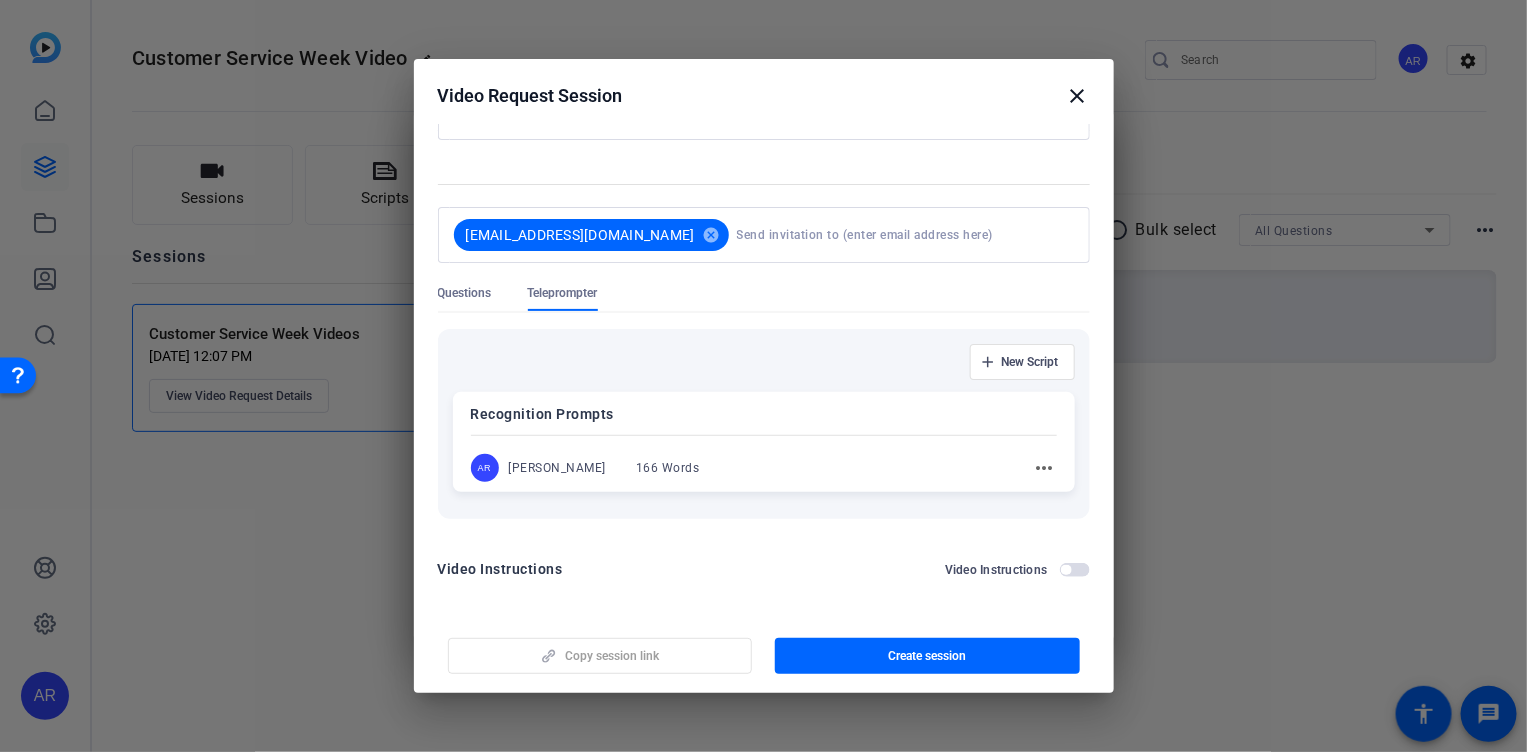 scroll, scrollTop: 140, scrollLeft: 0, axis: vertical 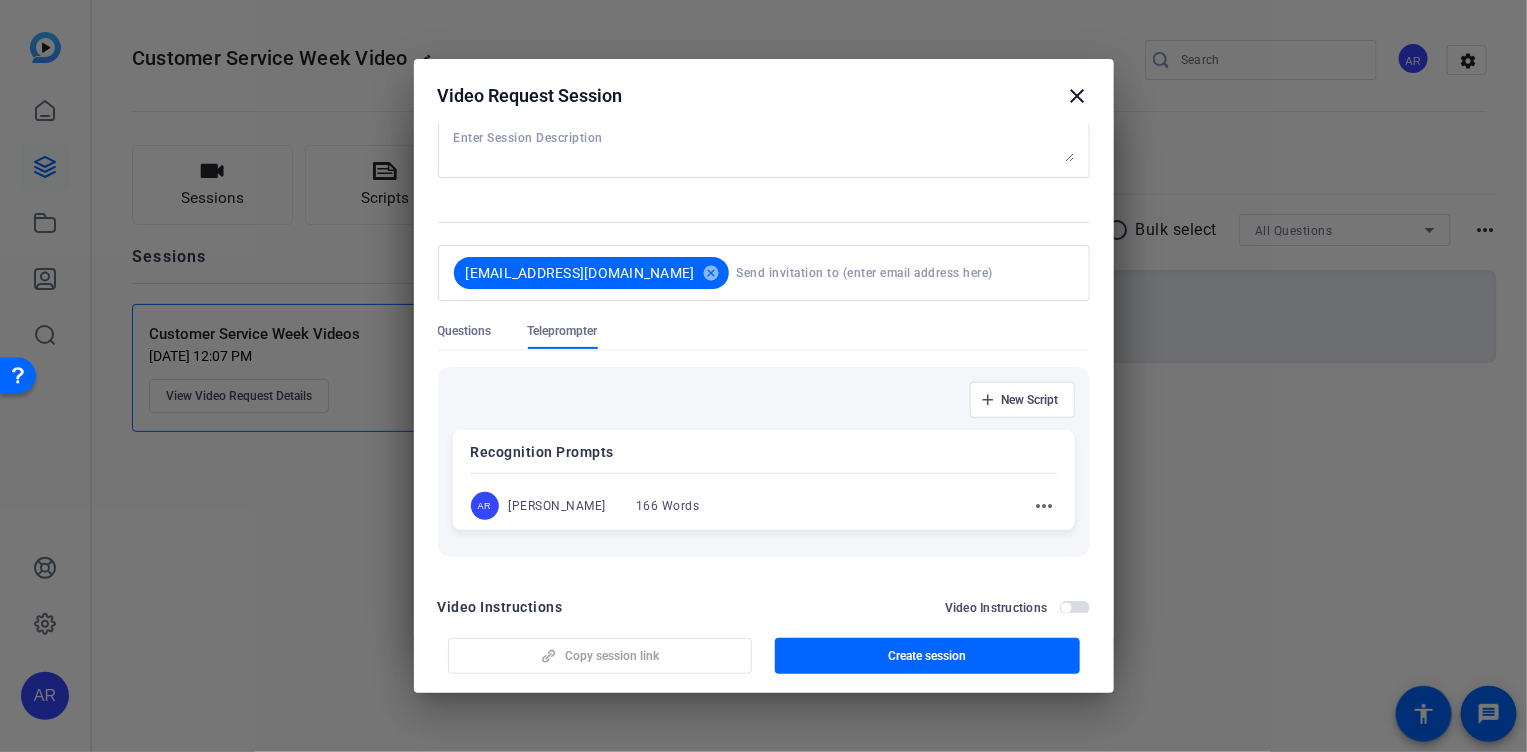 click on "Questions" at bounding box center [483, 336] 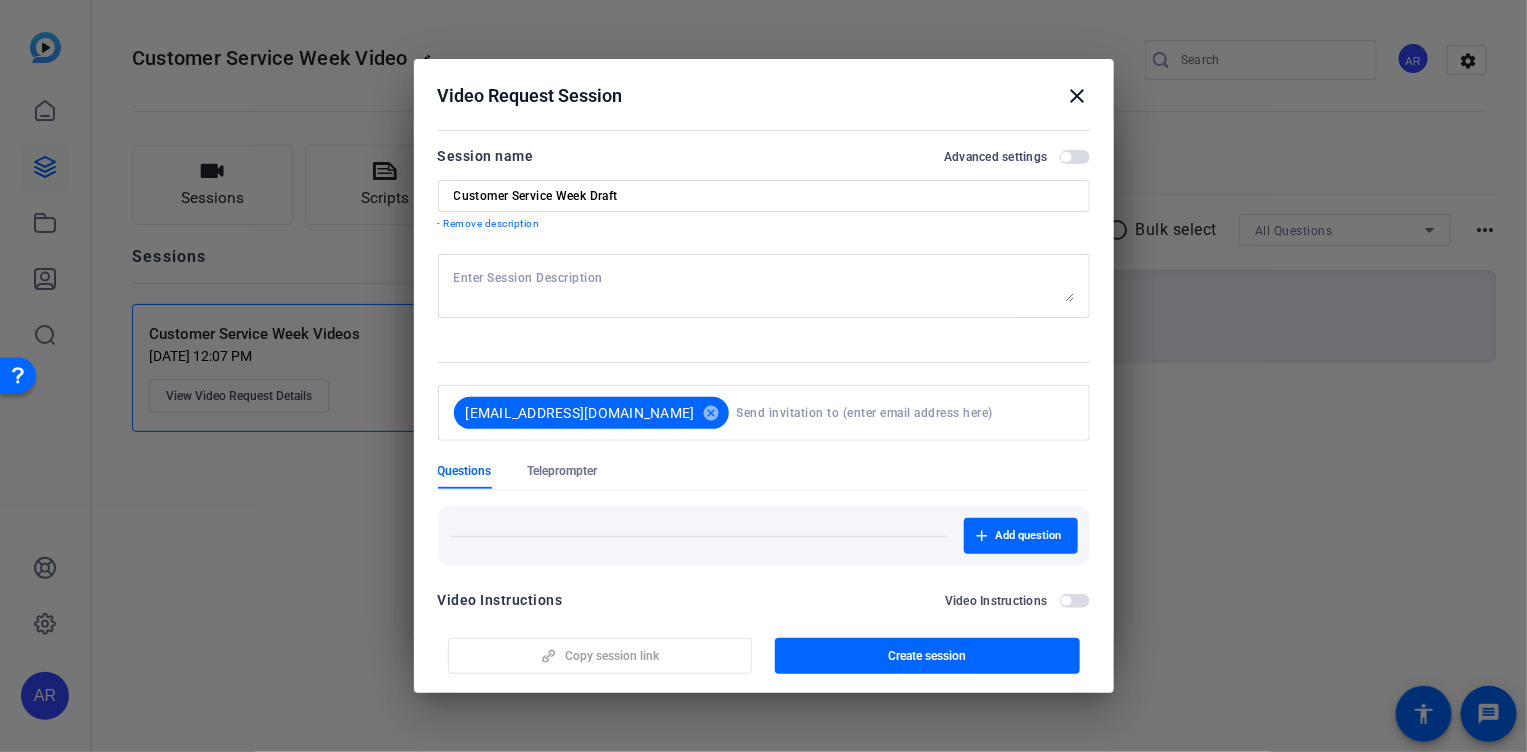 scroll, scrollTop: 31, scrollLeft: 0, axis: vertical 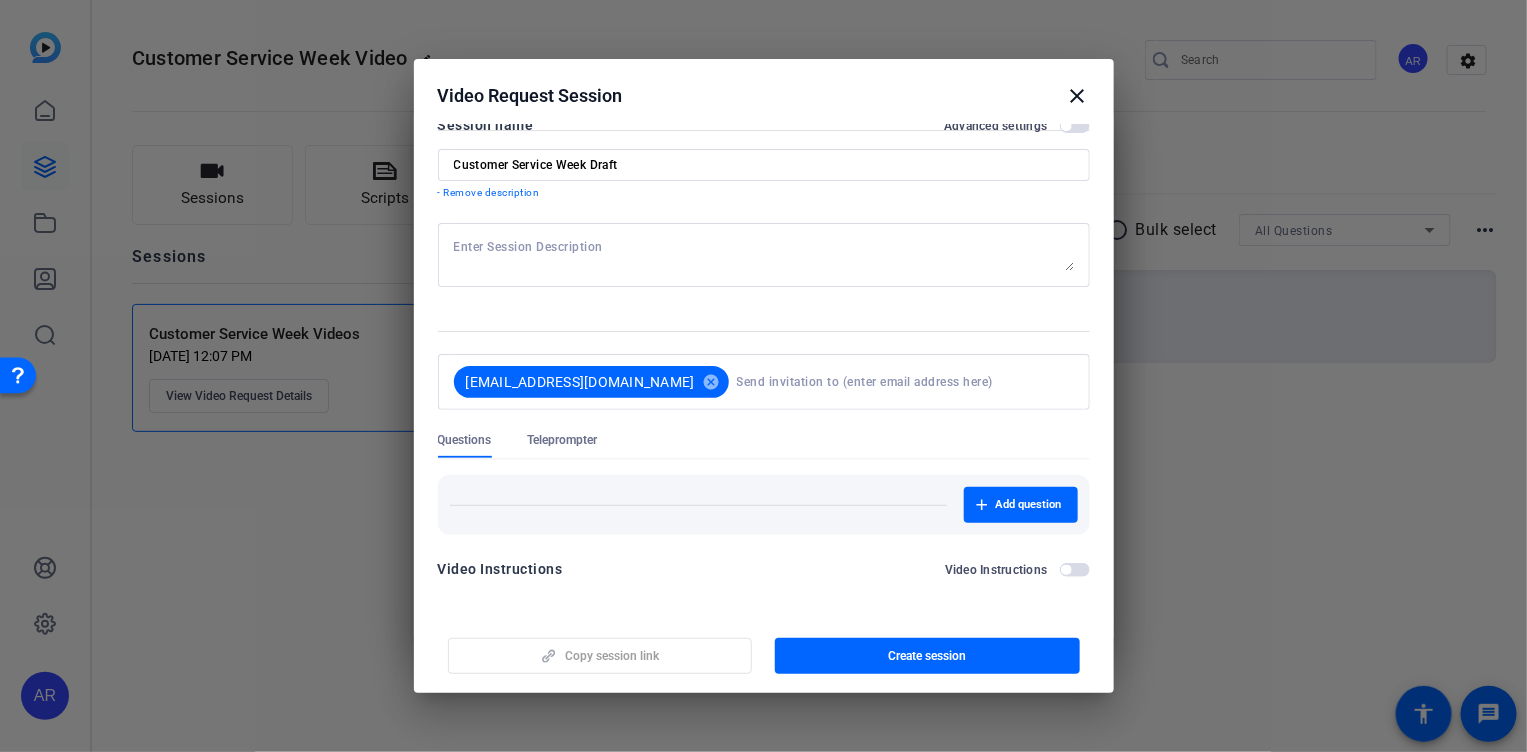 click on "Video Instructions Video Instructions" at bounding box center (764, 569) 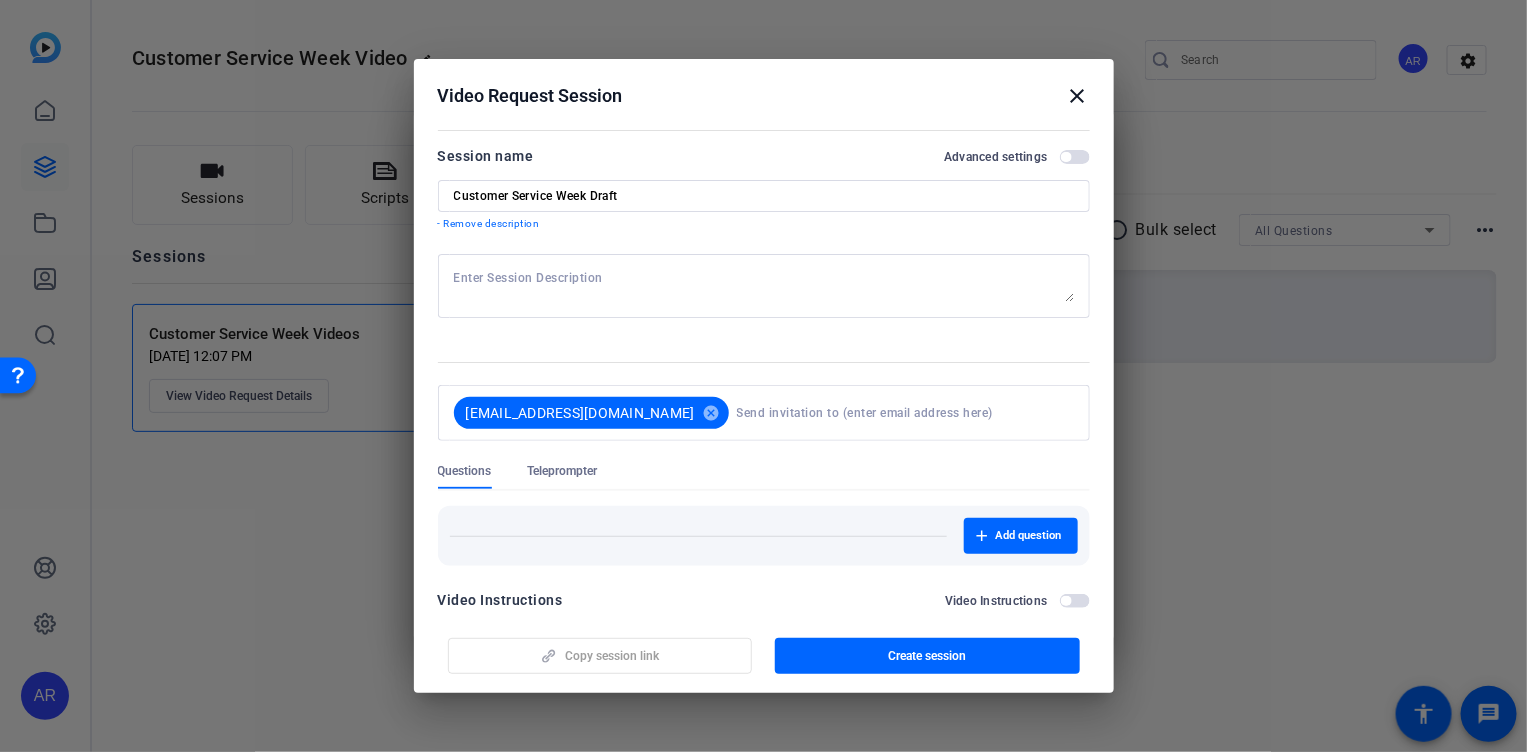 scroll, scrollTop: 31, scrollLeft: 0, axis: vertical 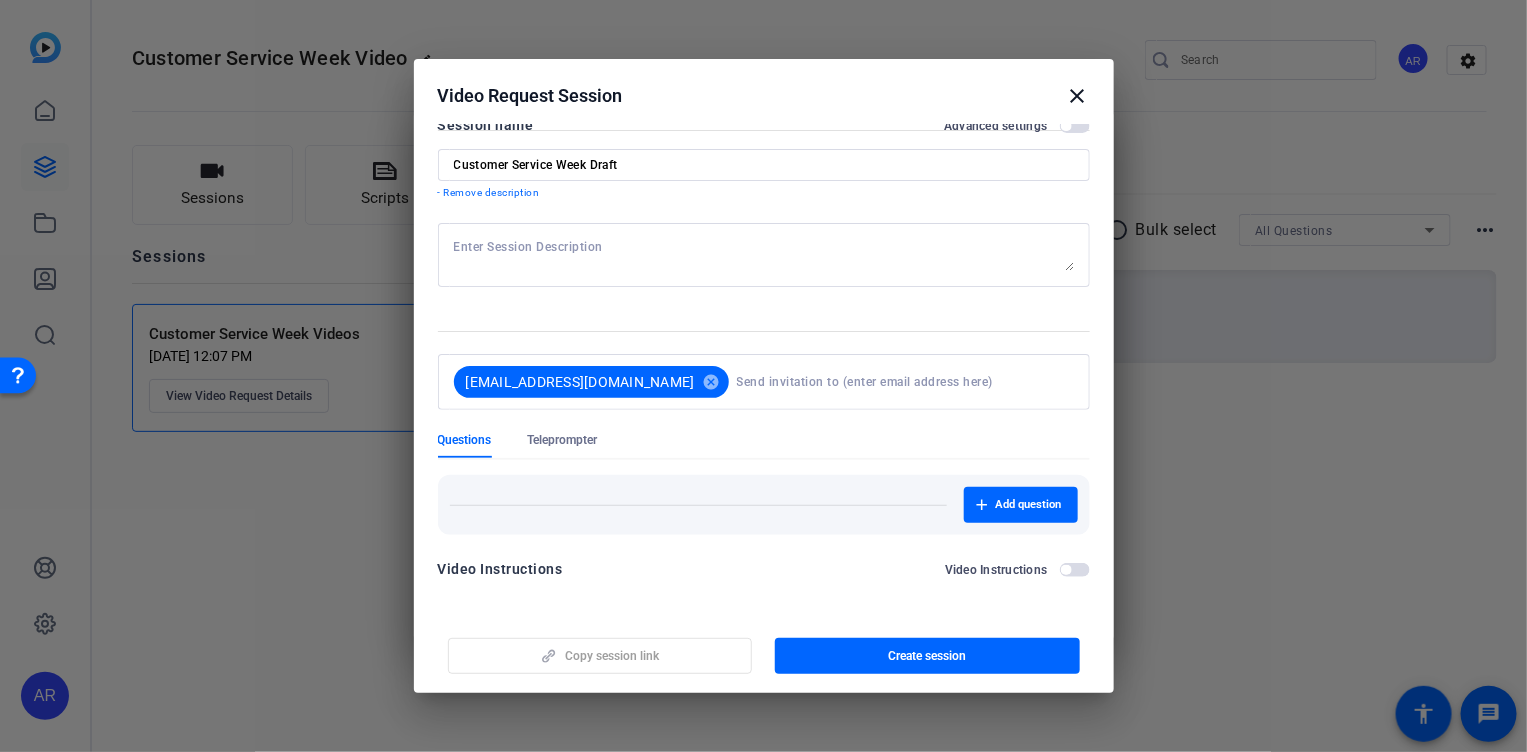 click on "Questions" at bounding box center (465, 440) 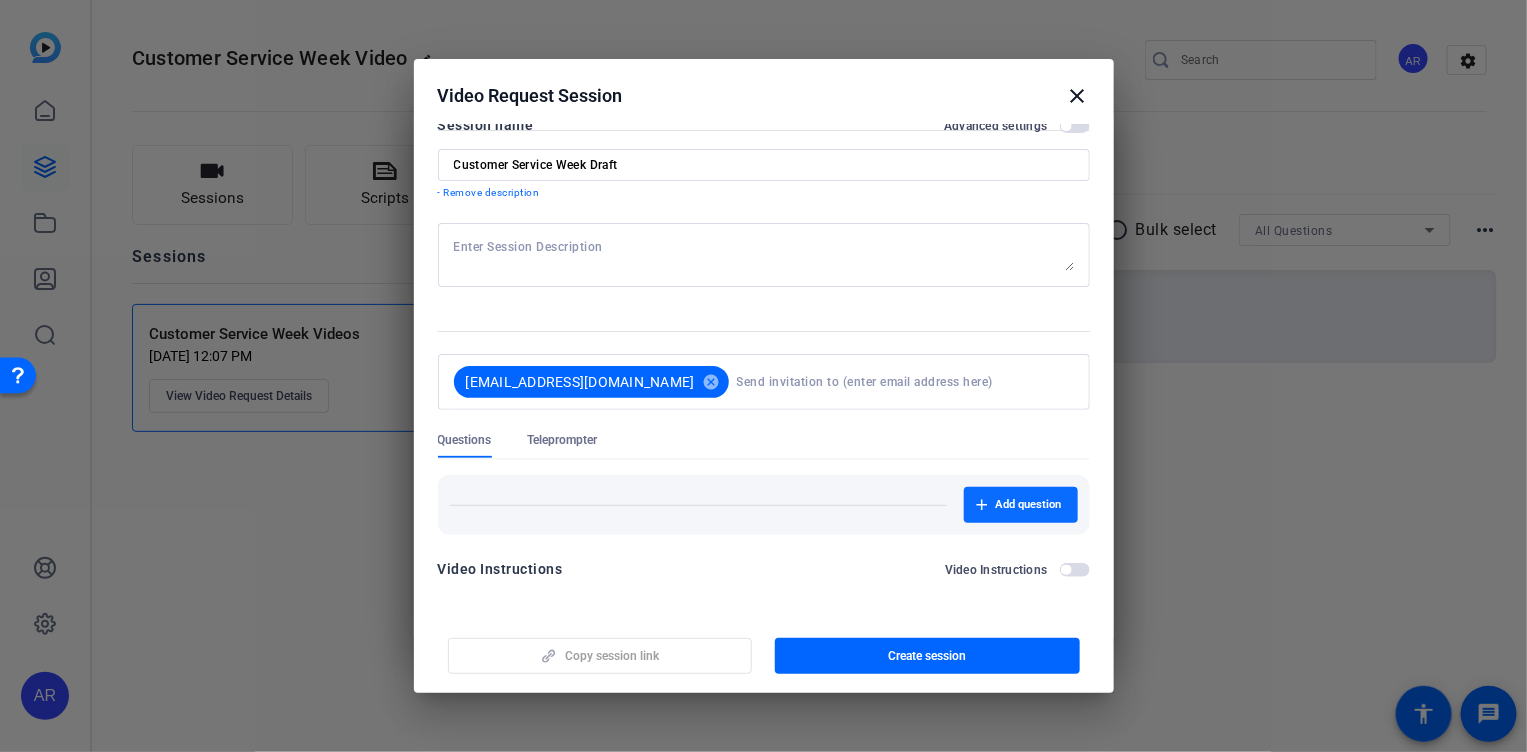 click on "Add question" at bounding box center (1029, 505) 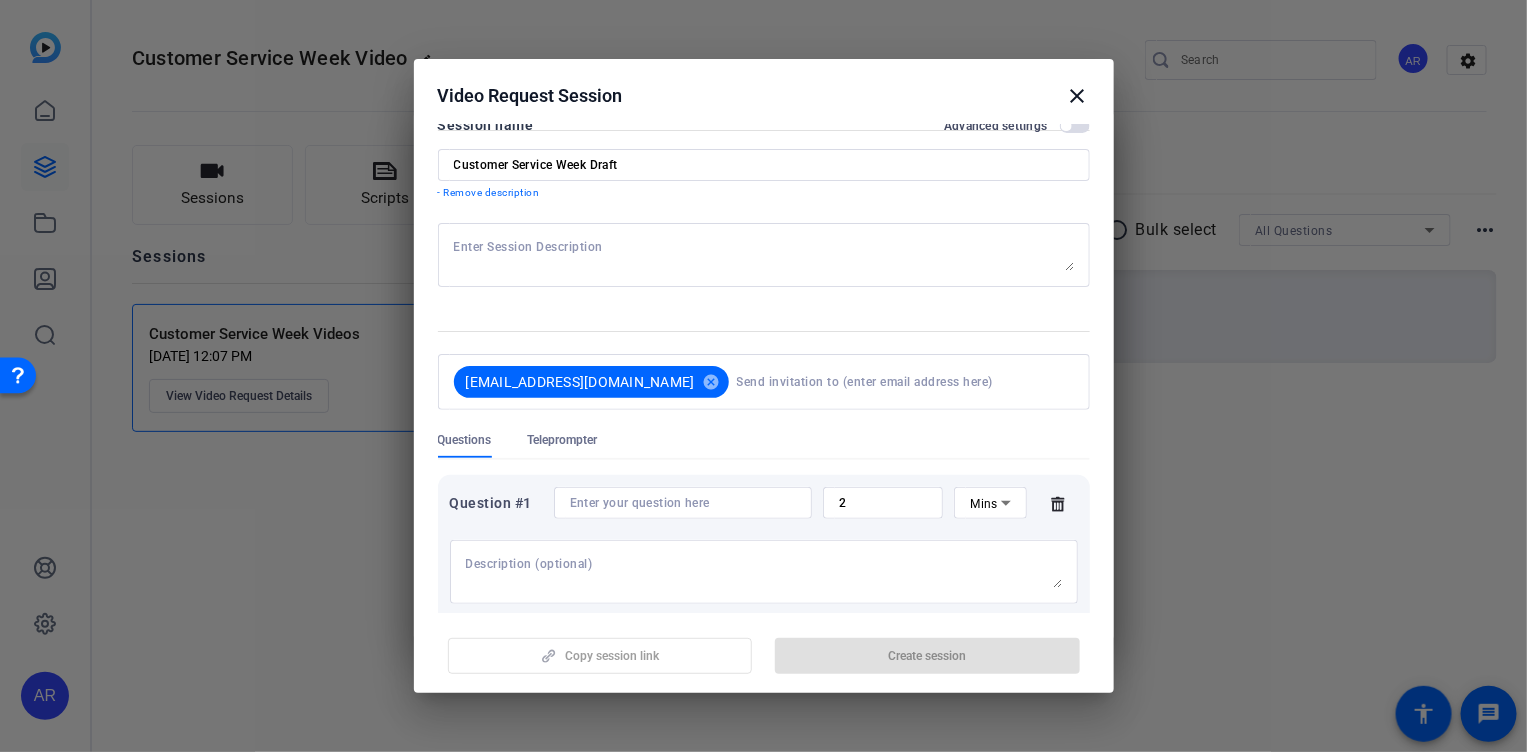 click on "Question #1 2 Mins
Add another question" at bounding box center [764, 569] 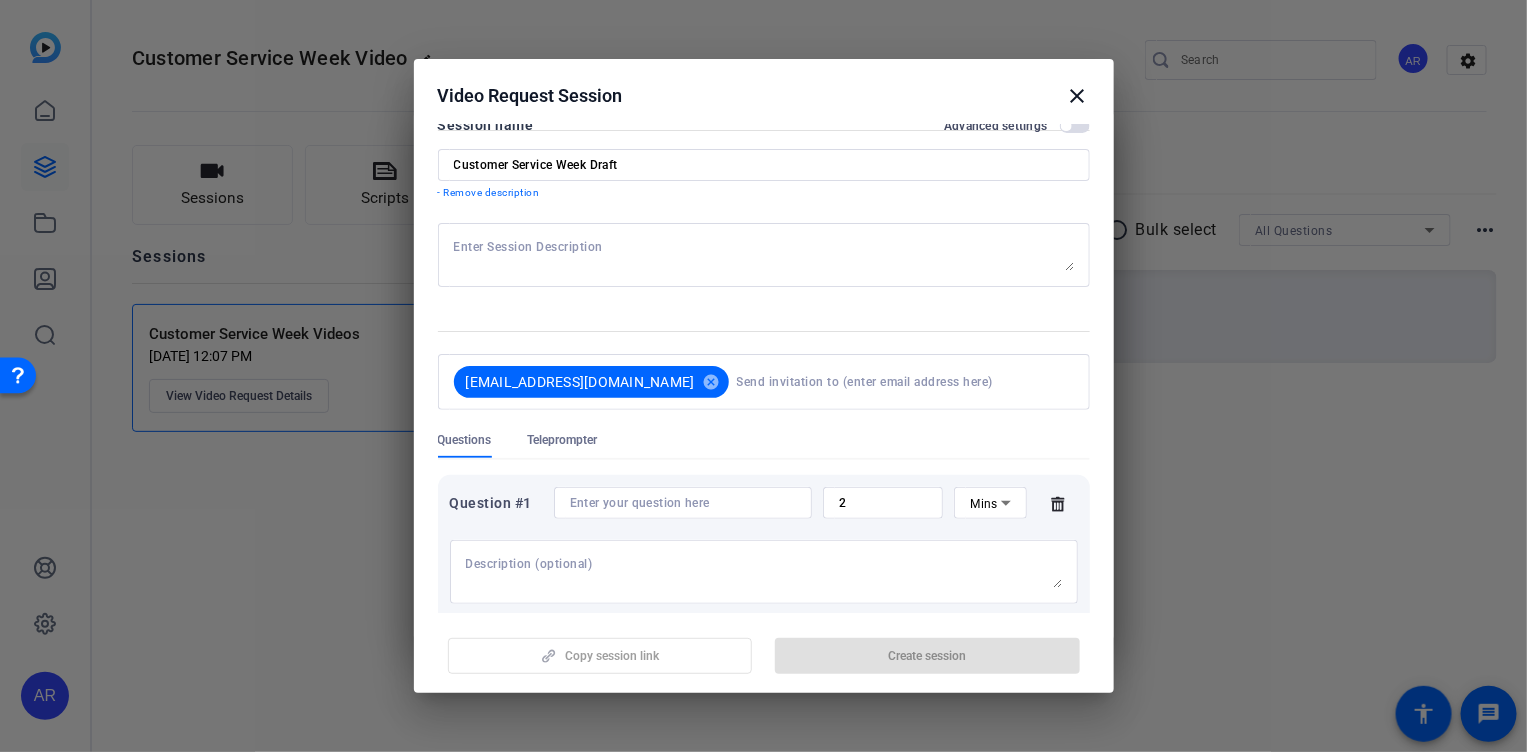click at bounding box center (683, 503) 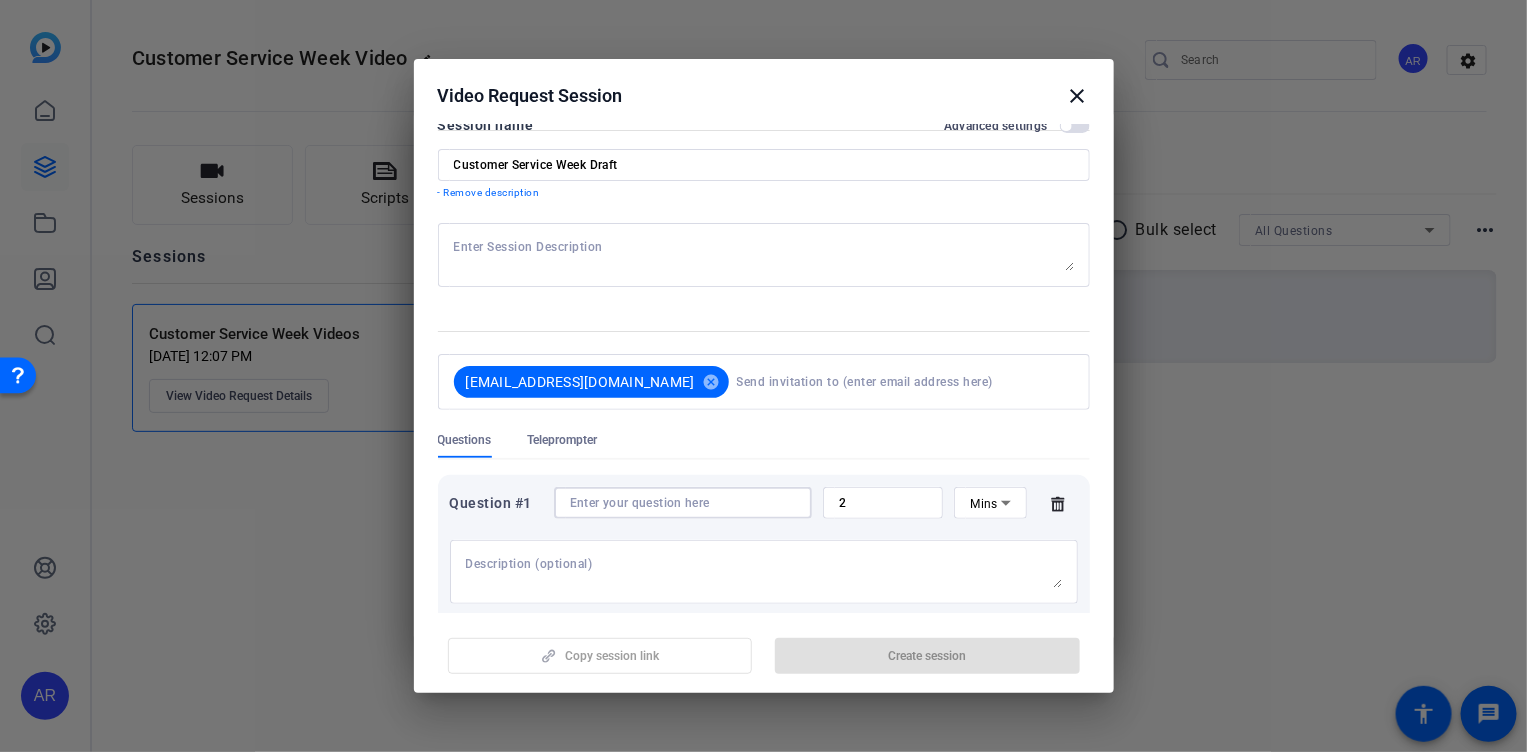 click at bounding box center [683, 503] 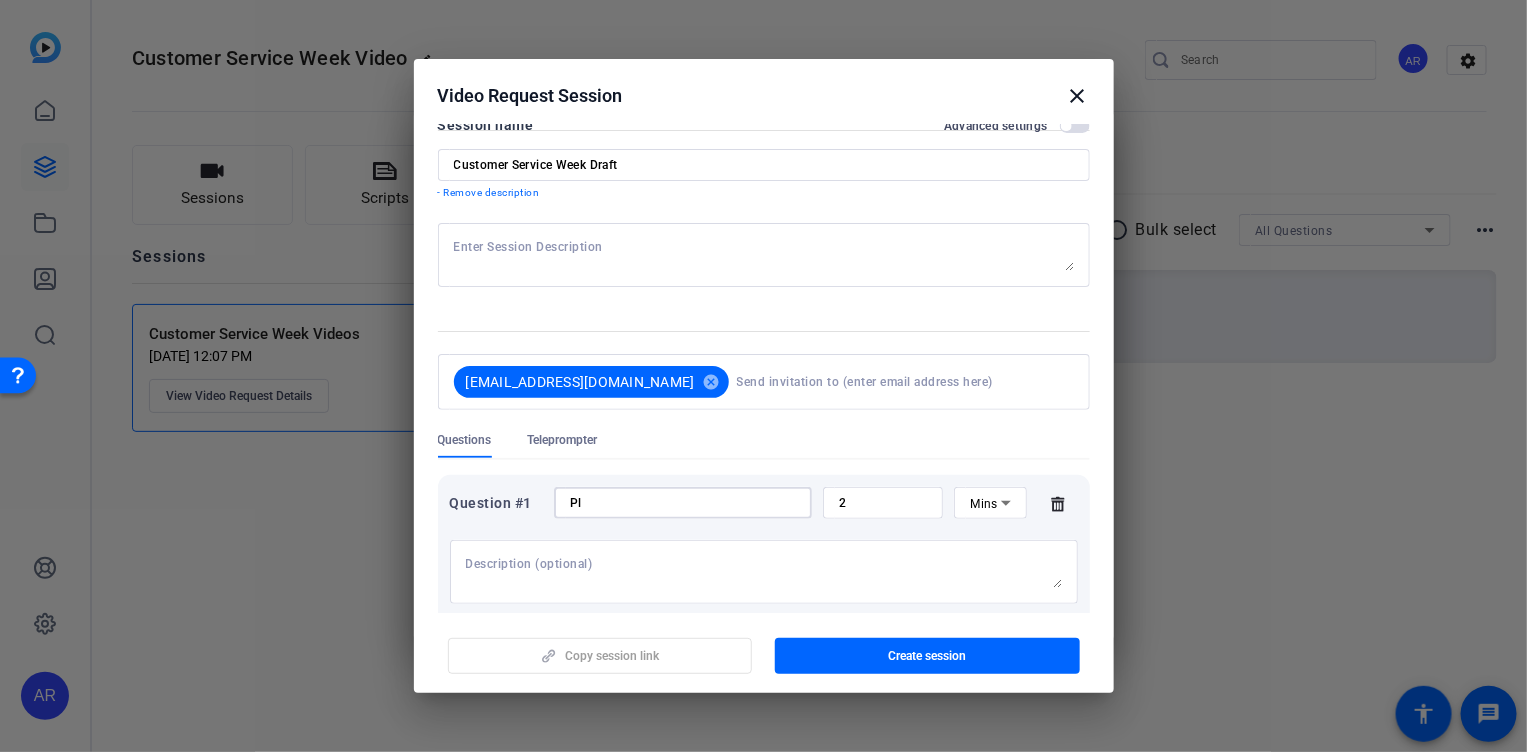 type on "P" 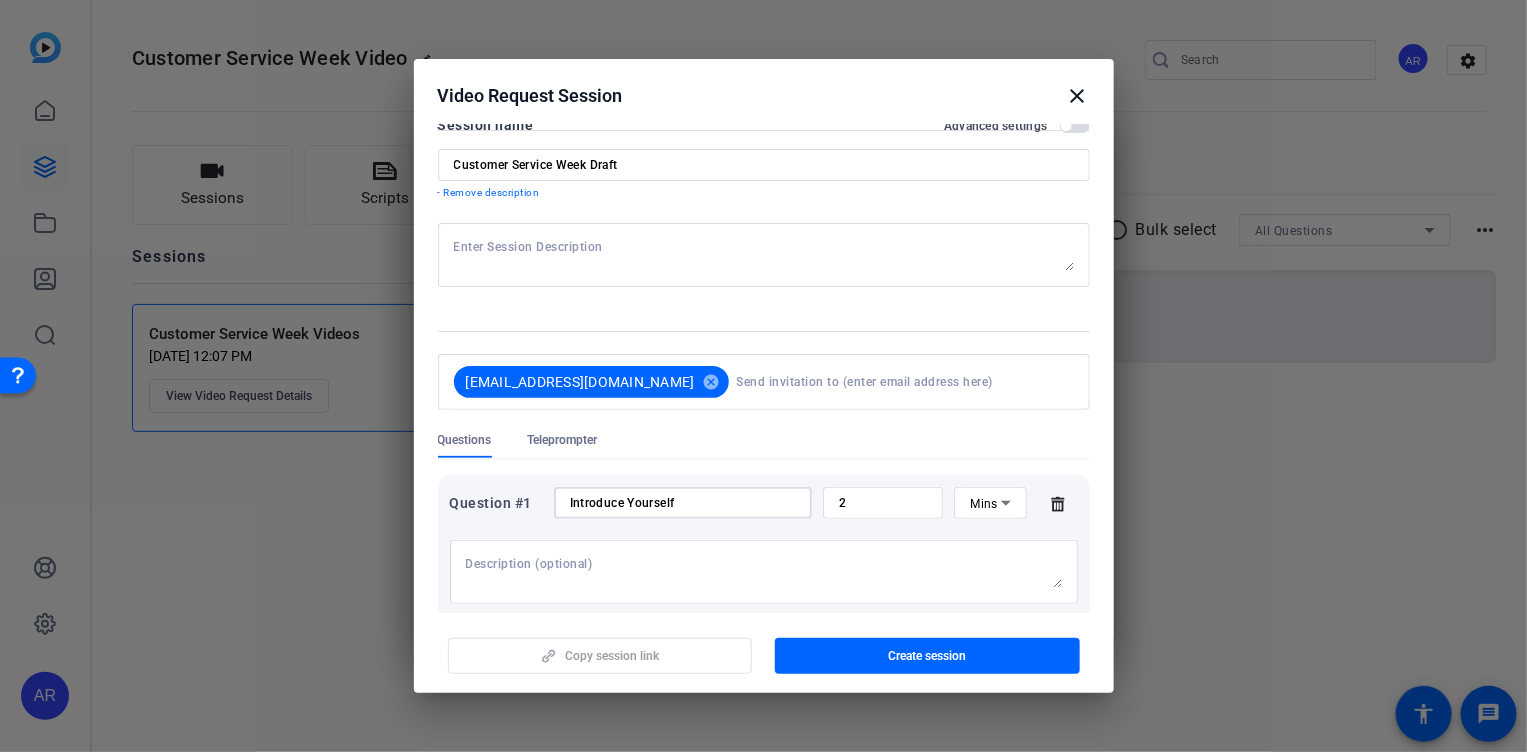 scroll, scrollTop: 160, scrollLeft: 0, axis: vertical 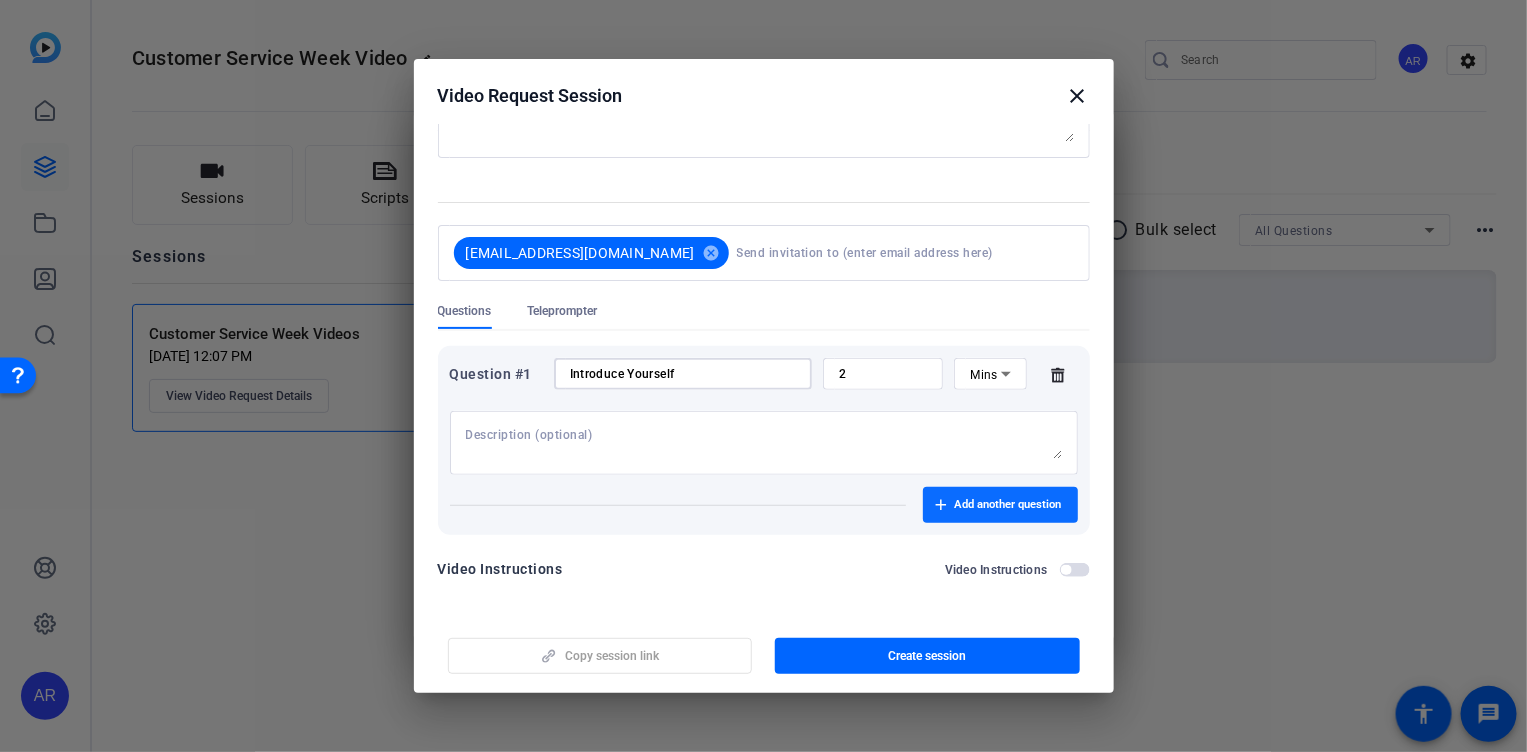 type on "Introduce Yourself" 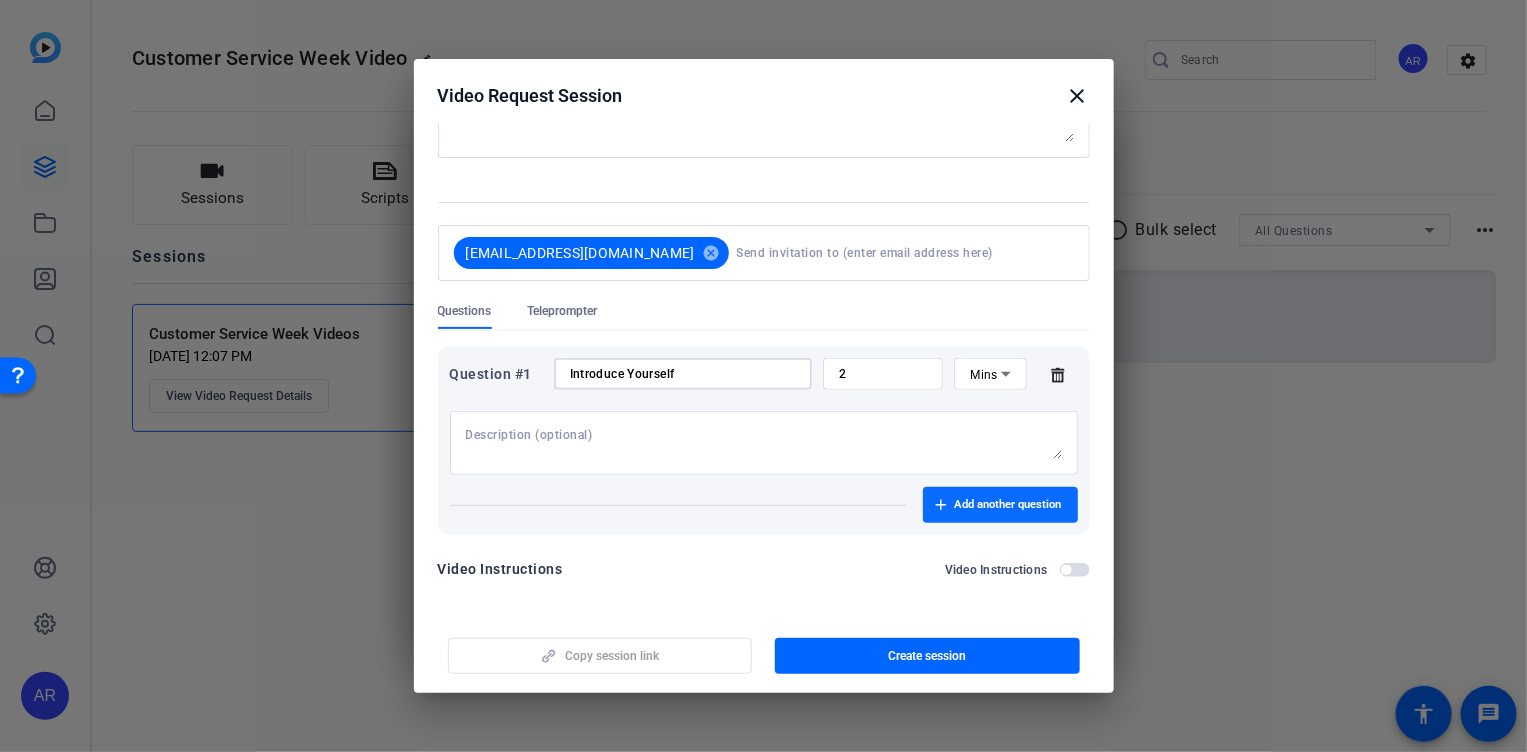 click on "Add another question" at bounding box center (1008, 505) 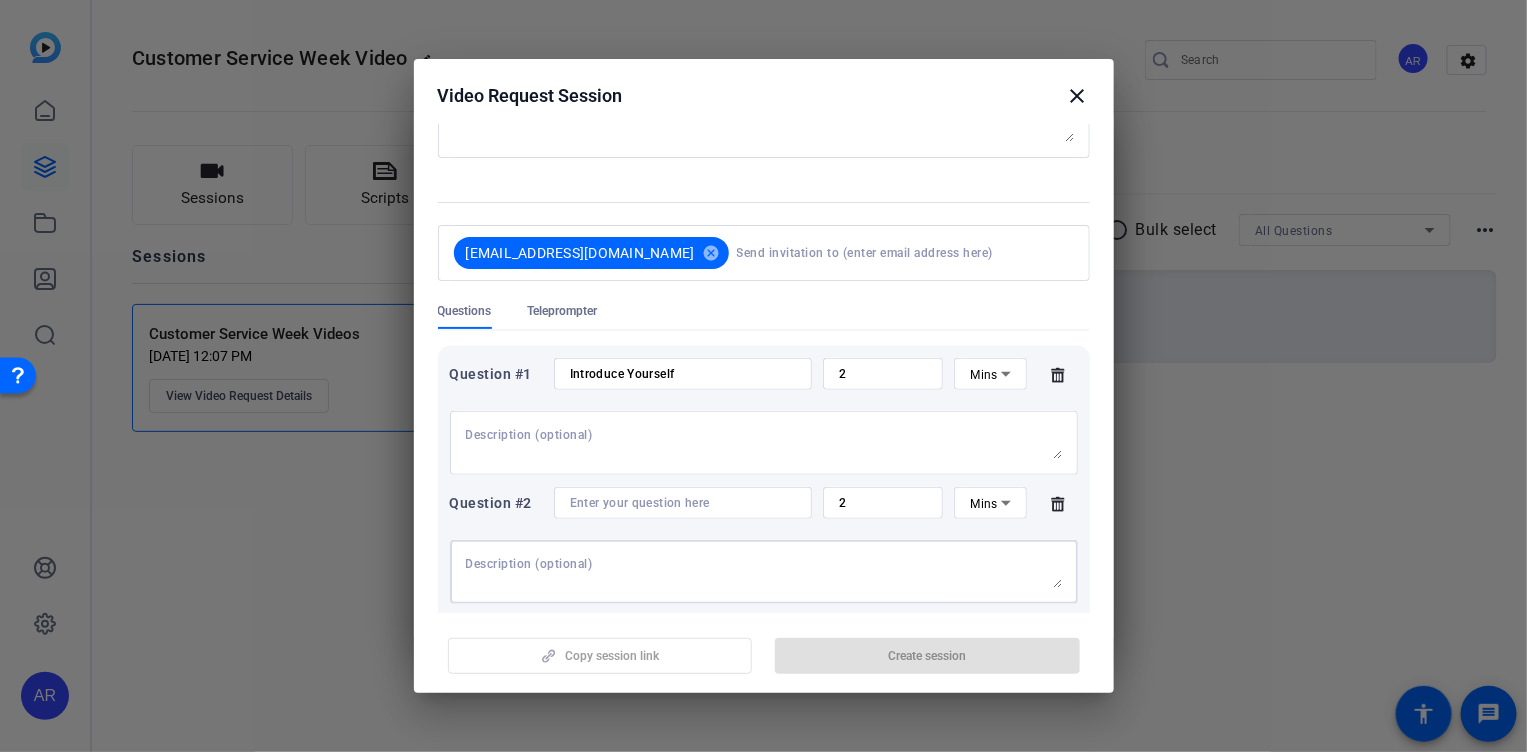 click at bounding box center [764, 572] 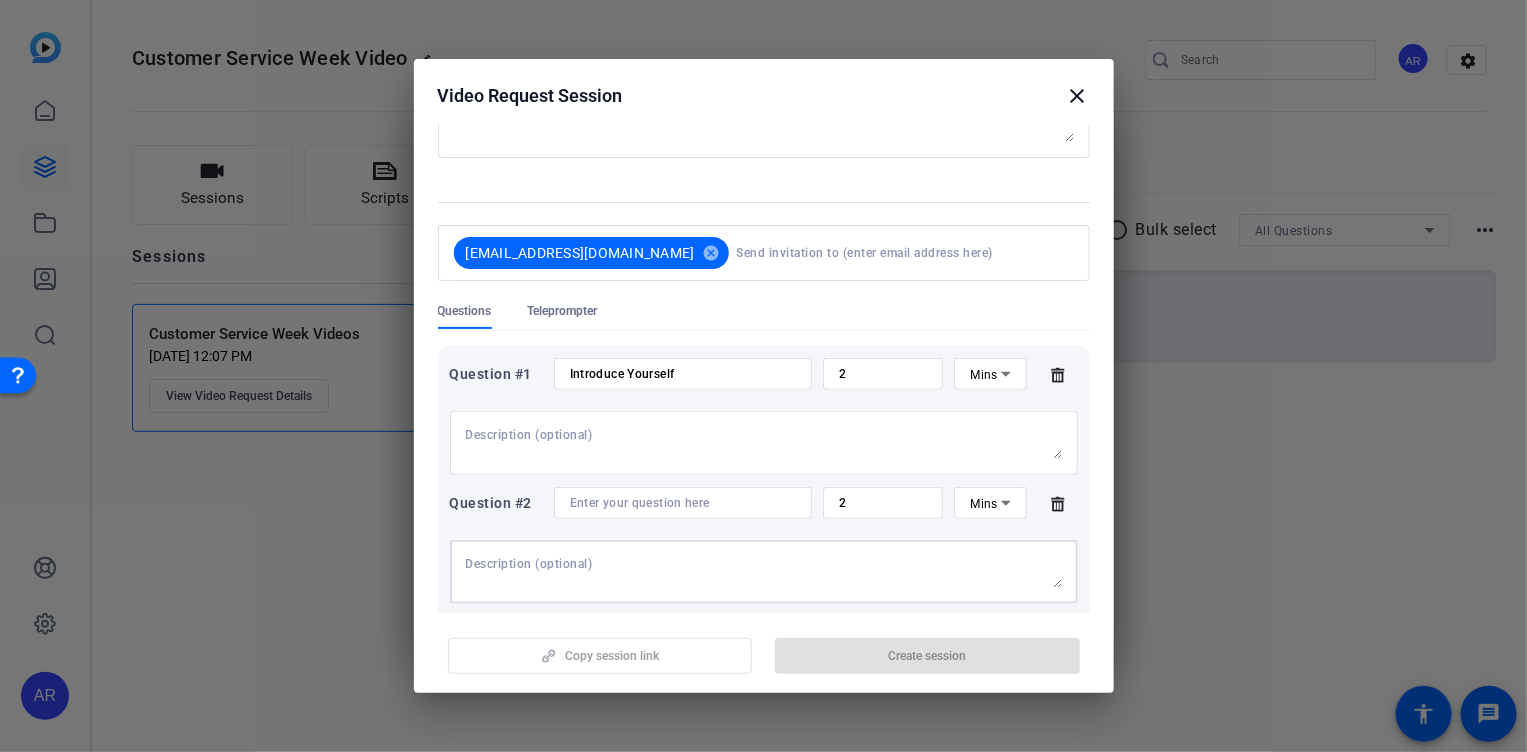 type on "D" 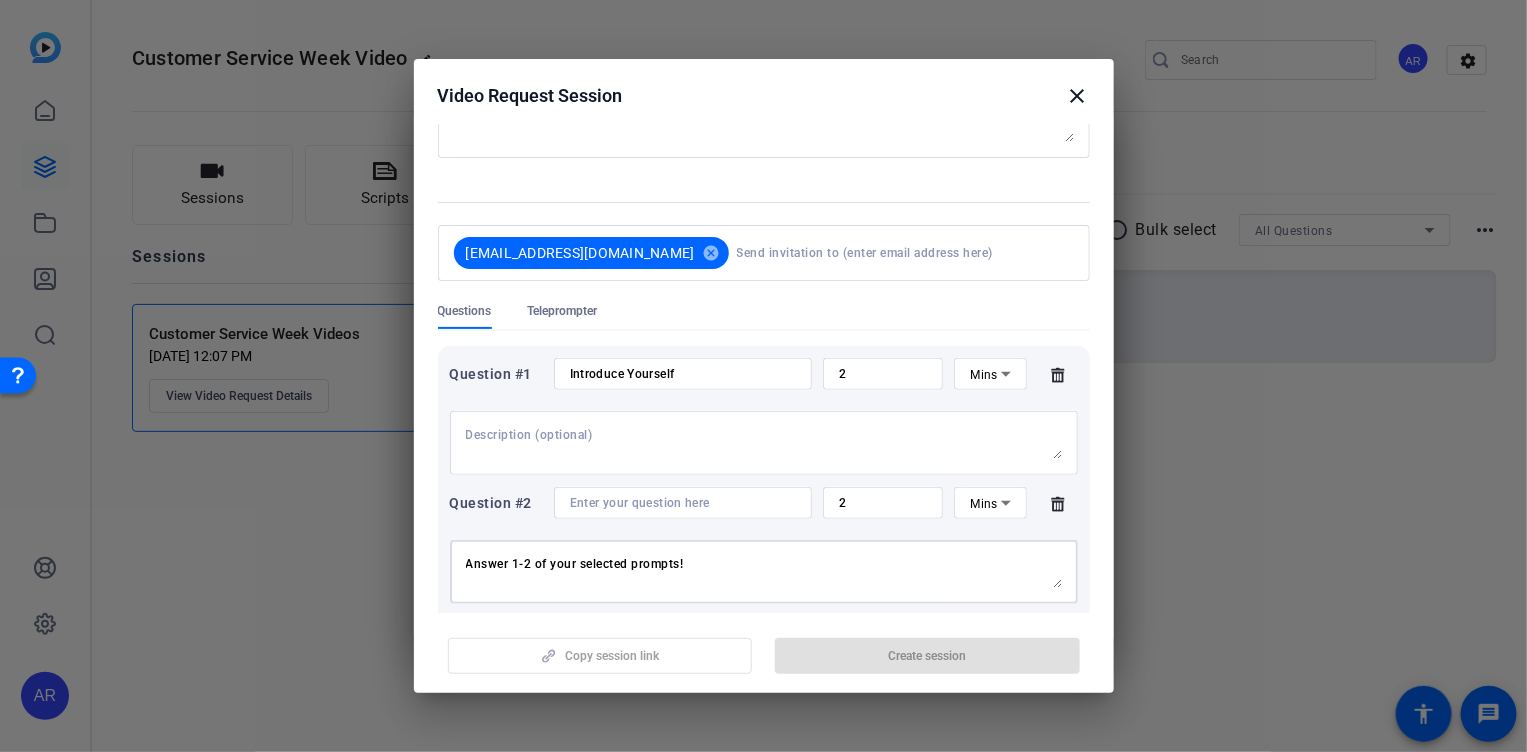 type on "Answer 1-2 of your selected prompts!" 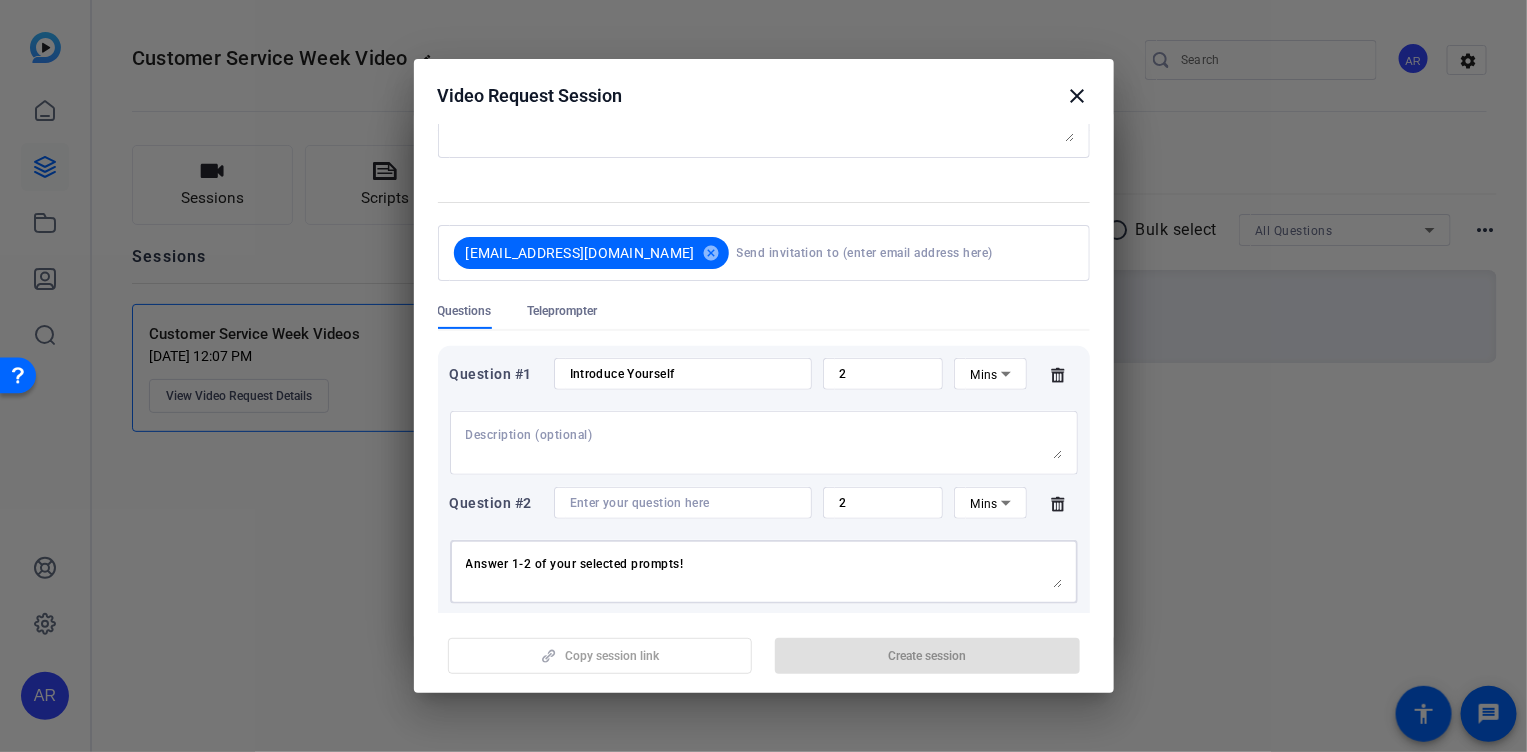 click on "Answer 1-2 of your selected prompts!" at bounding box center (764, 572) 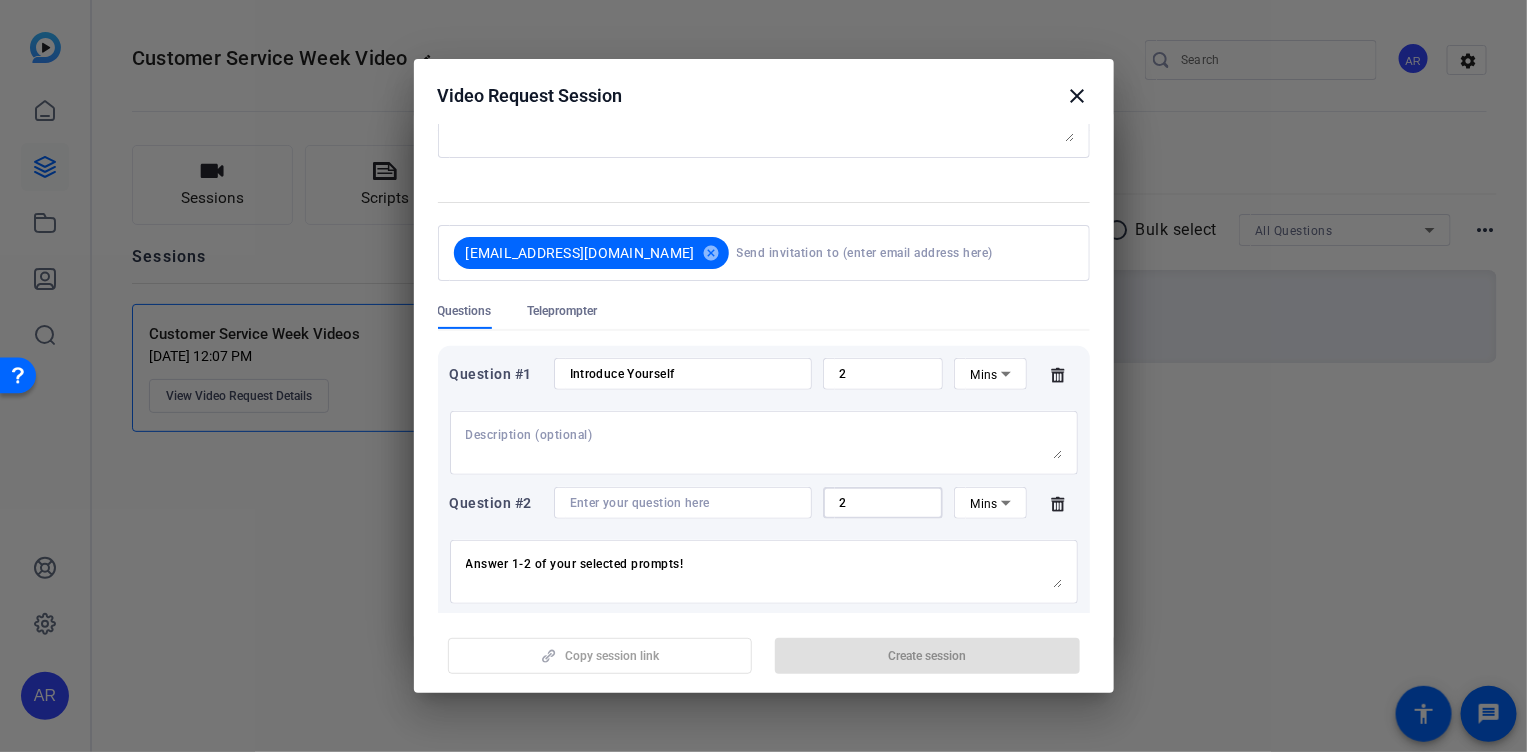 click on "2" at bounding box center (883, 503) 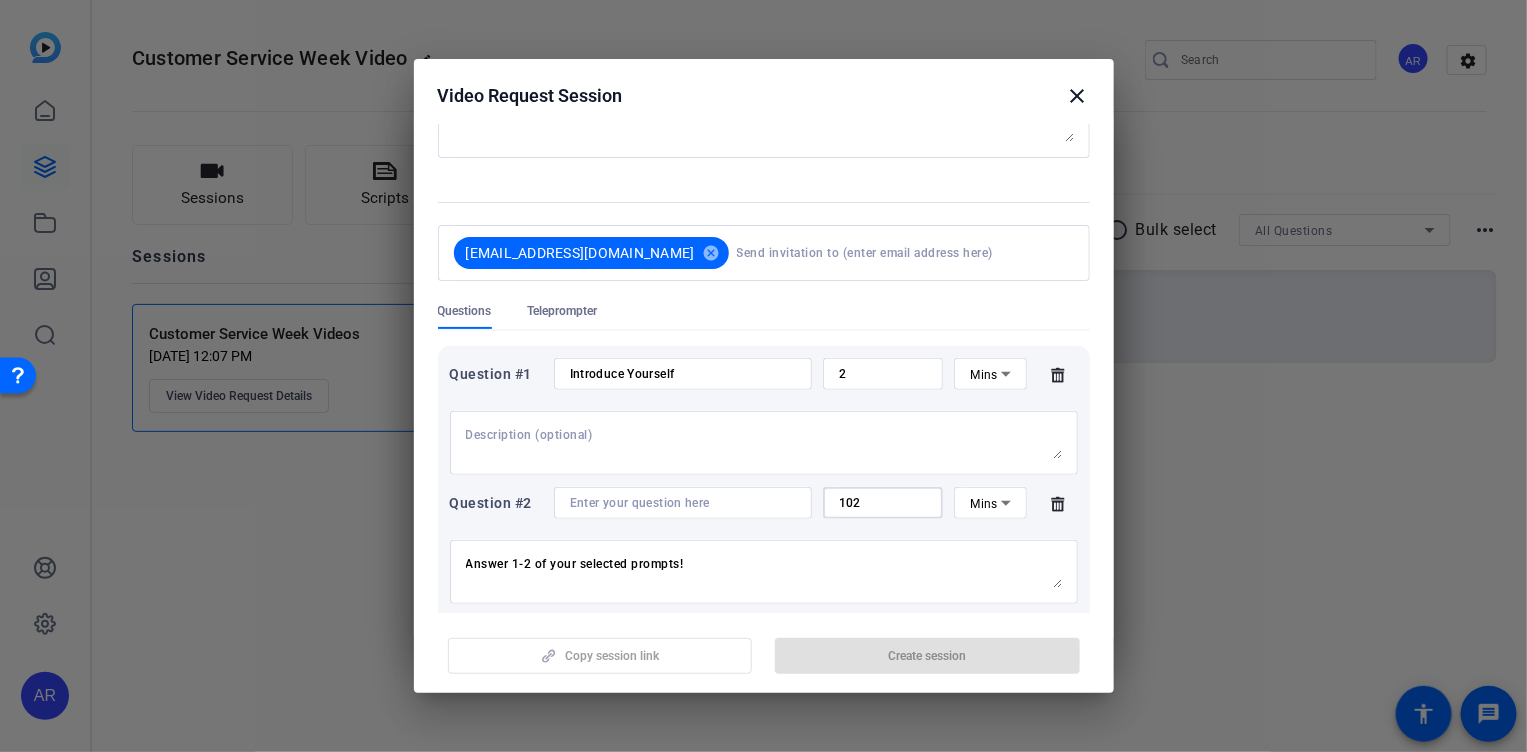 click on "102" at bounding box center [883, 503] 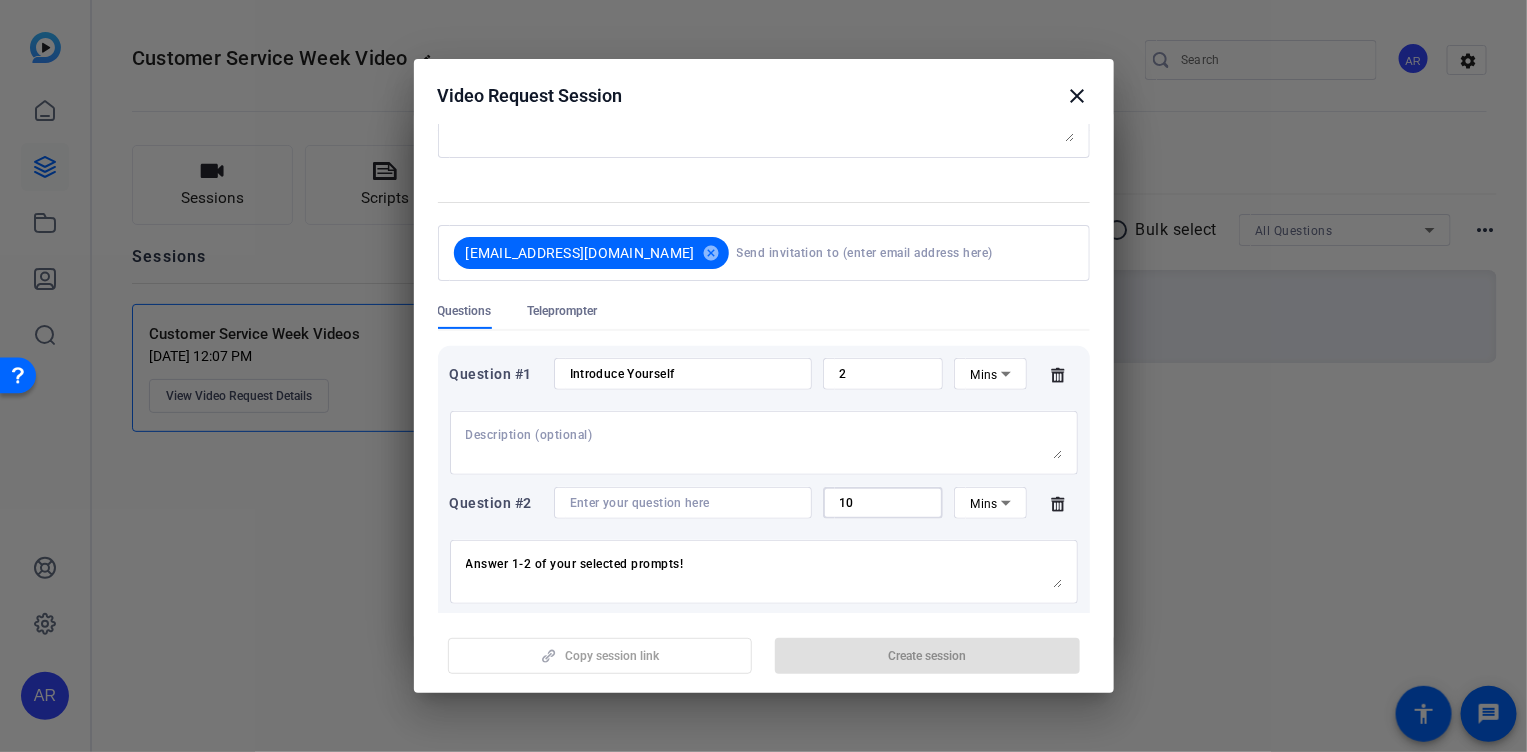 type on "10" 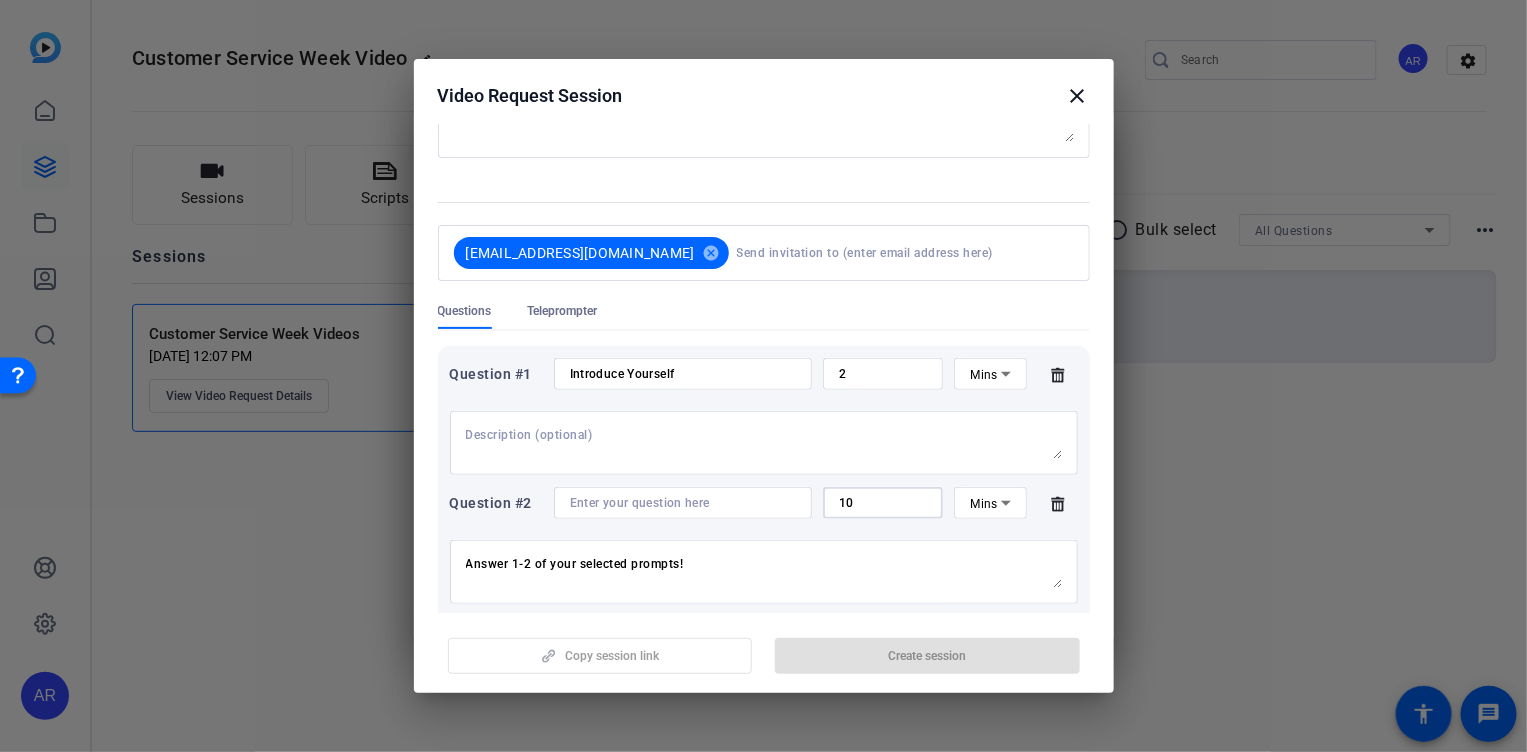 click on "Question #1 Introduce Yourself 2 Mins
Question #2 10 Mins
Answer 1-2 of your selected prompts!
Add another question" at bounding box center [764, 505] 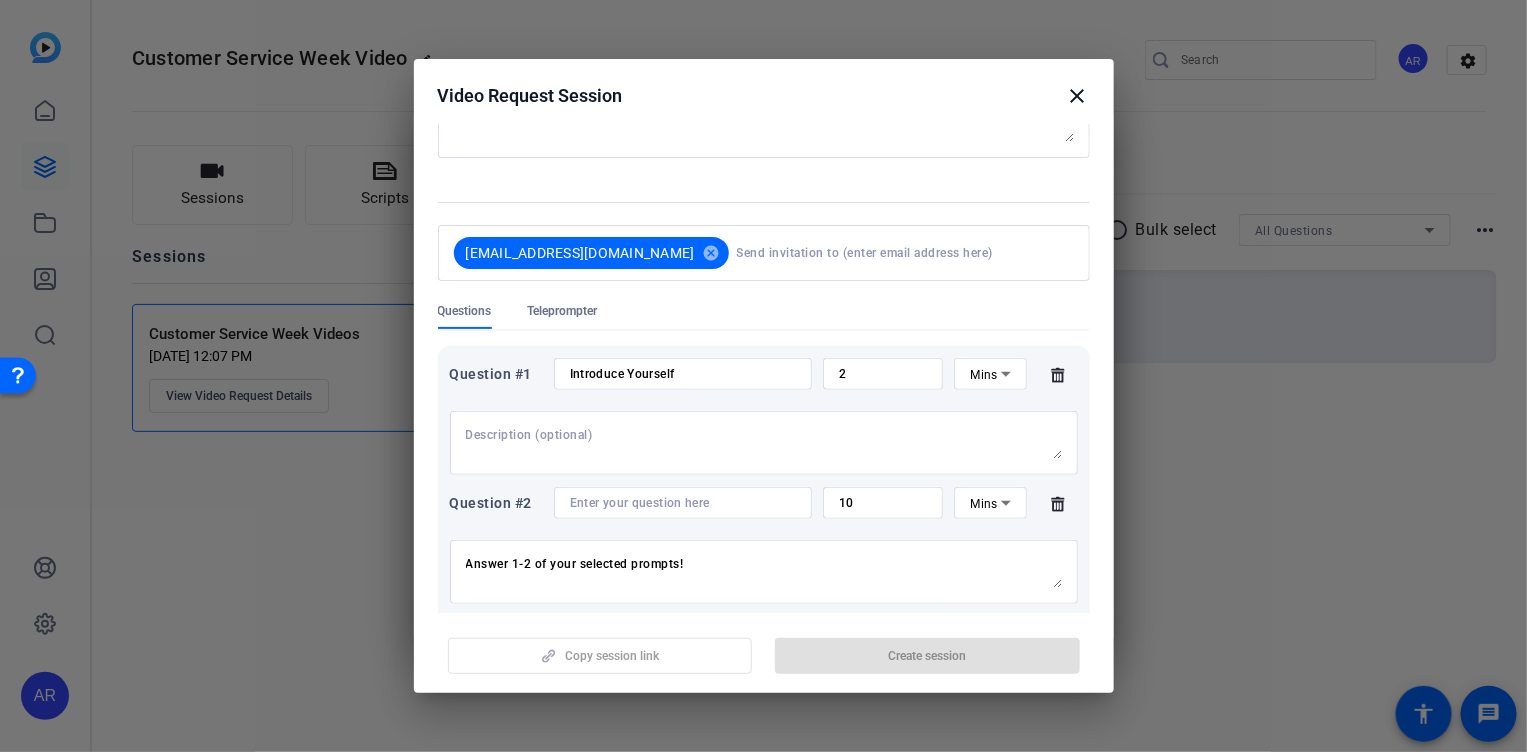 scroll, scrollTop: 290, scrollLeft: 0, axis: vertical 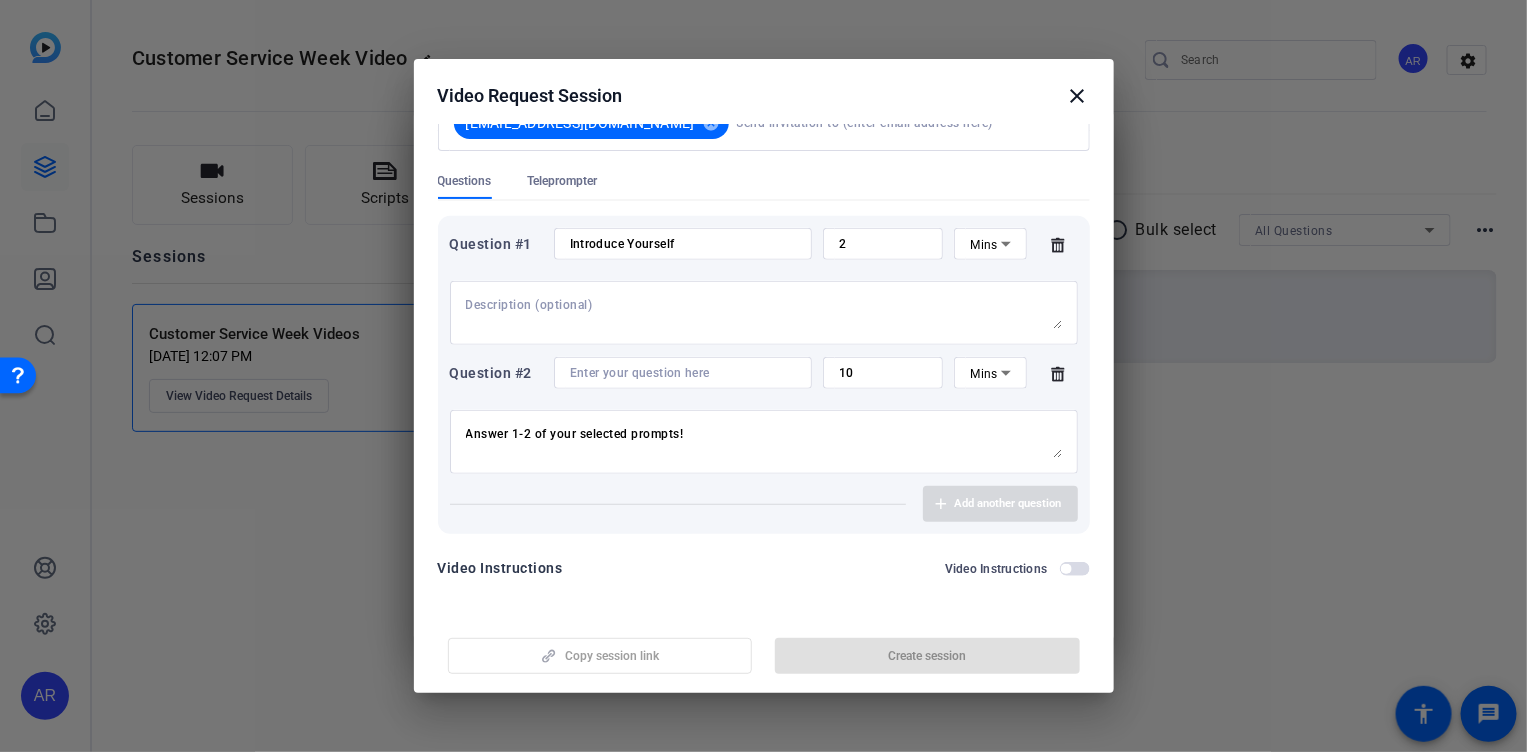 click on "Add another question" at bounding box center [764, 504] 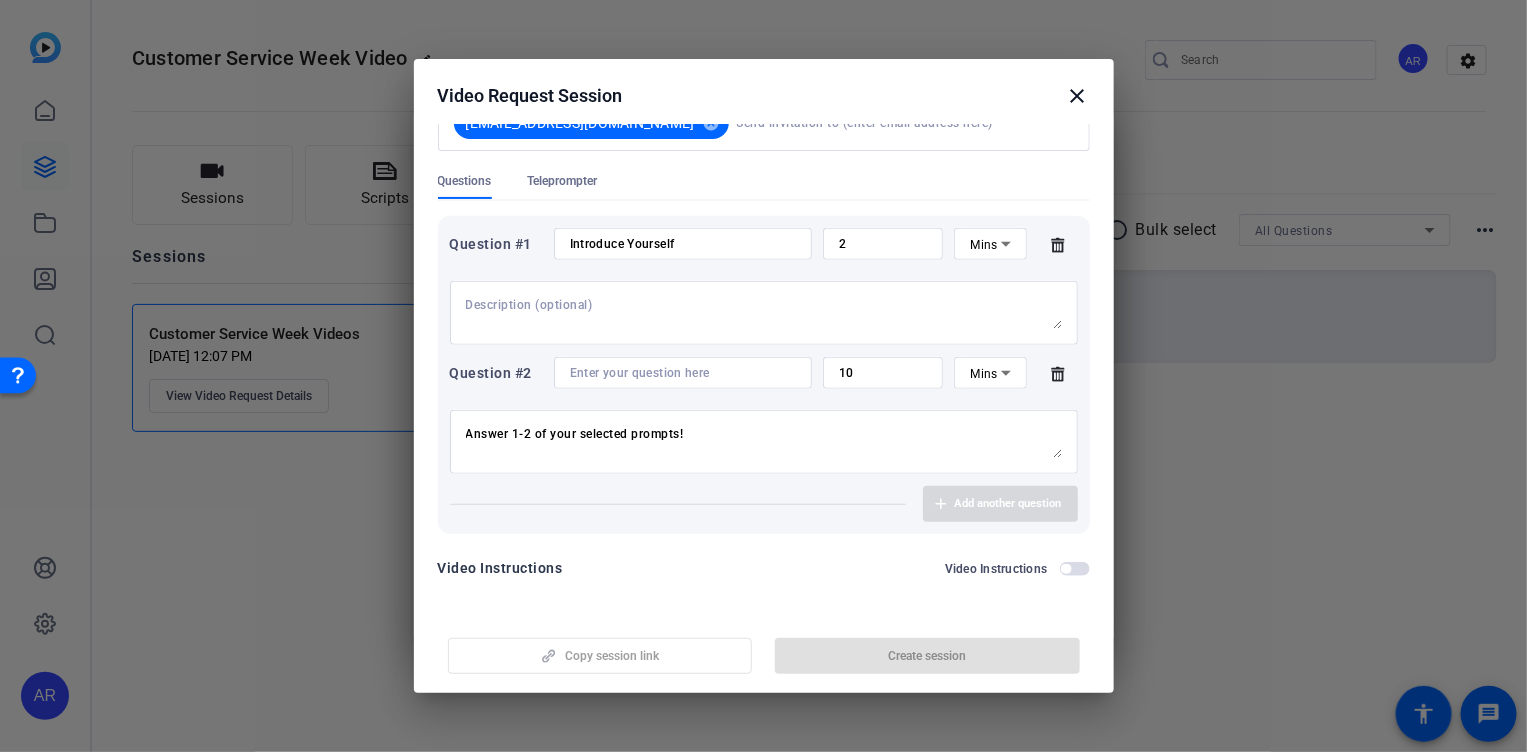 click on "Answer 1-2 of your selected prompts!" at bounding box center (764, 442) 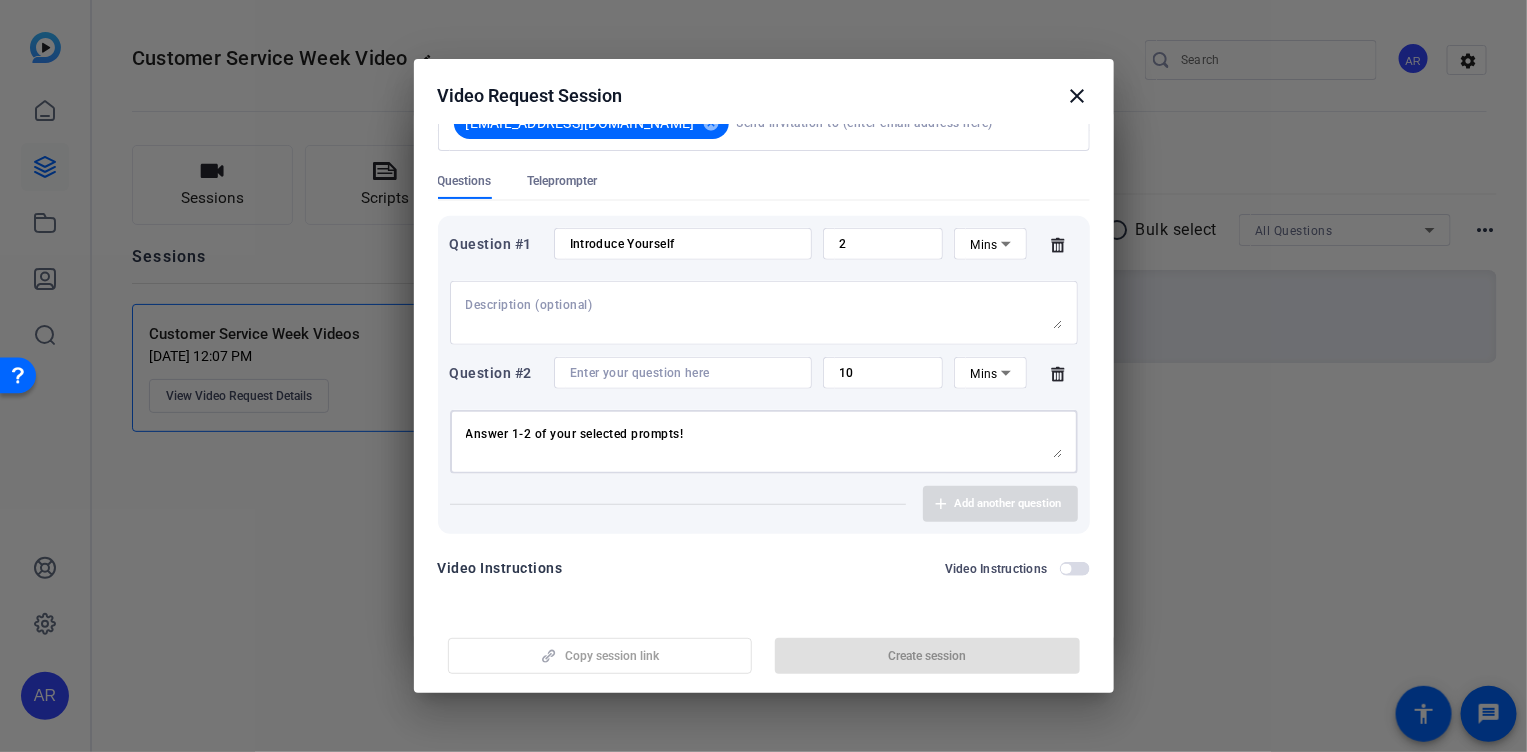 click on "Answer 1-2 of your selected prompts!" at bounding box center (764, 442) 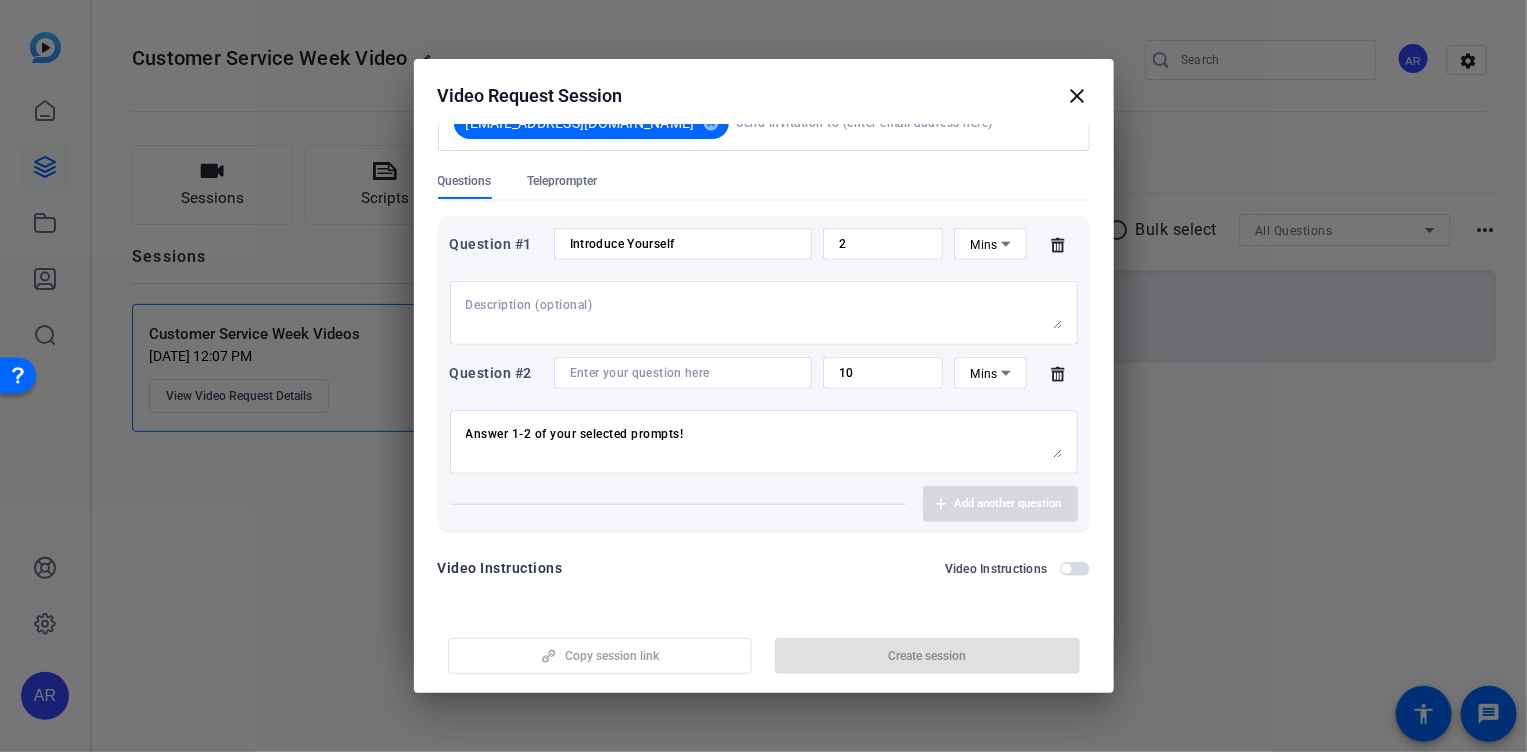 click on "Answer 1-2 of your selected prompts!" at bounding box center [764, 442] 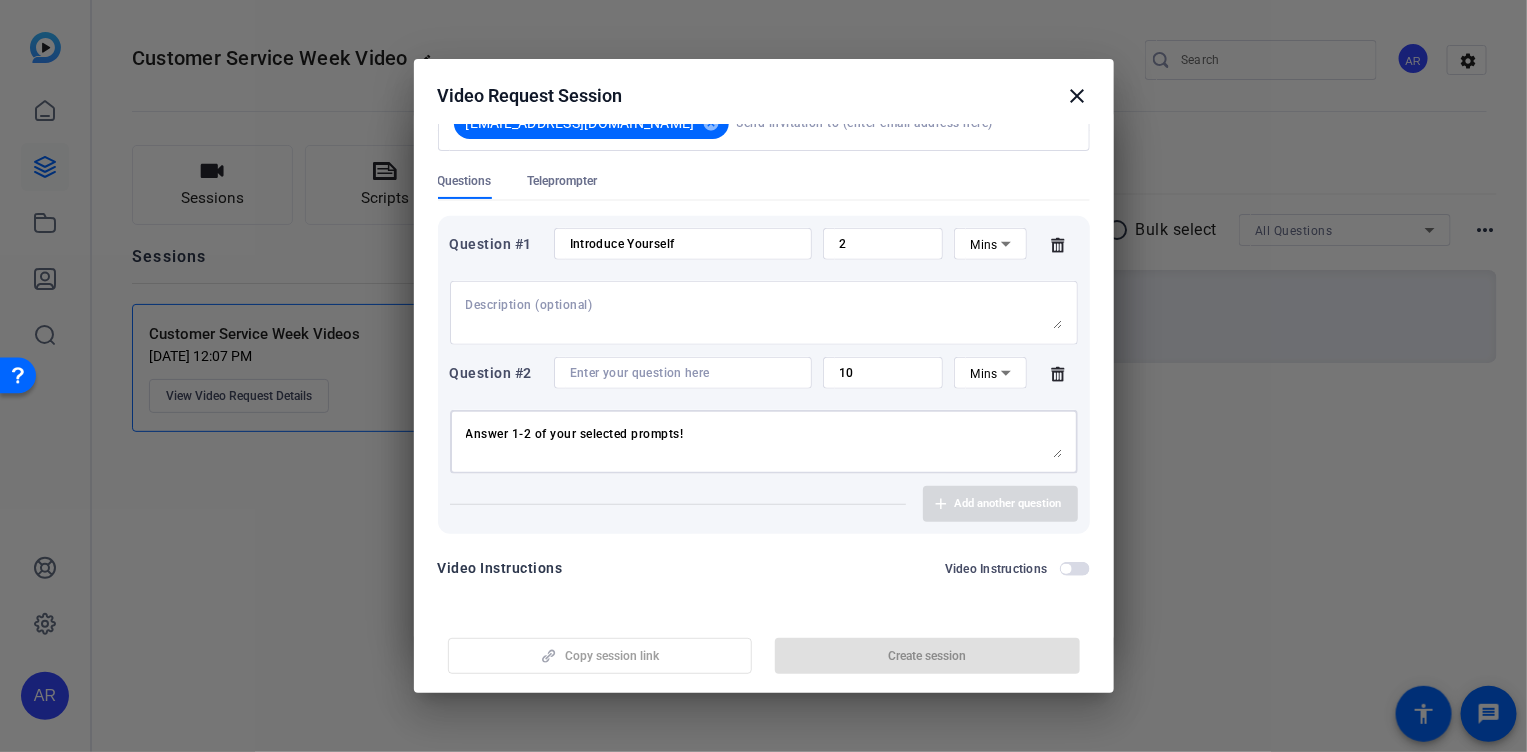 click on "Answer 1-2 of your selected prompts!" at bounding box center (764, 442) 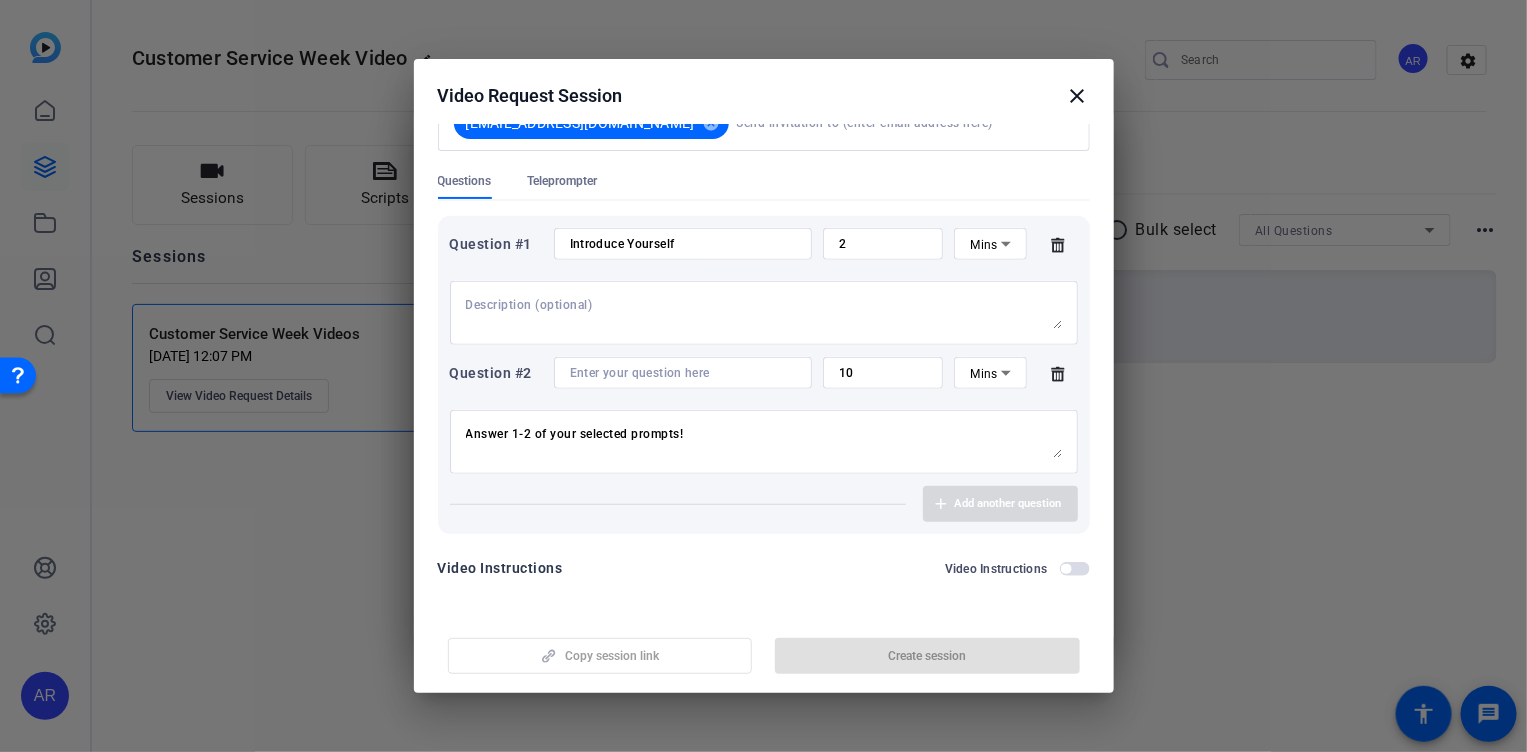 click on "Answer 1-2 of your selected prompts!" at bounding box center [764, 442] 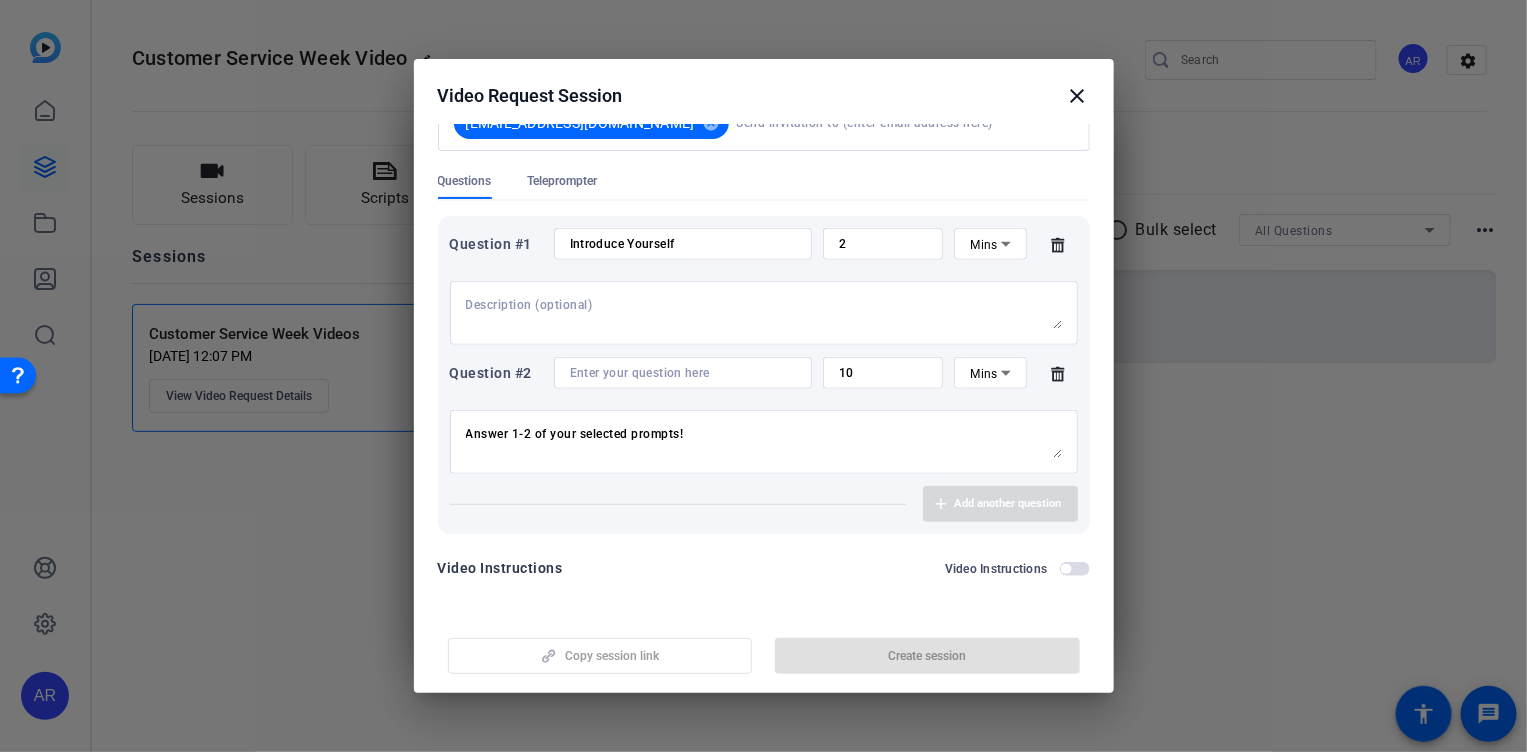 click on "Answer 1-2 of your selected prompts!" at bounding box center [764, 442] 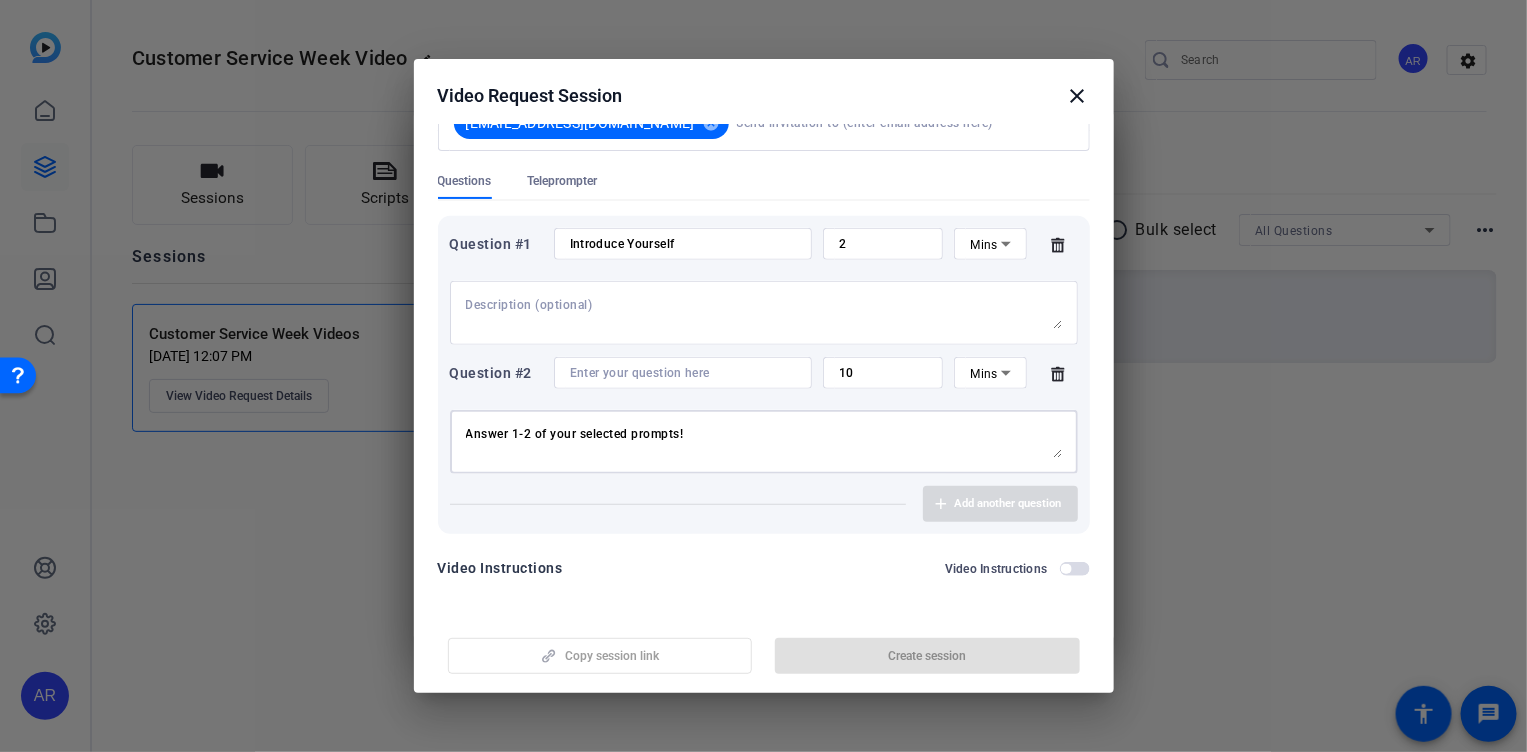 drag, startPoint x: 700, startPoint y: 437, endPoint x: 397, endPoint y: 395, distance: 305.89703 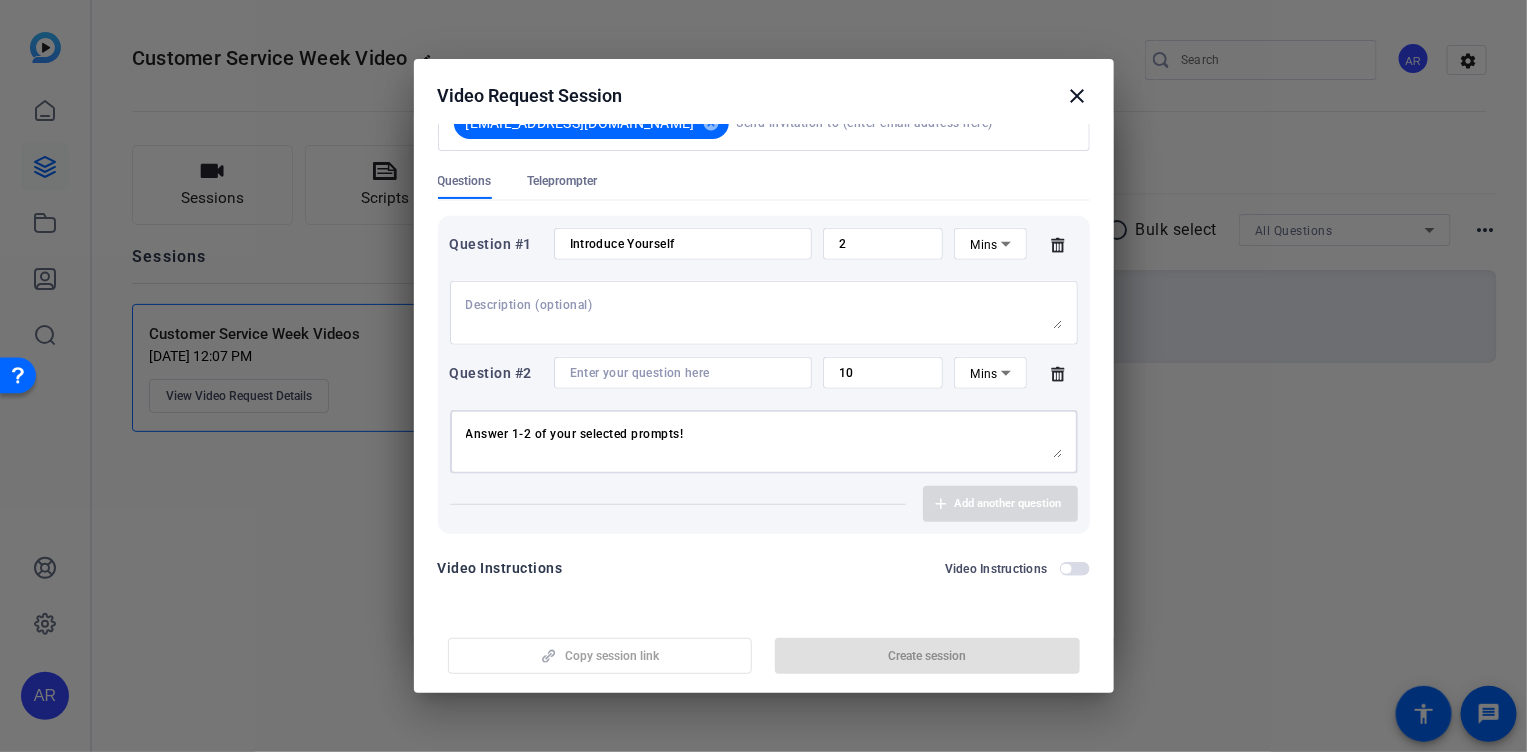 click on "Choose how to record close Self Record Easily record yourself or your screen.  Start Self Record  Capture Lite Quick and simple way to record  yourself with others. Add Capture Lite Video Request Share a link and collect recorded  responses anywhere, anytime. Add UGC Capture Pro  Run the shoot like a technical director,  with more advanced controls available.   Add Capture Pro   Video Request Session  close Session name Advanced settings Customer Service Week Draft  - Remove description  [EMAIL_ADDRESS][DOMAIN_NAME]  cancel Questions Teleprompter Question #1 Introduce Yourself 2 Mins
Question #2 10 Mins
Answer 1-2 of your selected prompts!
Add another question  Video Instructions Video Instructions
Copy session link   Create session" at bounding box center [763, 376] 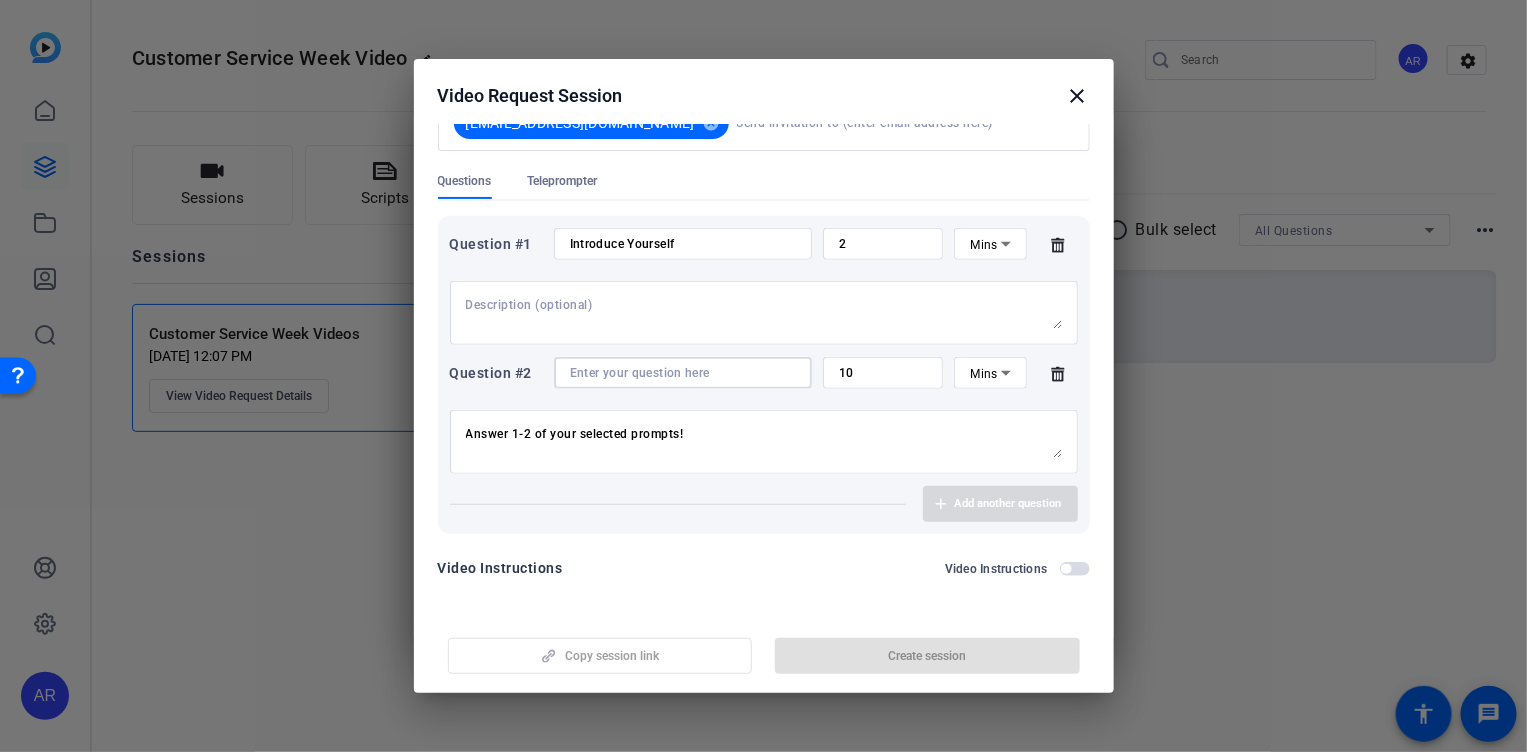 click at bounding box center (683, 373) 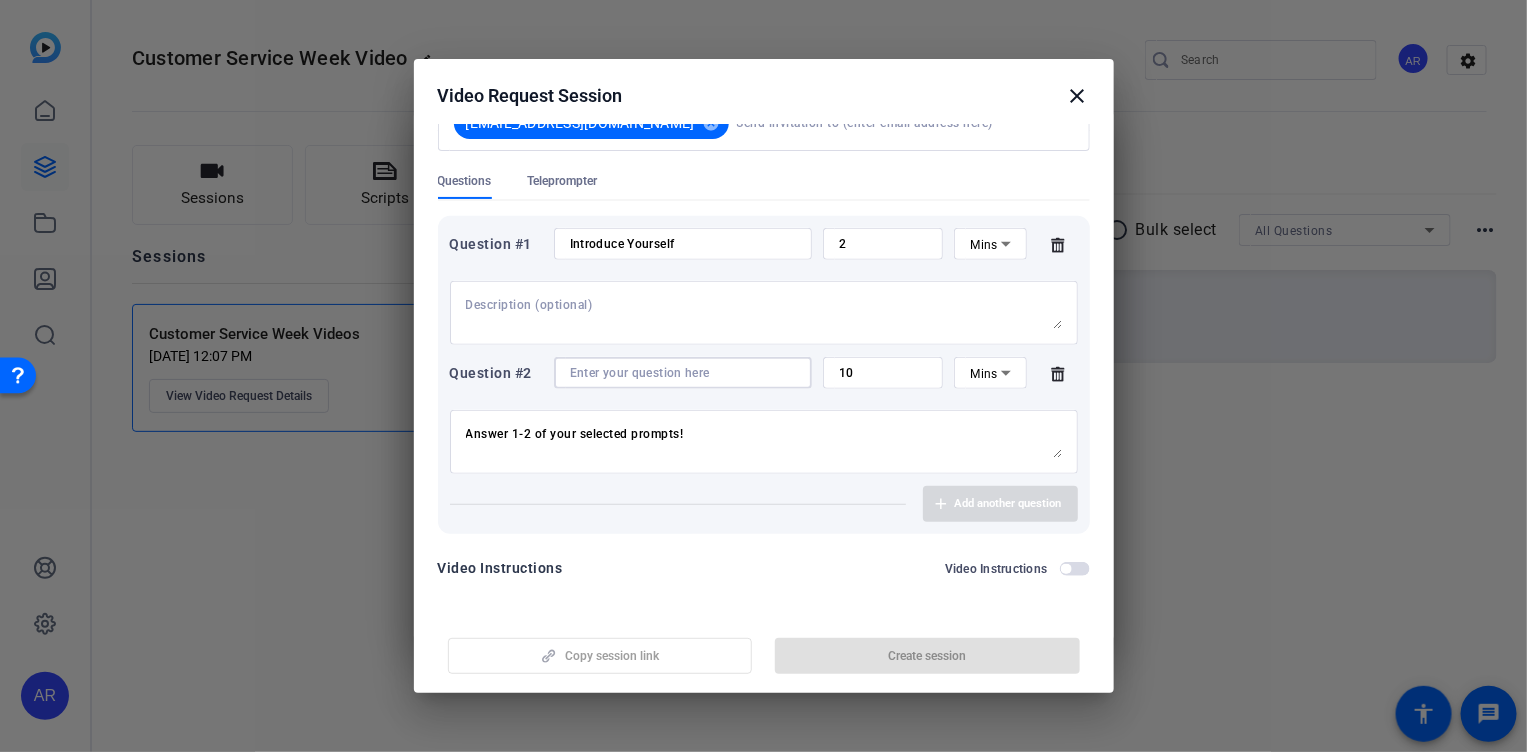 paste on "Answer 1-2 of your selected prompts!" 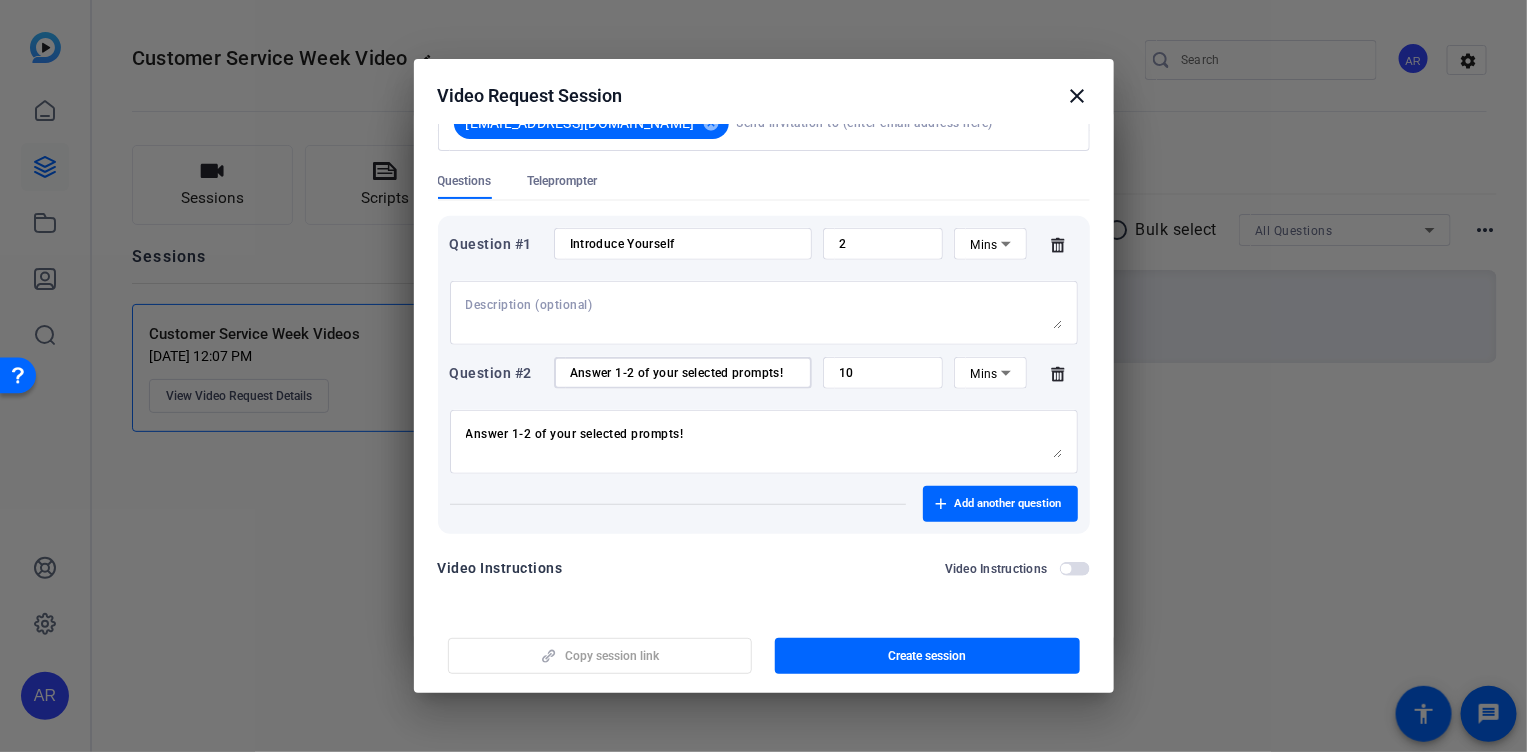 type on "Answer 1-2 of your selected prompts!" 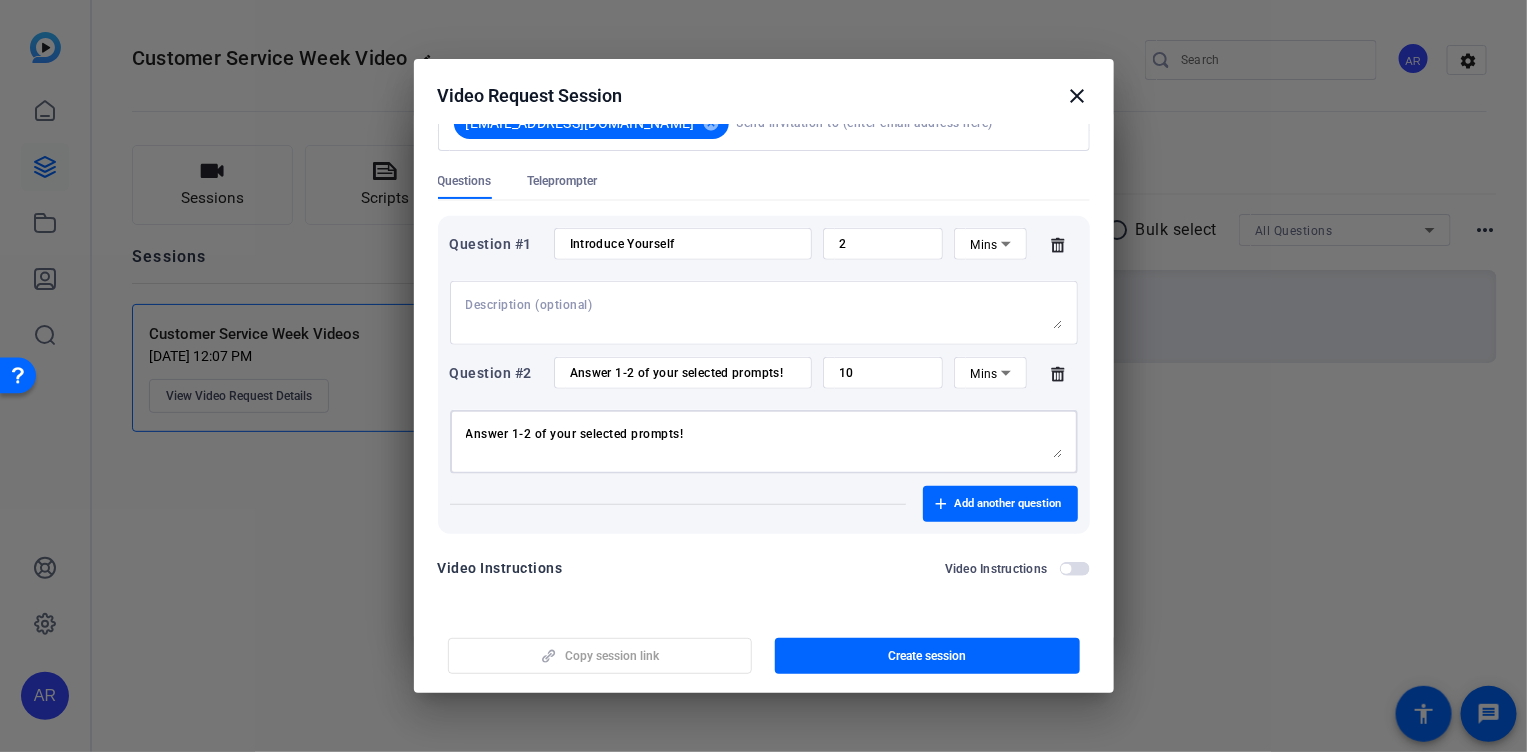 drag, startPoint x: 697, startPoint y: 425, endPoint x: 347, endPoint y: 351, distance: 357.73734 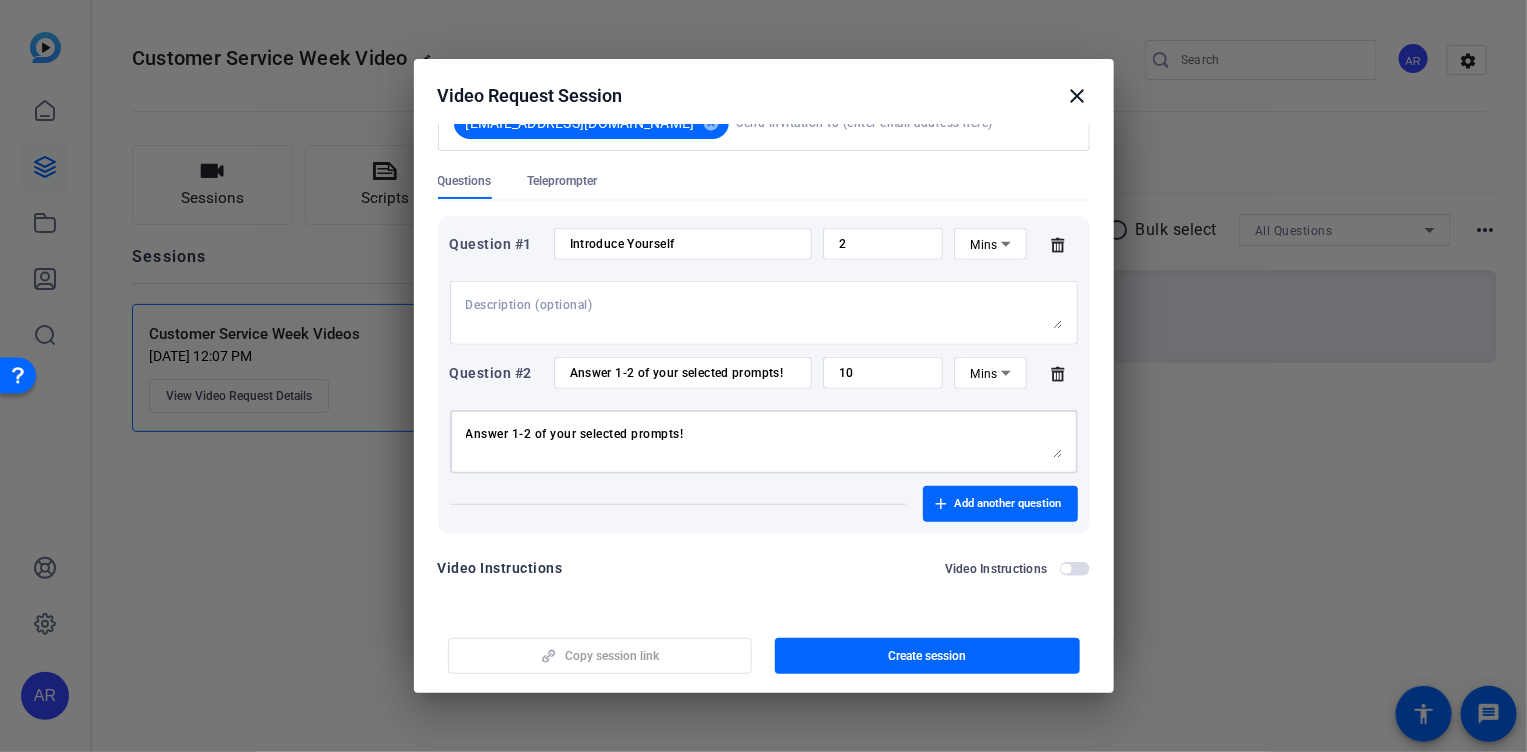 click on "Choose how to record close Self Record Easily record yourself or your screen.  Start Self Record  Capture Lite Quick and simple way to record  yourself with others. Add Capture Lite Video Request Share a link and collect recorded  responses anywhere, anytime. Add UGC Capture Pro  Run the shoot like a technical director,  with more advanced controls available.   Add Capture Pro   Video Request Session  close Session name Advanced settings Customer Service Week Draft  - Remove description  [EMAIL_ADDRESS][DOMAIN_NAME]  cancel Questions Teleprompter Question #1 Introduce Yourself 2 Mins
Question #2 Answer 1-2 of your selected prompts! 10 Mins
Answer 1-2 of your selected prompts!
Add another question  Video Instructions Video Instructions
Copy session link   Create session" at bounding box center [763, 376] 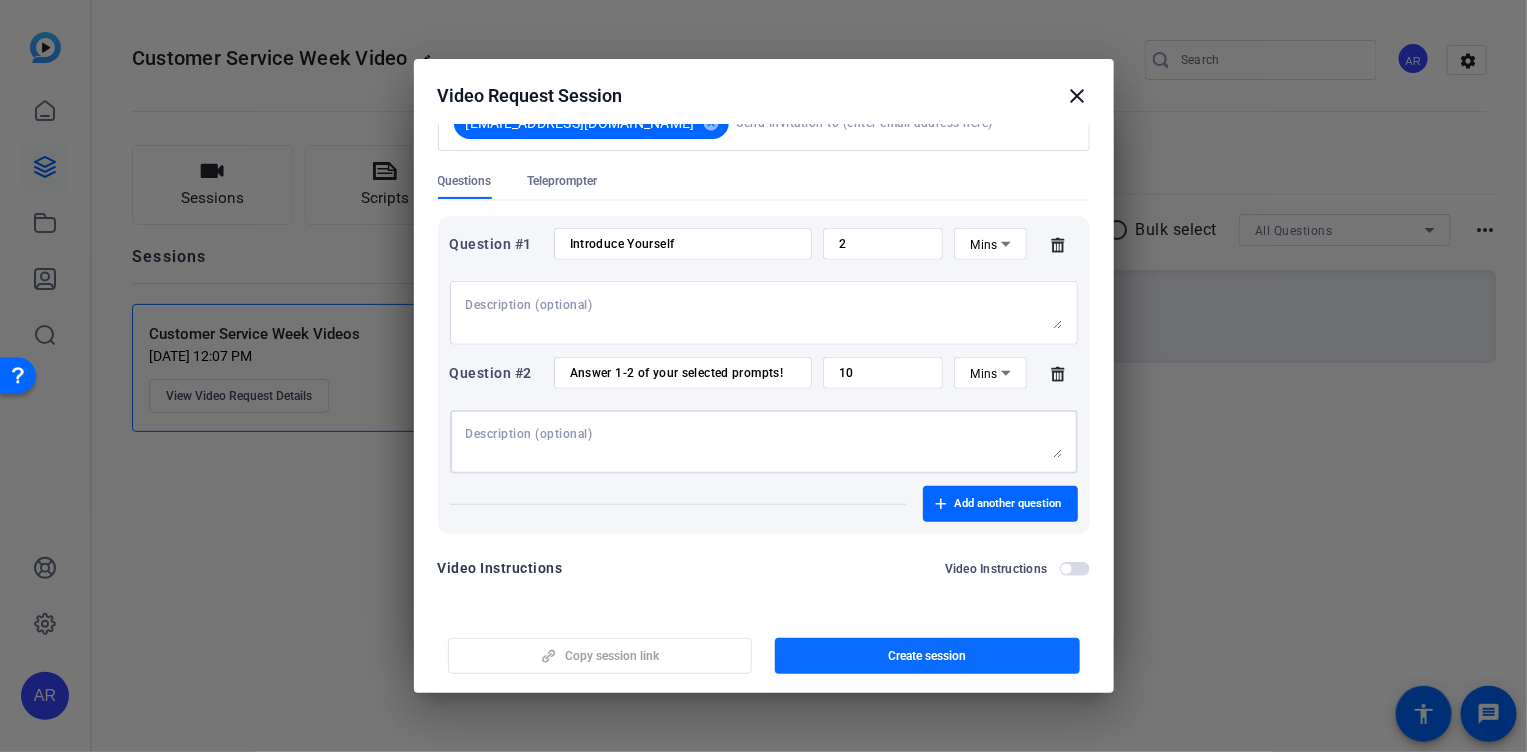 type 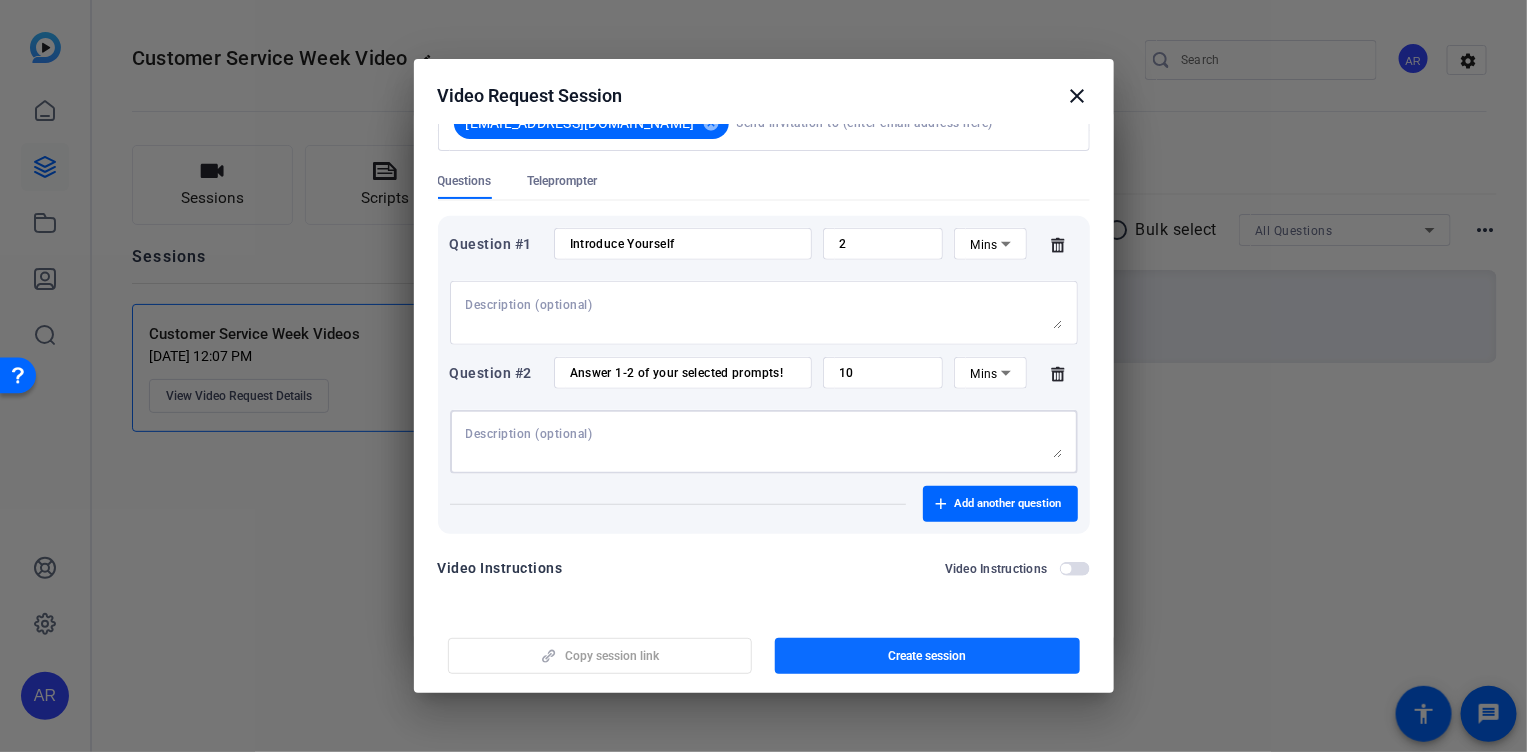 click at bounding box center [927, 656] 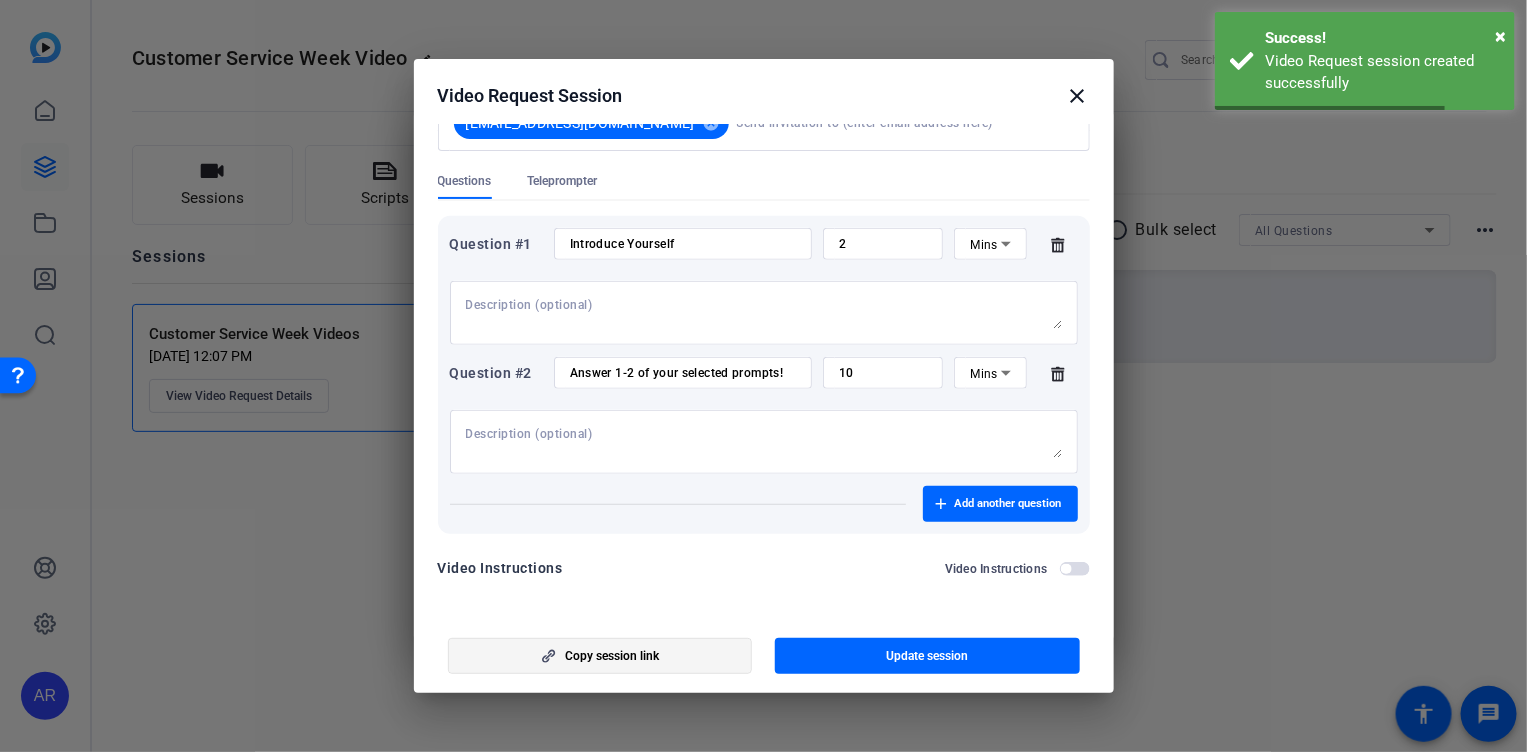click at bounding box center (600, 656) 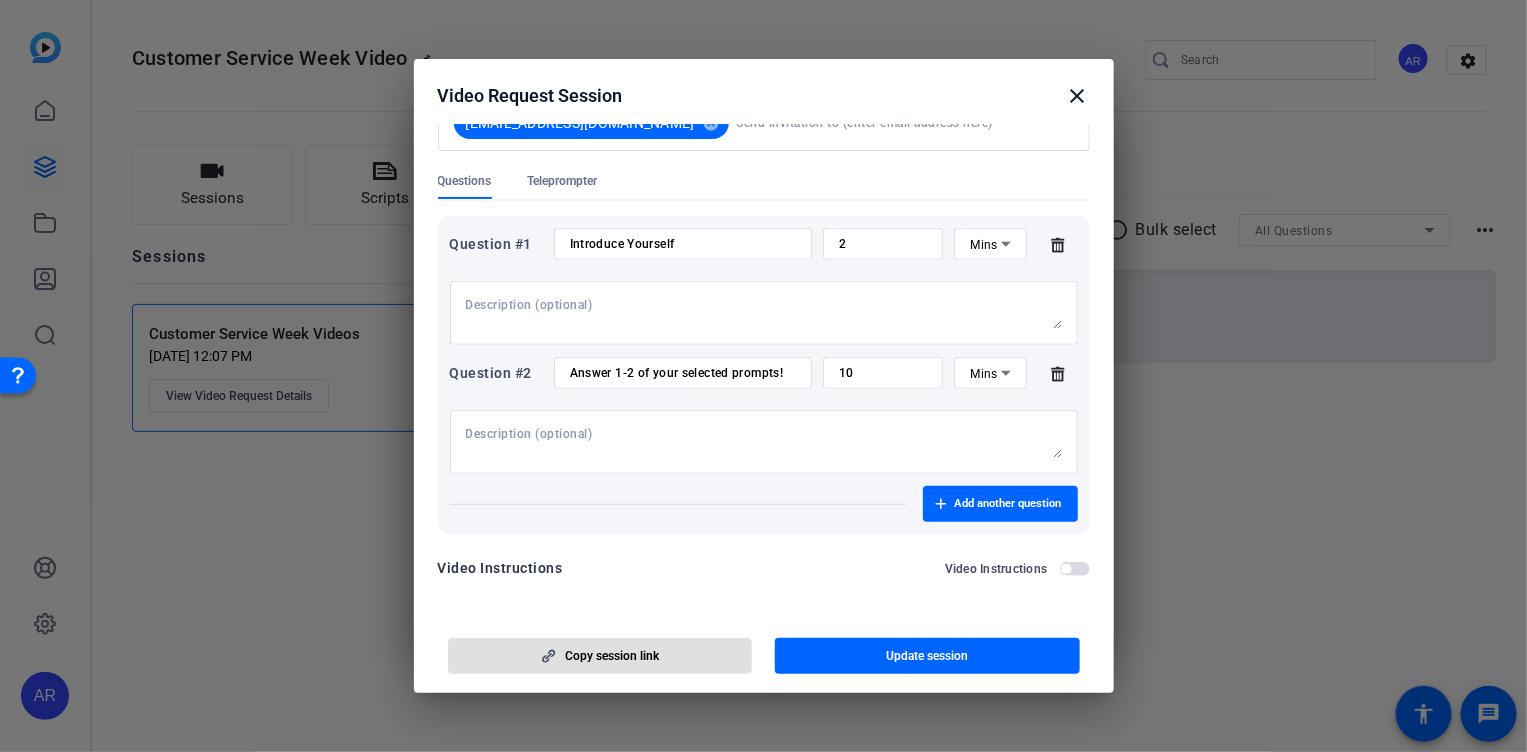click at bounding box center (764, 442) 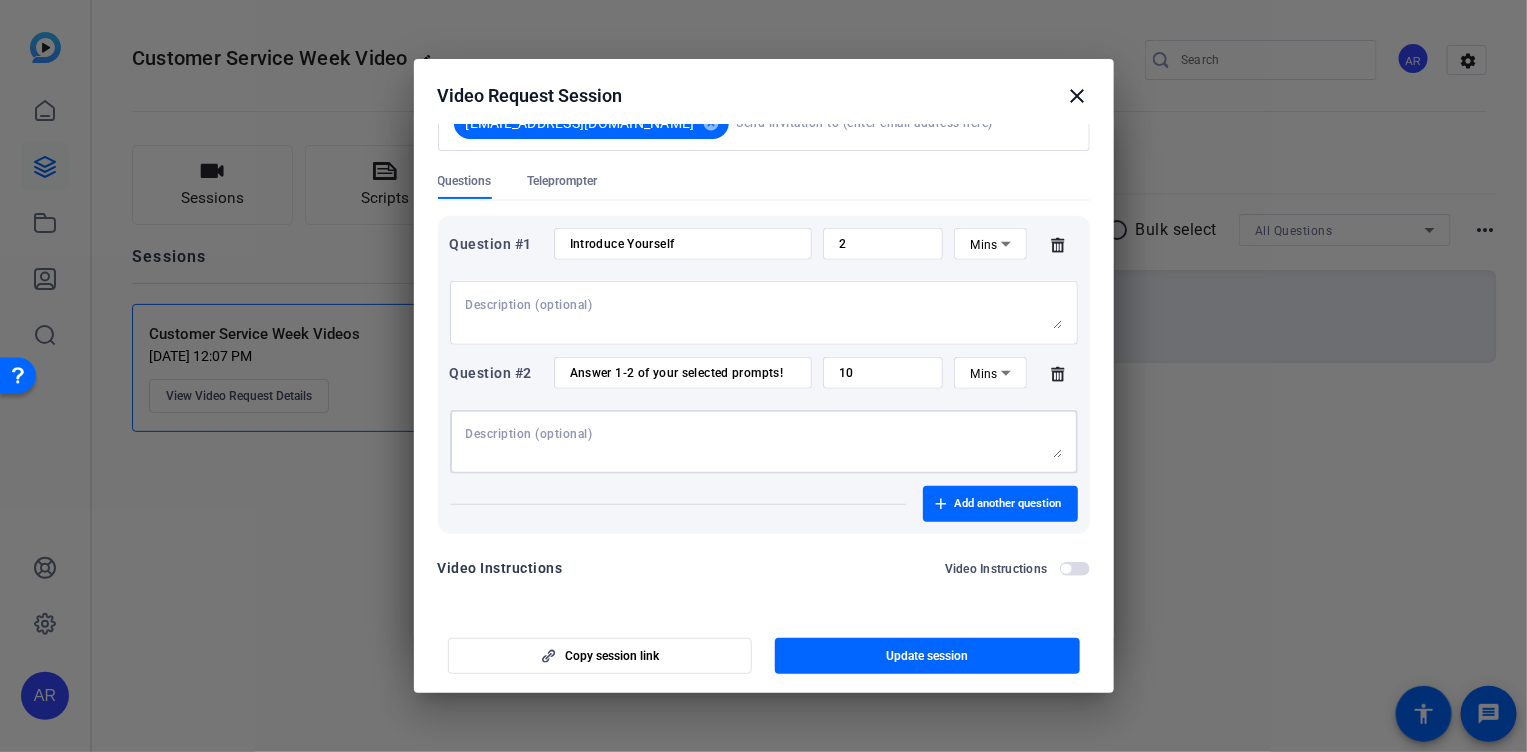 click at bounding box center [764, 442] 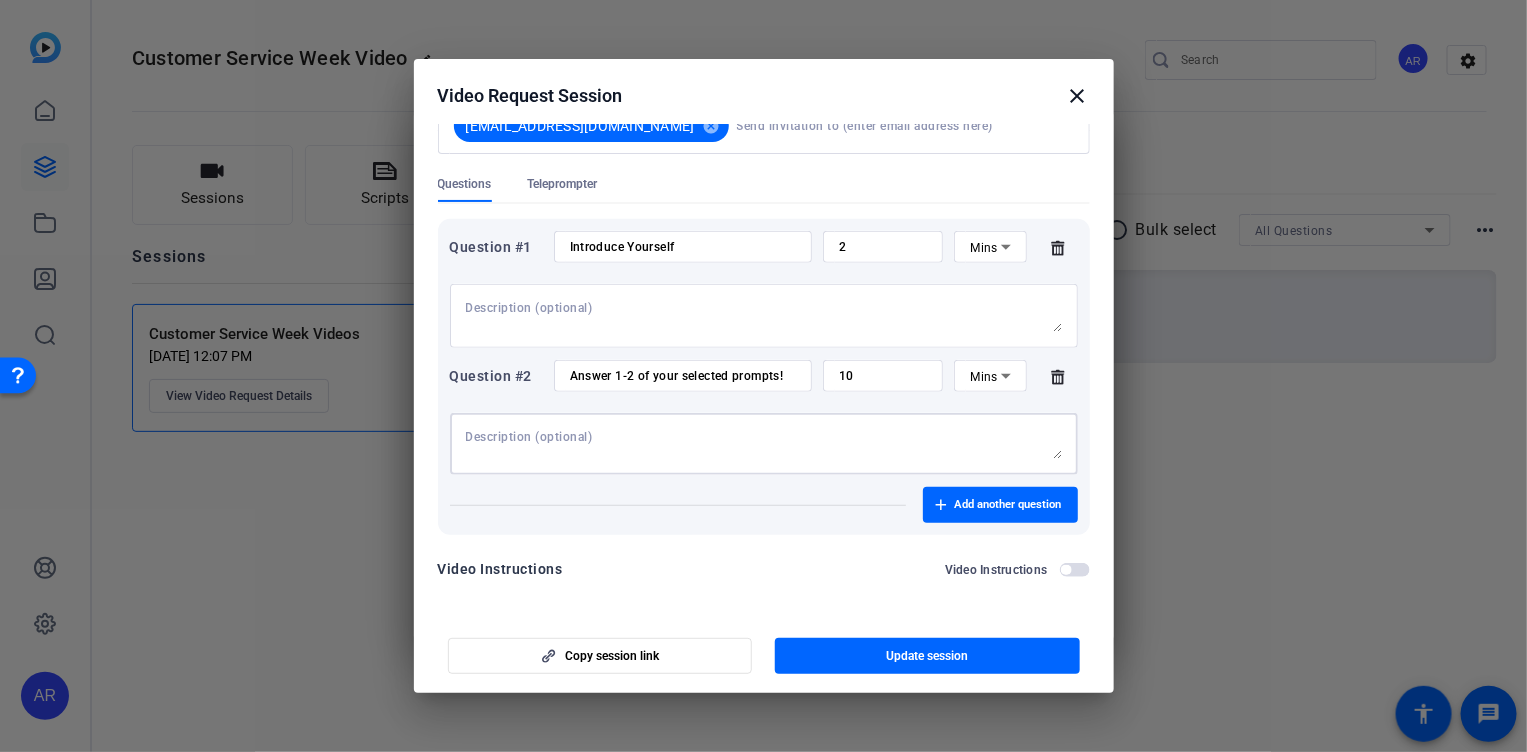 scroll, scrollTop: 290, scrollLeft: 0, axis: vertical 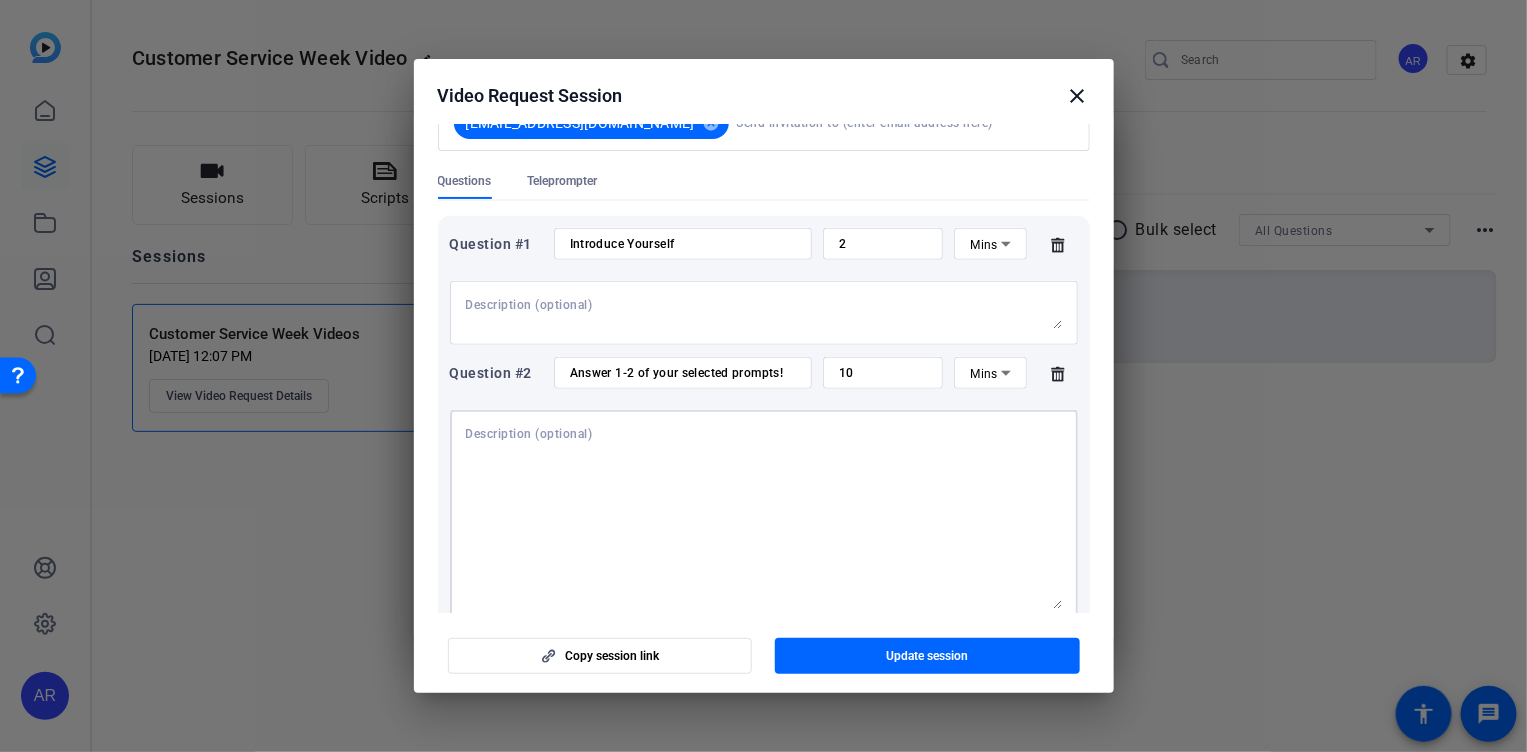 drag, startPoint x: 1042, startPoint y: 453, endPoint x: 1041, endPoint y: 573, distance: 120.004166 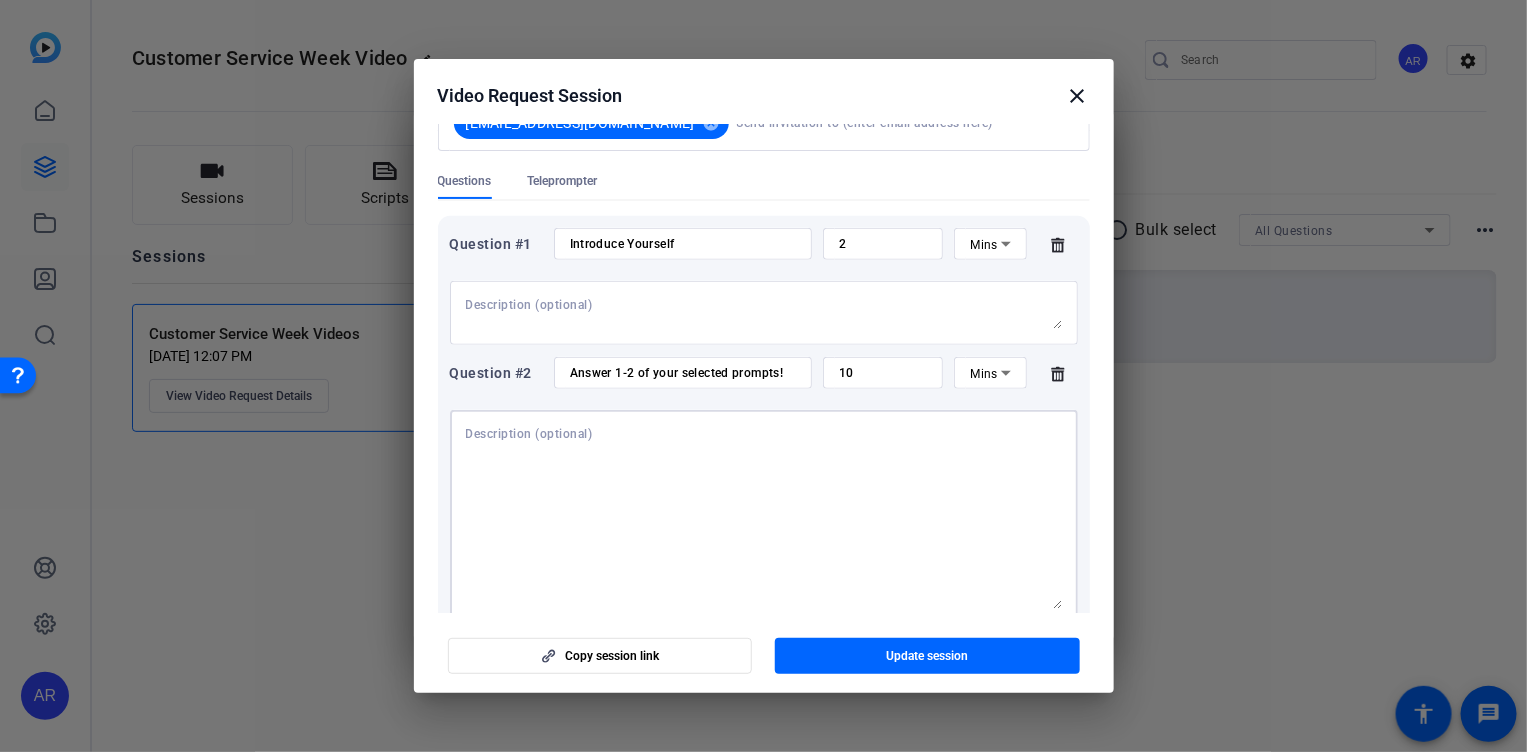 click at bounding box center (764, 517) 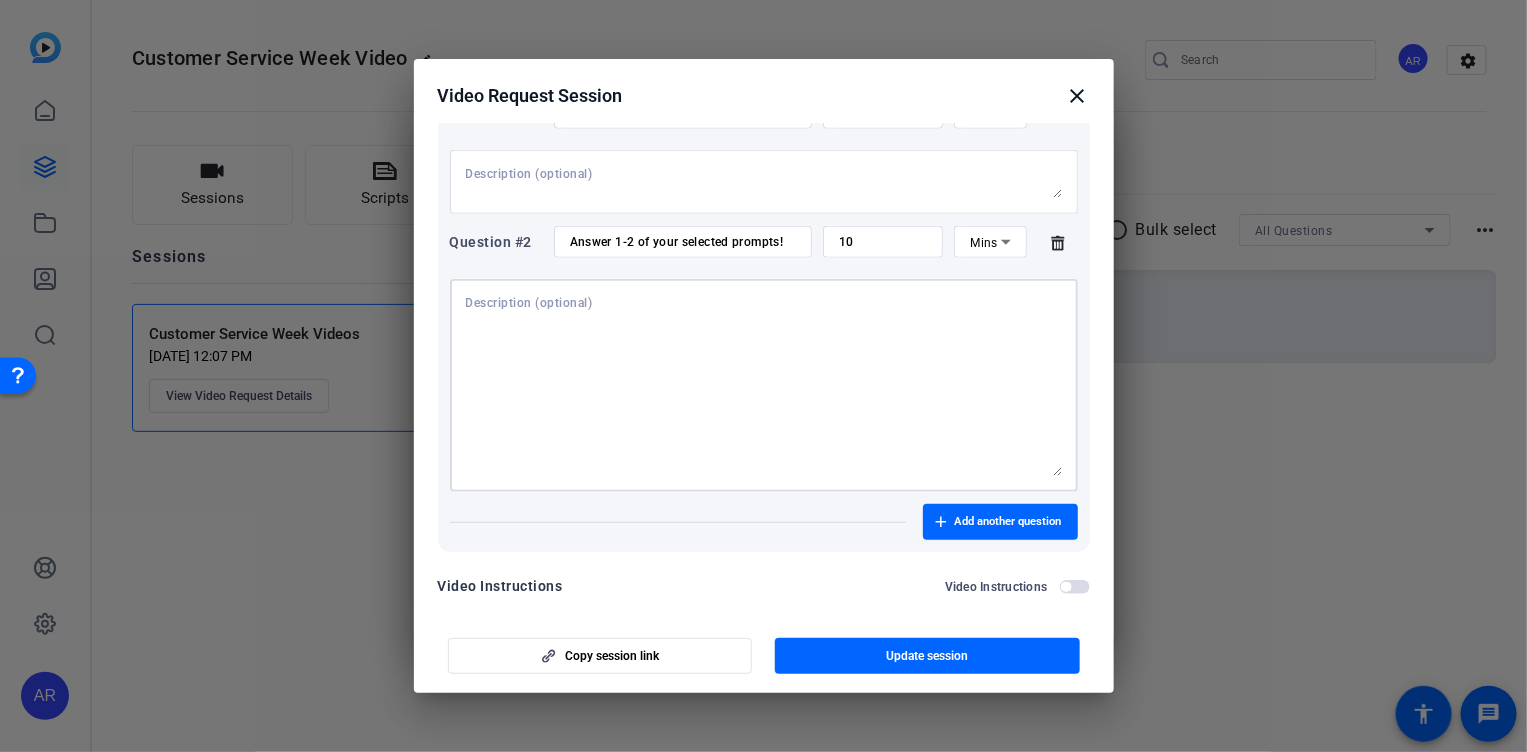 scroll, scrollTop: 438, scrollLeft: 0, axis: vertical 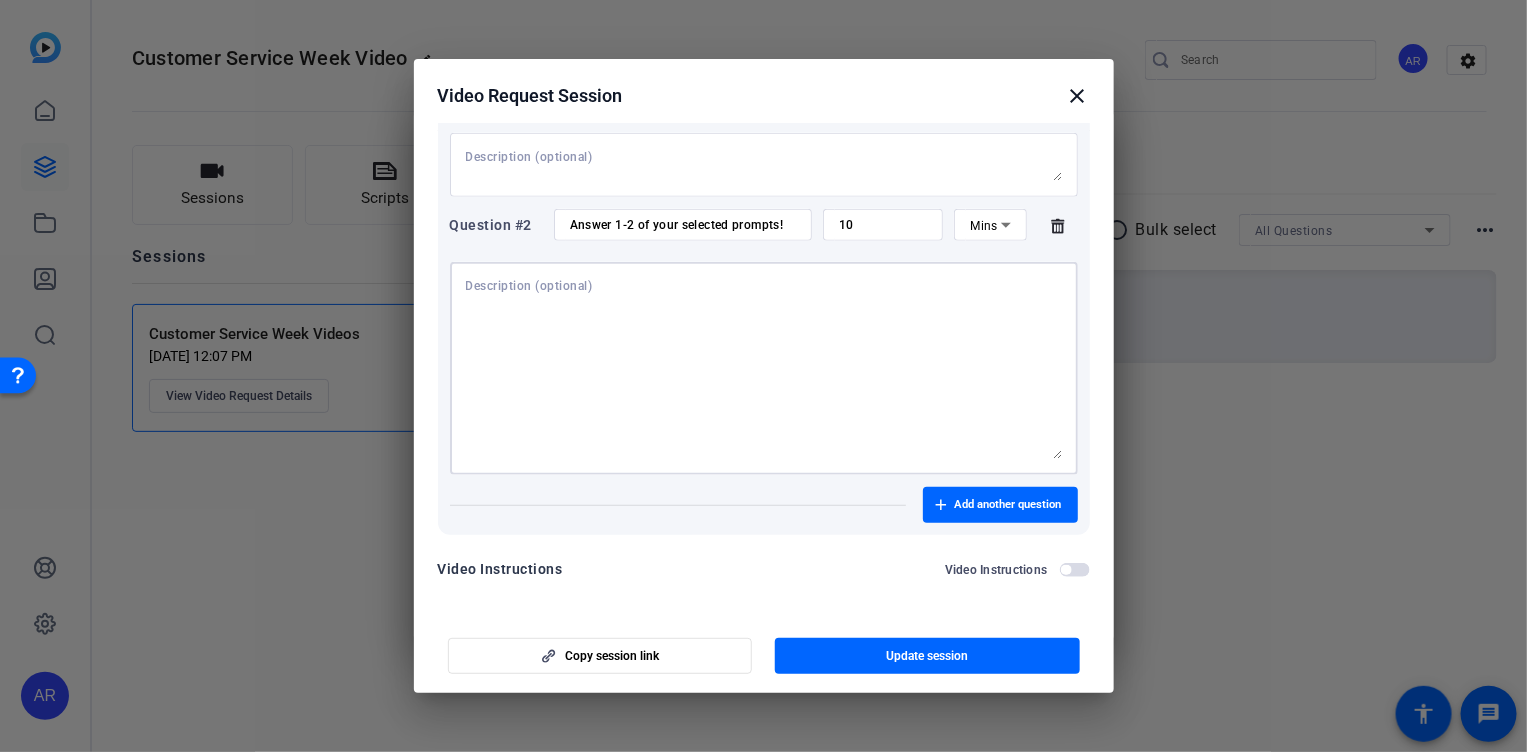 click at bounding box center [764, 368] 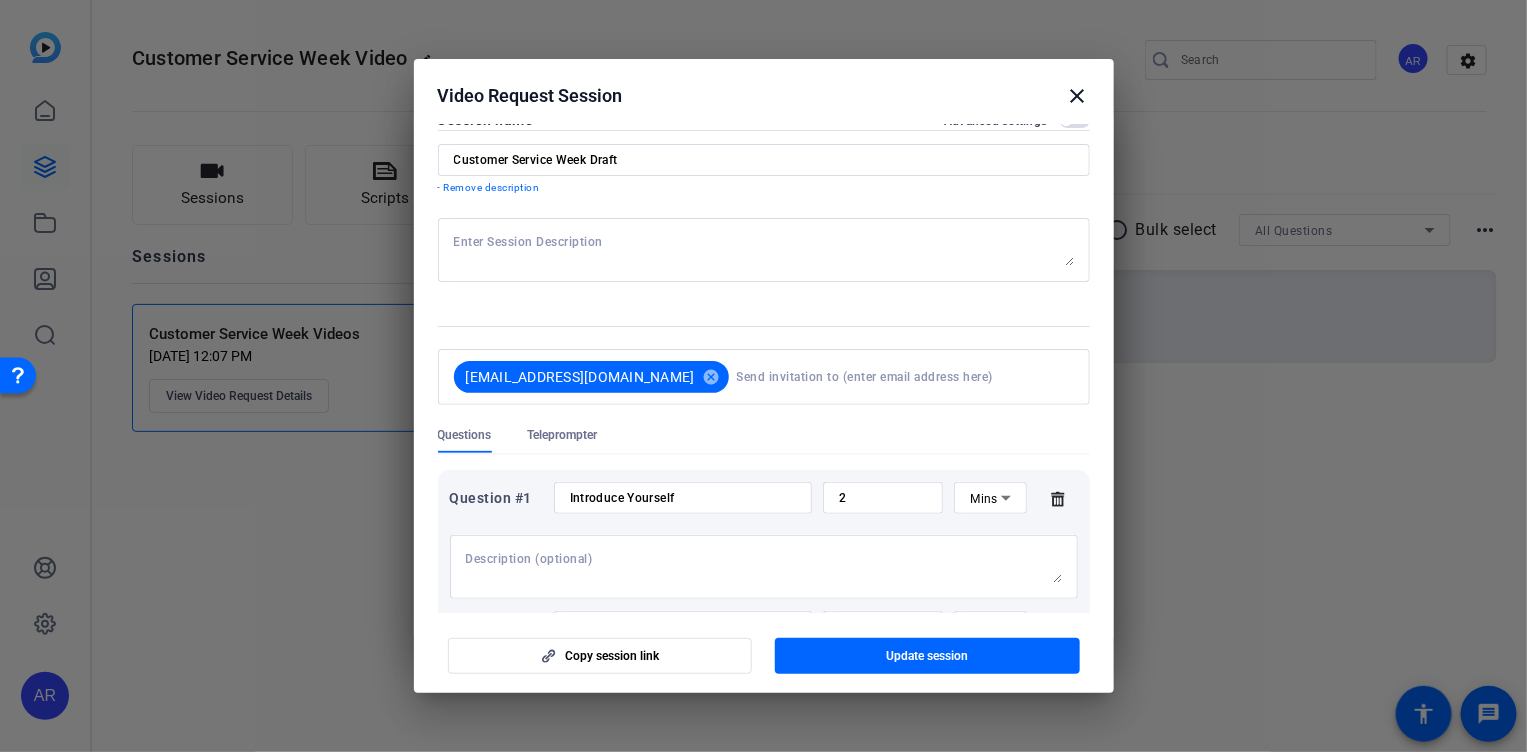 scroll, scrollTop: 0, scrollLeft: 0, axis: both 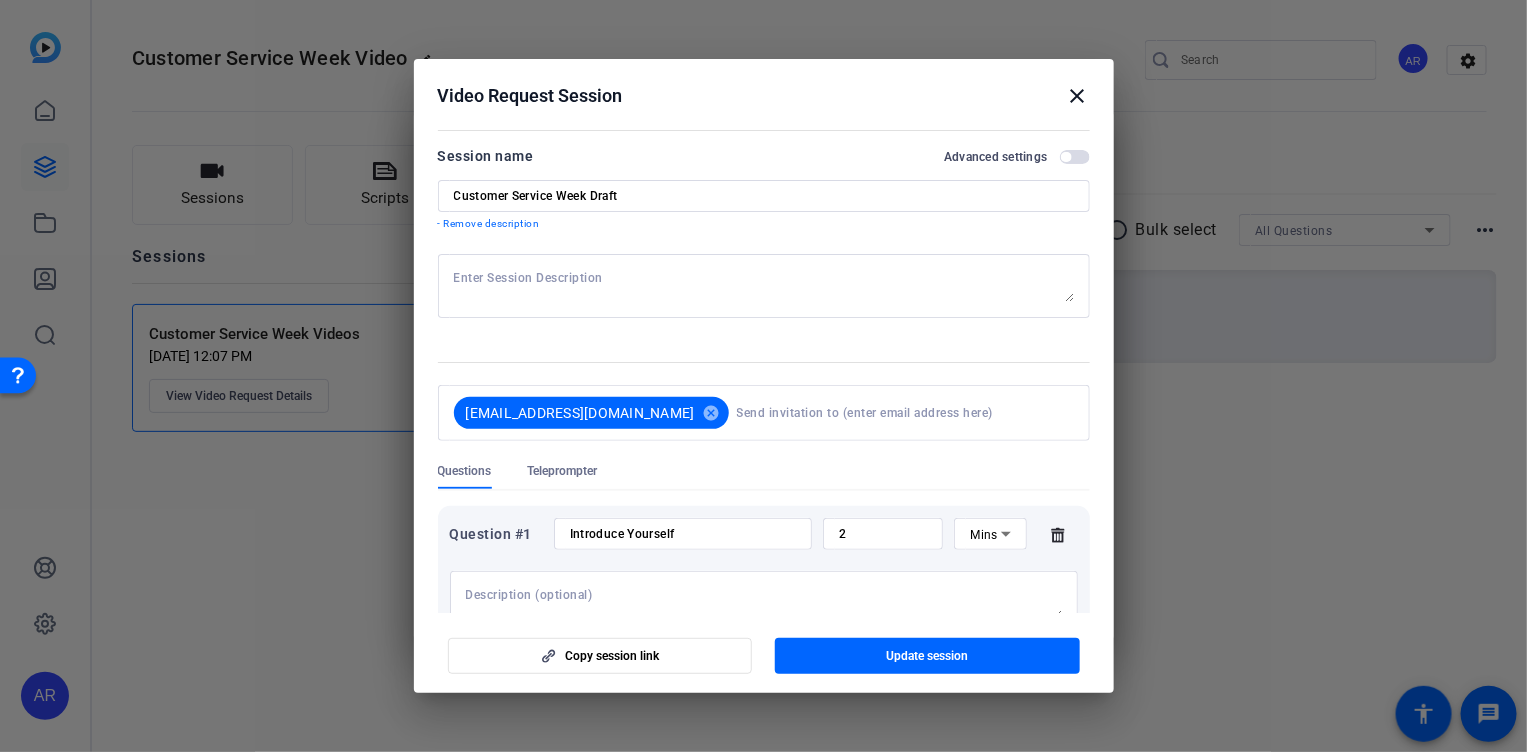 click at bounding box center [764, 452] 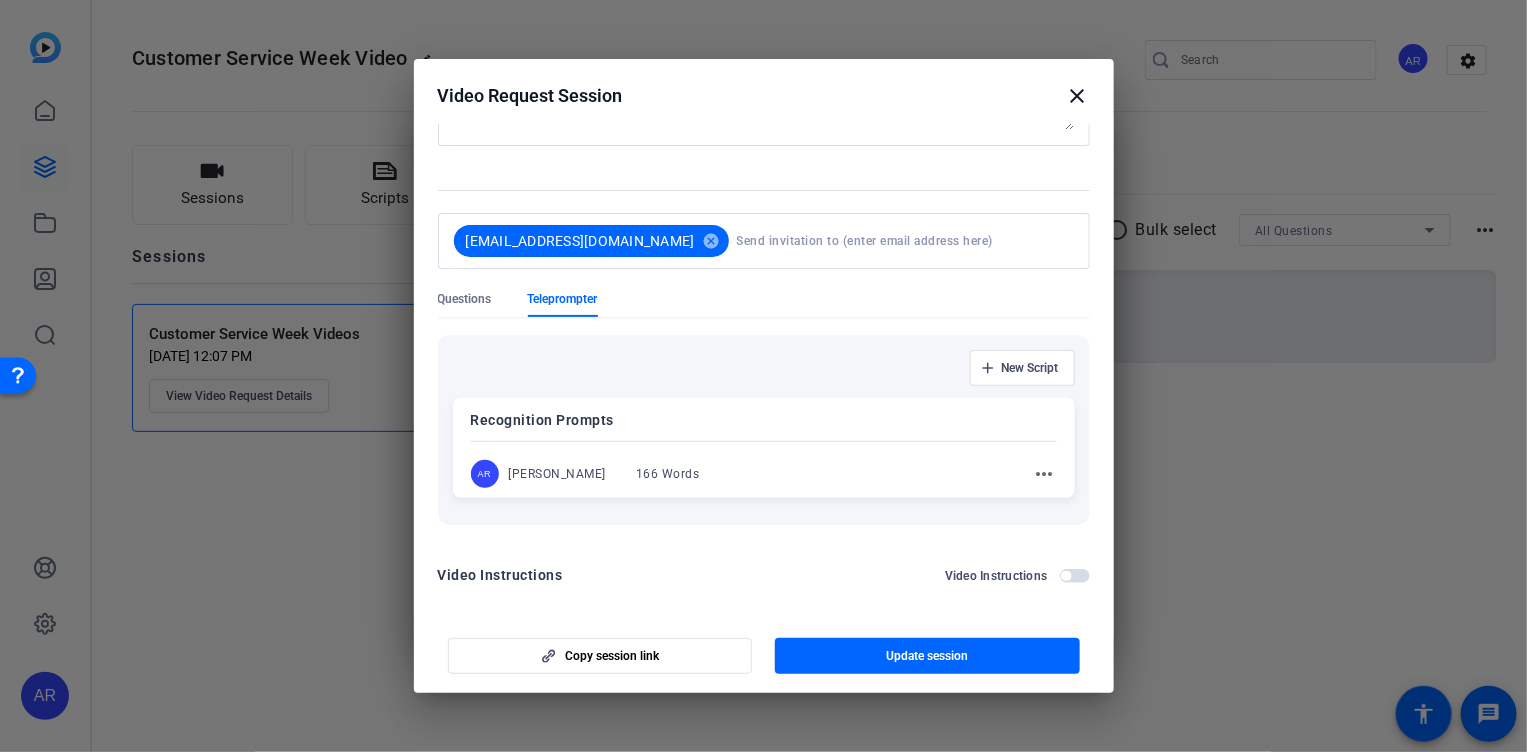 scroll, scrollTop: 178, scrollLeft: 0, axis: vertical 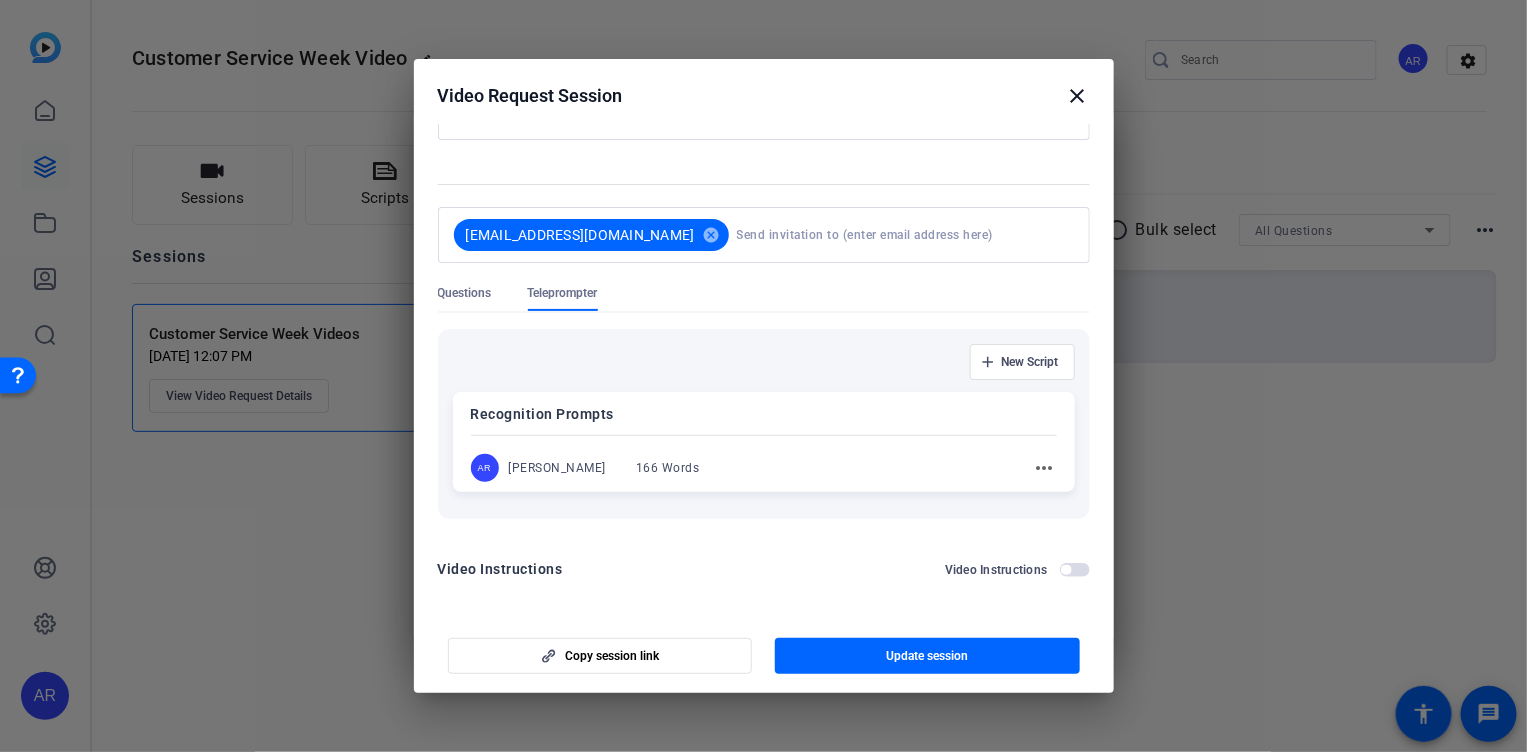 click on "more_horiz" at bounding box center (1045, 468) 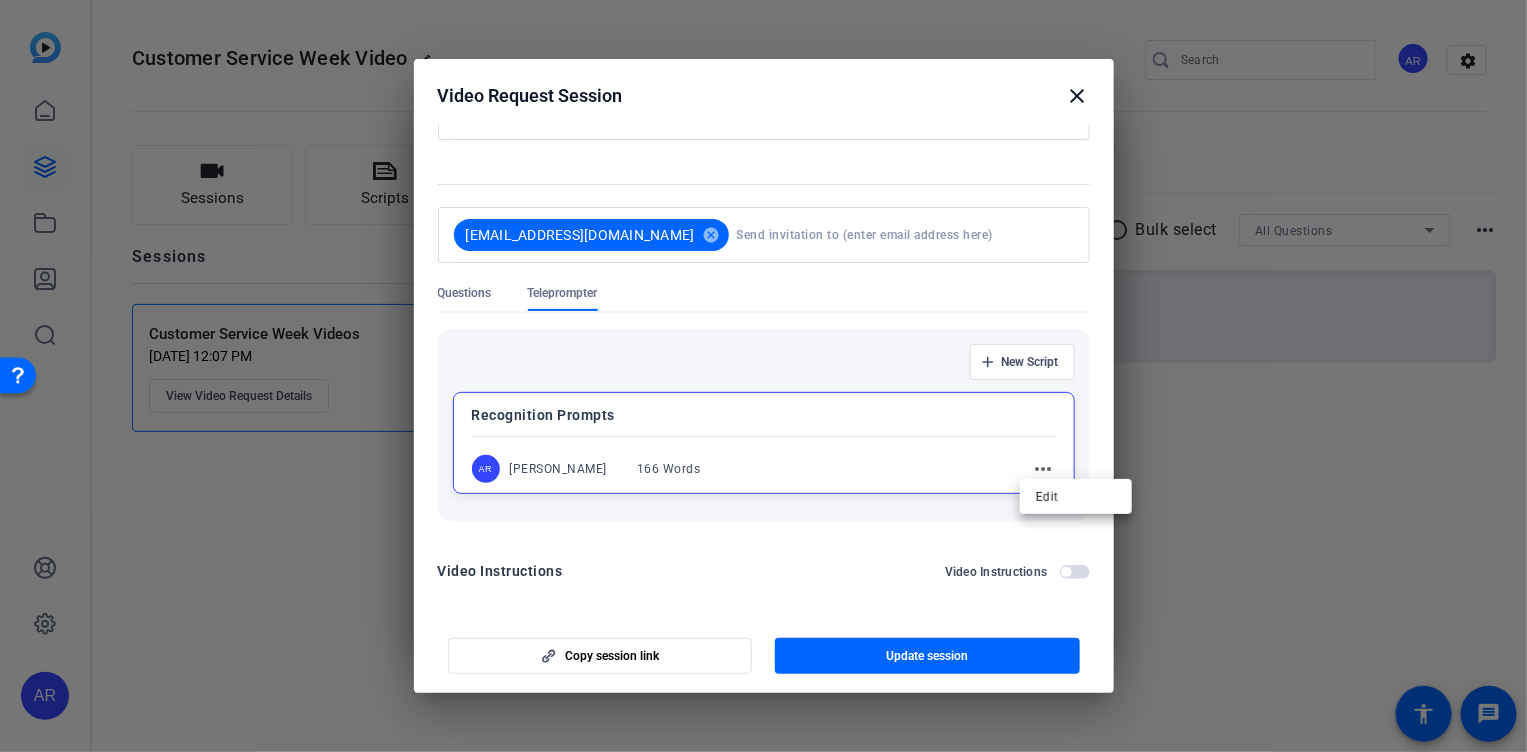 click at bounding box center (763, 376) 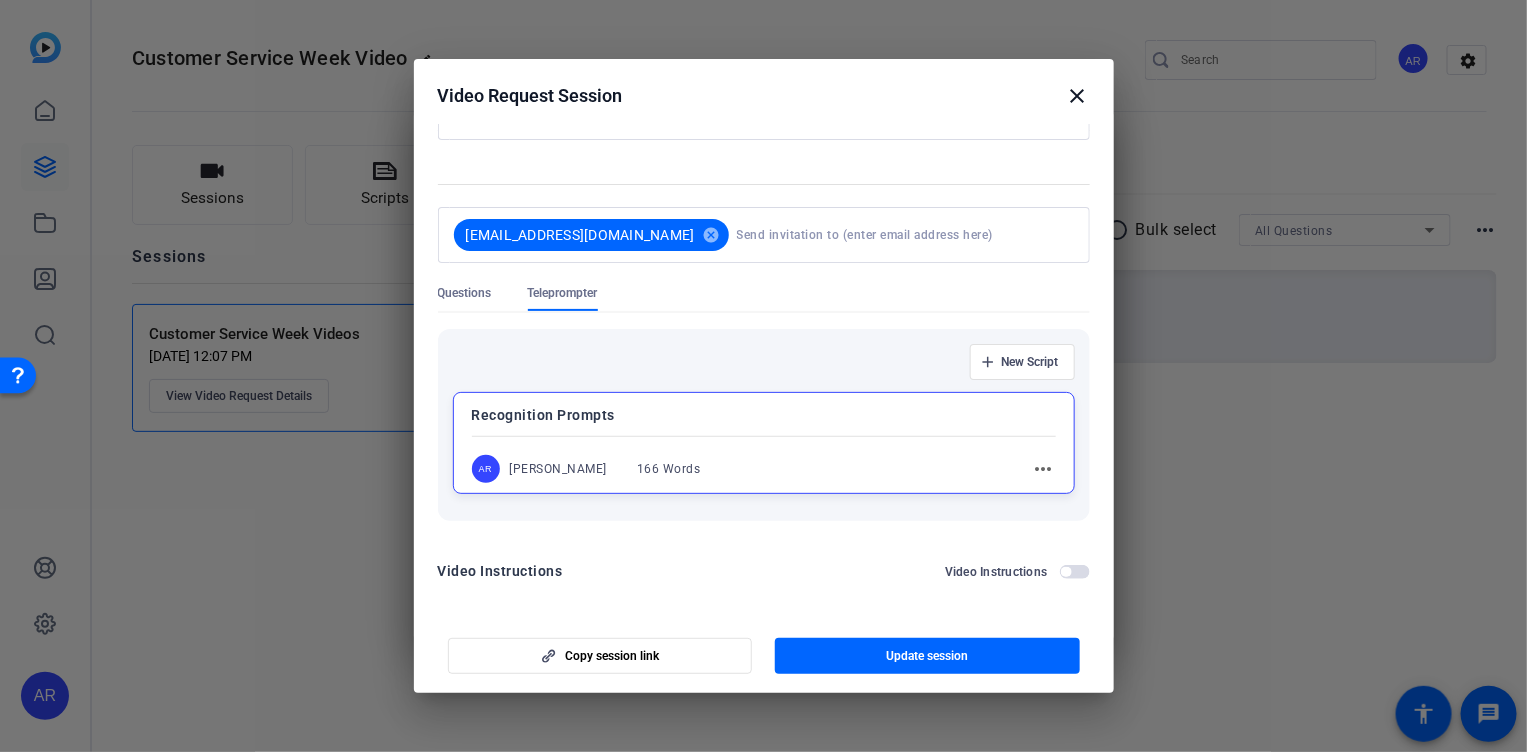 click on "AR  [PERSON_NAME] 166 Words more_horiz" at bounding box center (764, 469) 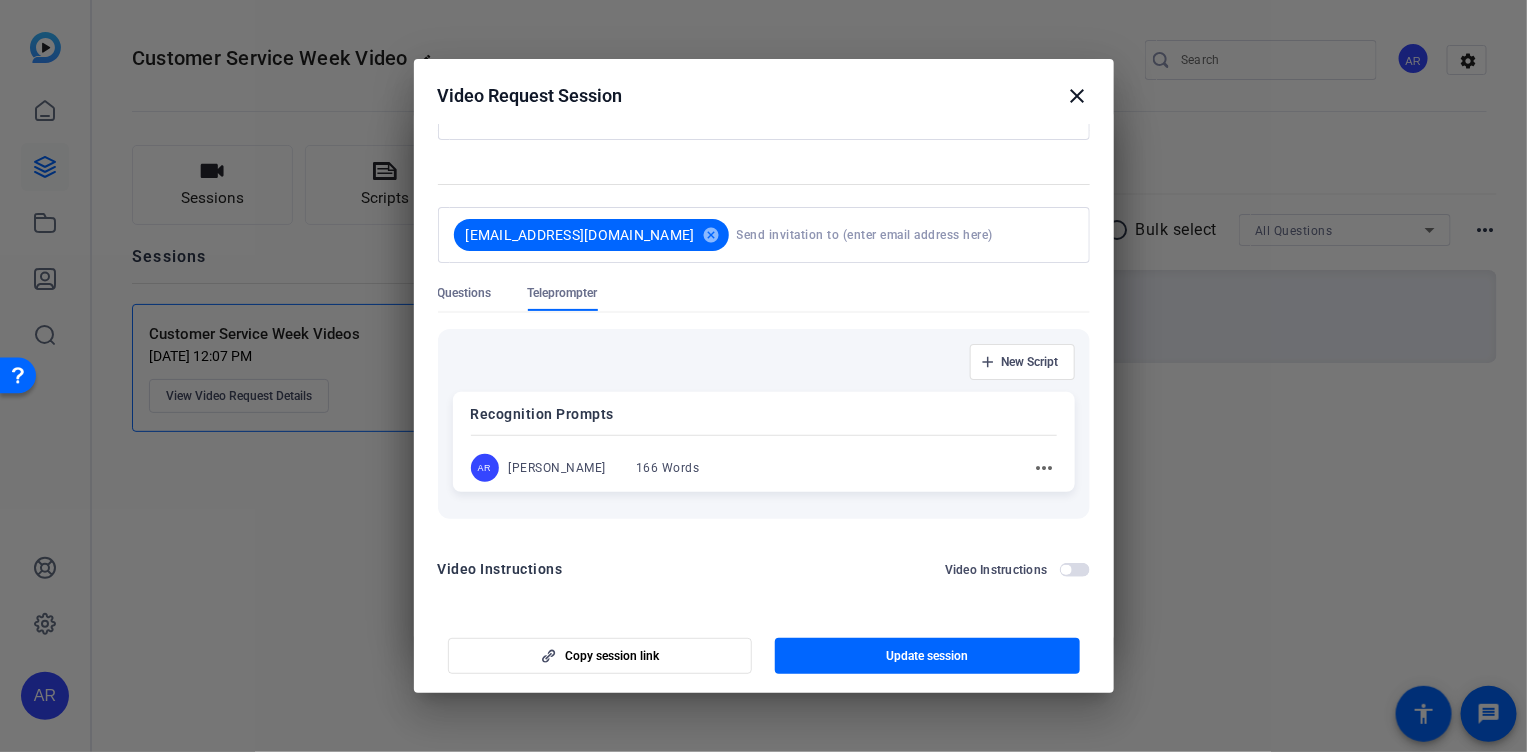 click on "Recognition Prompts" at bounding box center (764, 414) 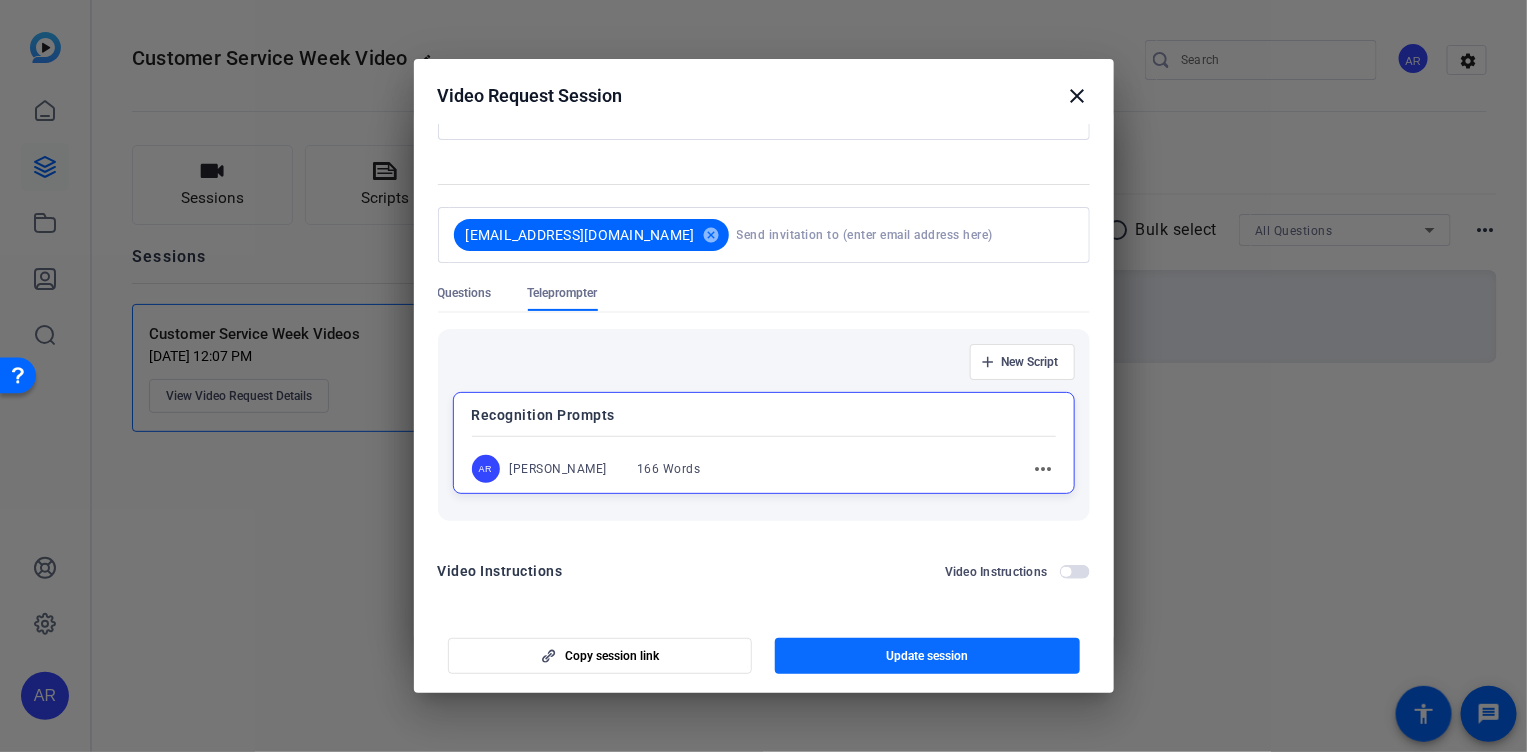 click at bounding box center [927, 656] 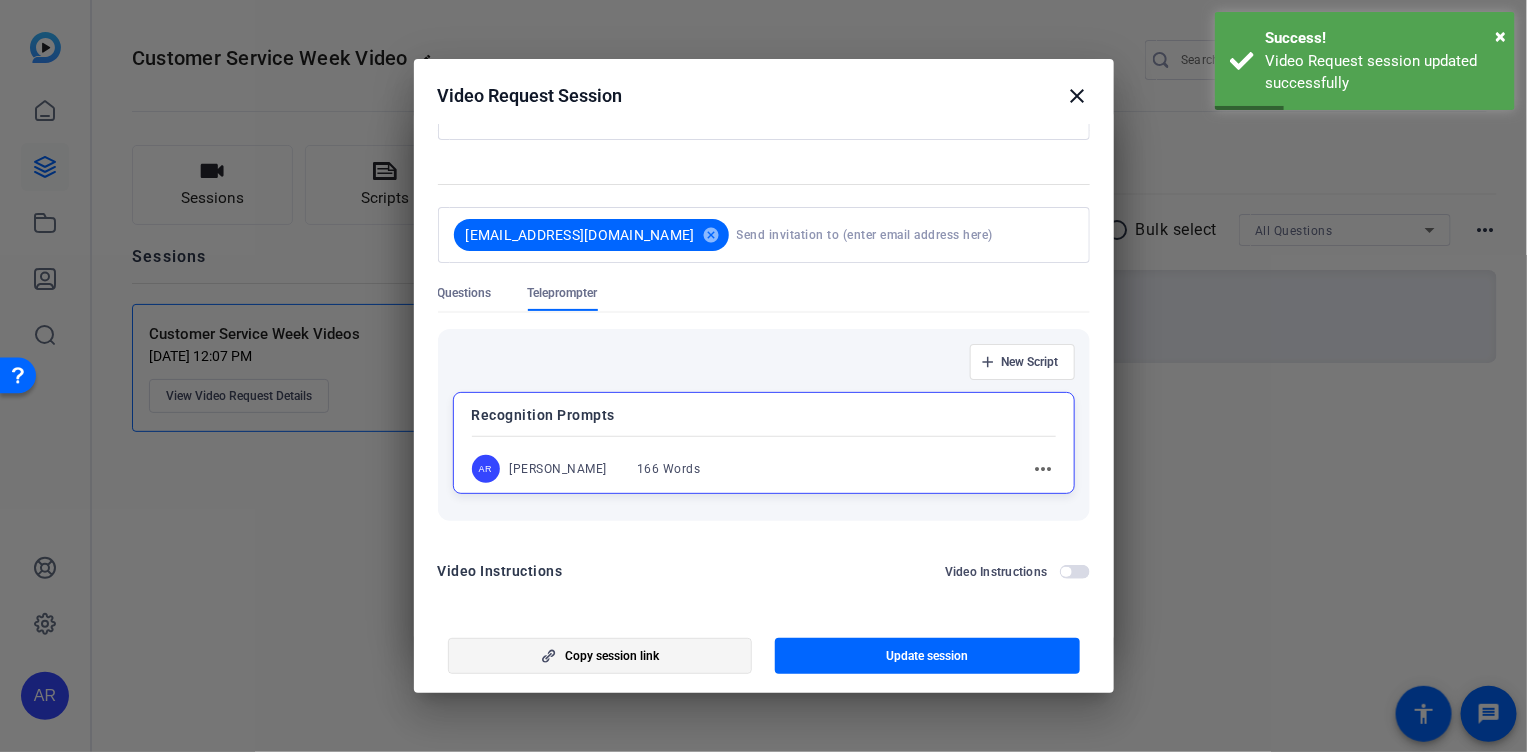 click on "Copy session link" at bounding box center [613, 656] 